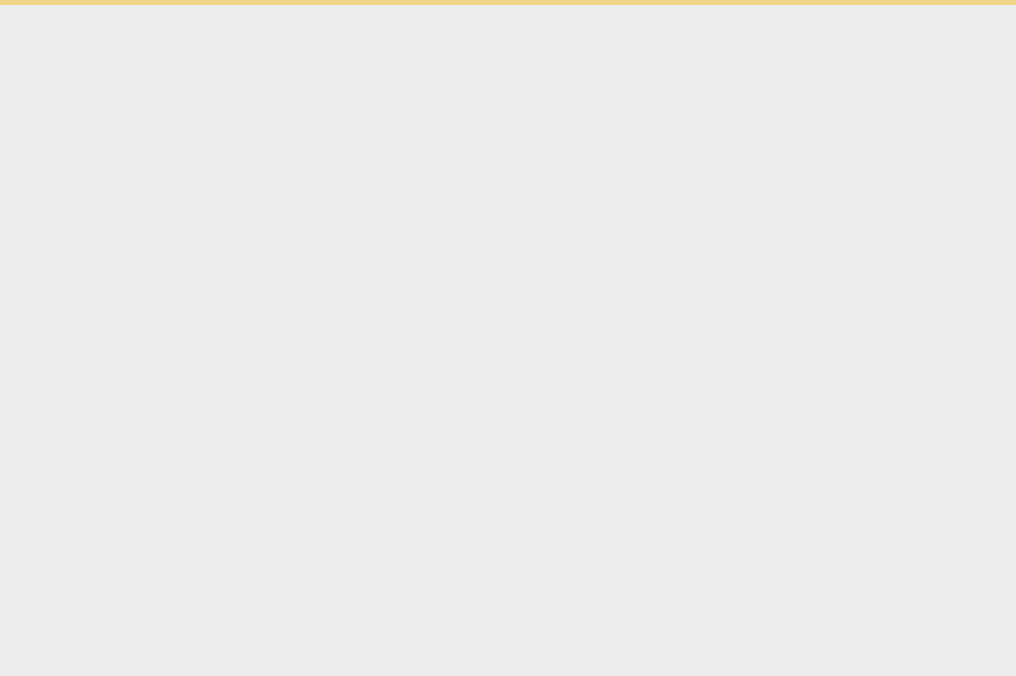 scroll, scrollTop: 0, scrollLeft: 0, axis: both 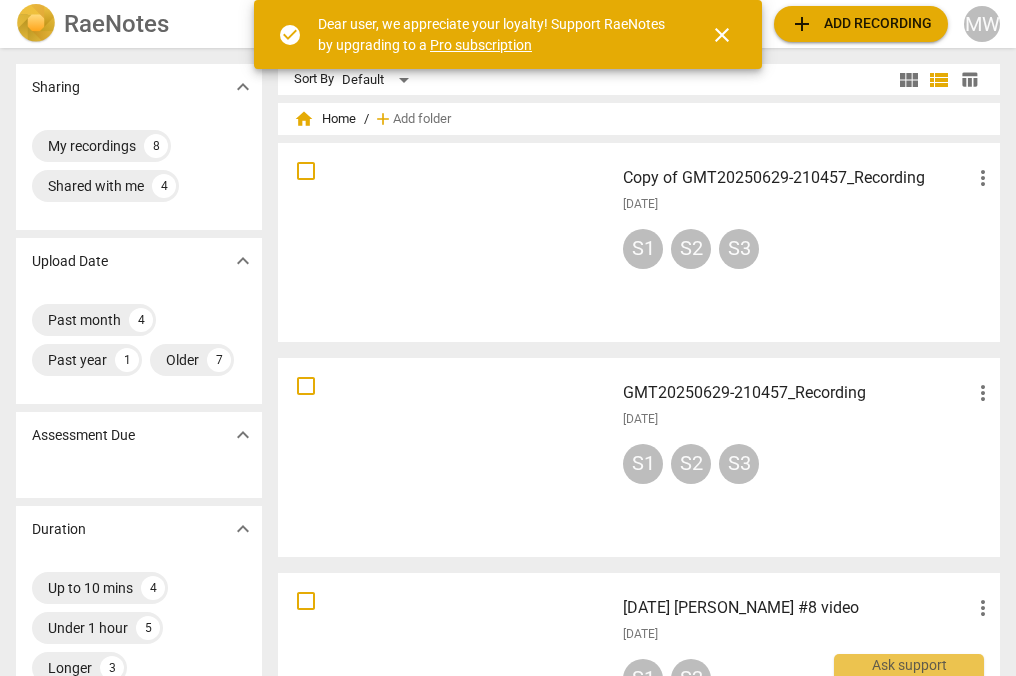 click on "close" at bounding box center [722, 35] 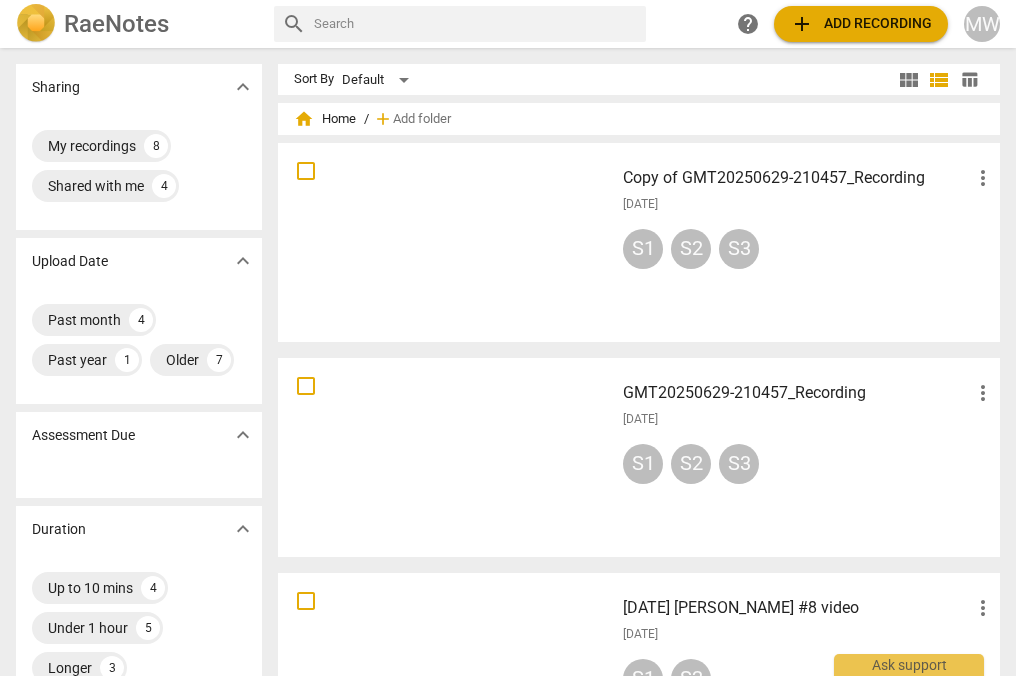 click at bounding box center (446, 242) 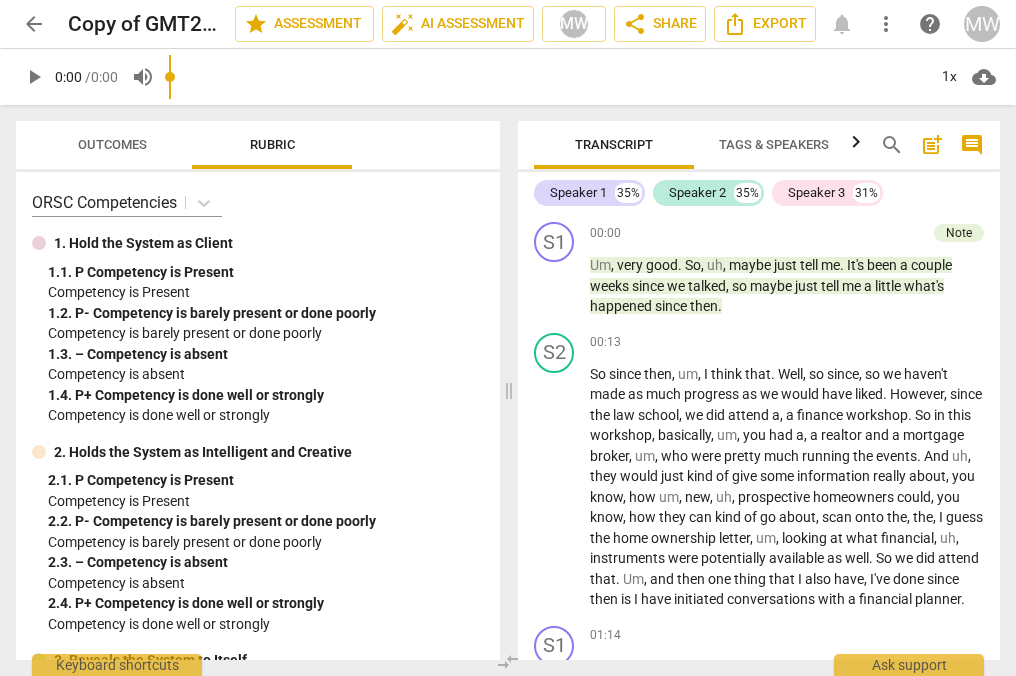 click on "Outcomes" at bounding box center (112, 144) 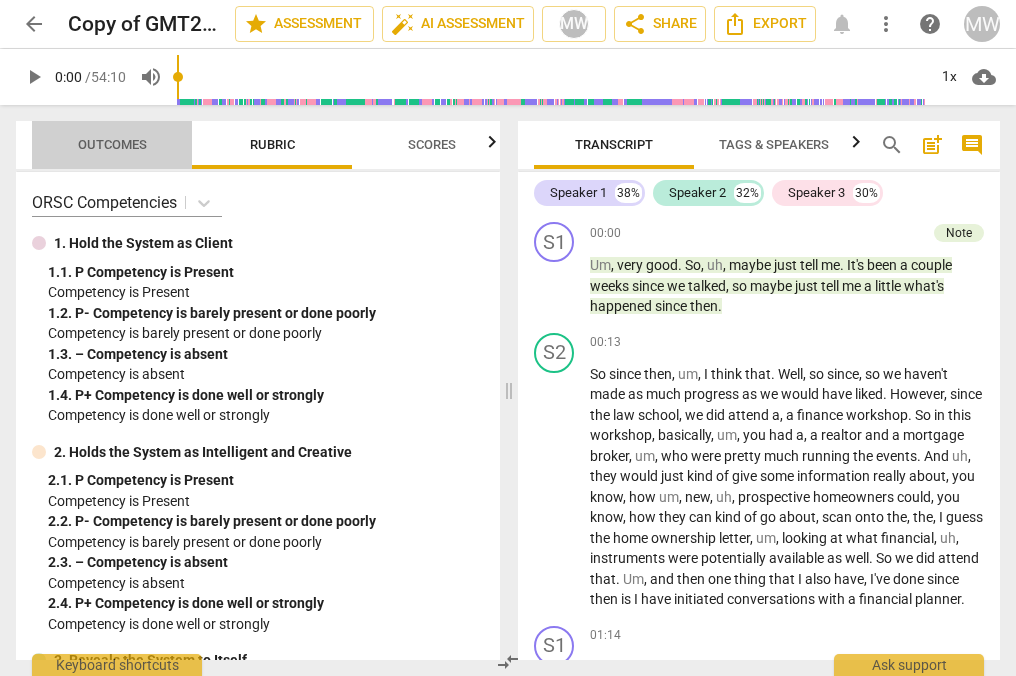 click on "Outcomes" at bounding box center [112, 144] 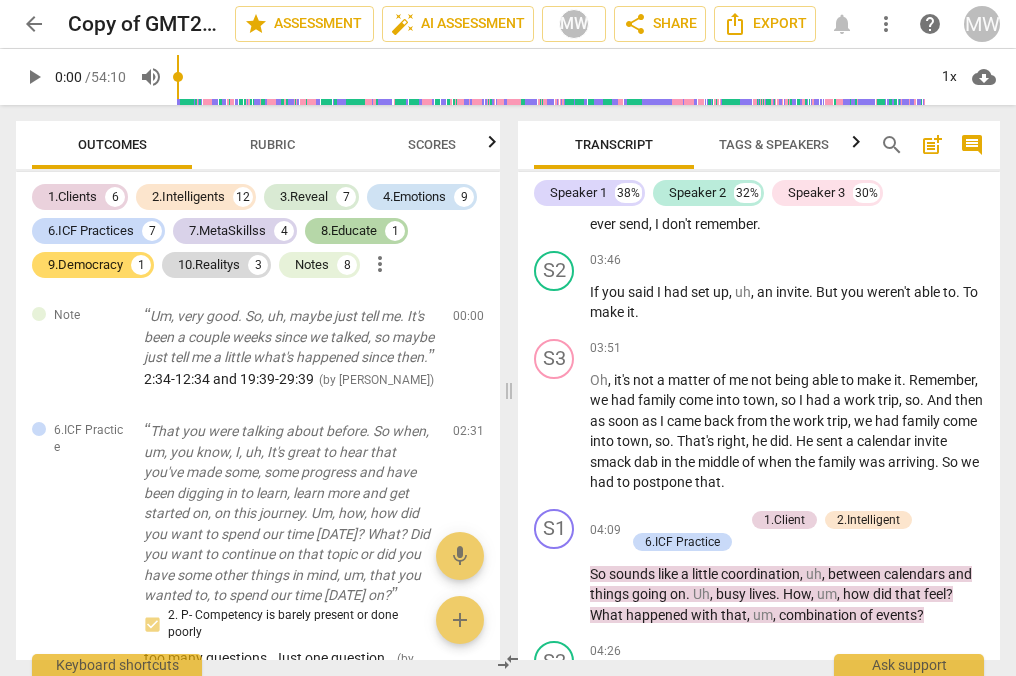 scroll, scrollTop: 1718, scrollLeft: 0, axis: vertical 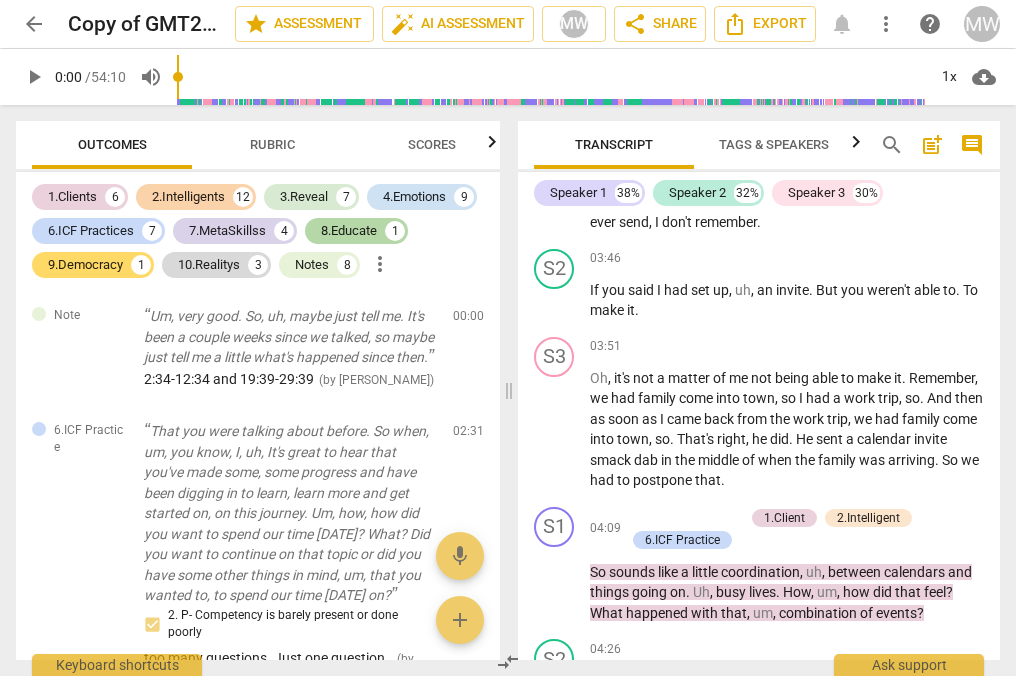 click on "2.Intelligents" at bounding box center [188, 197] 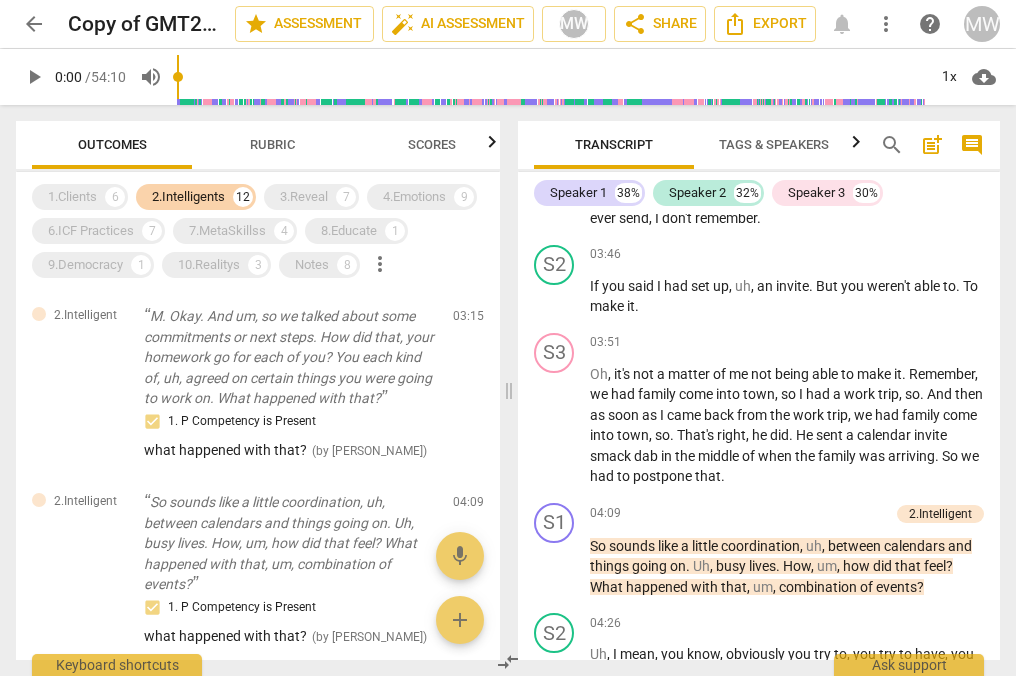 scroll, scrollTop: 1714, scrollLeft: 0, axis: vertical 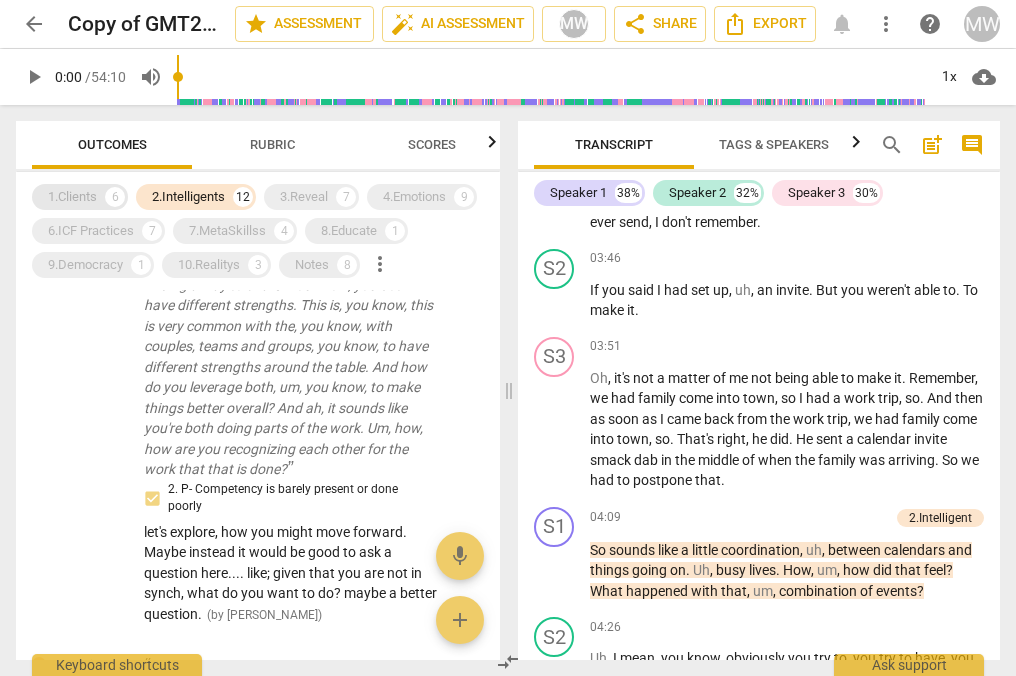 click on "1.Clients" at bounding box center [72, 197] 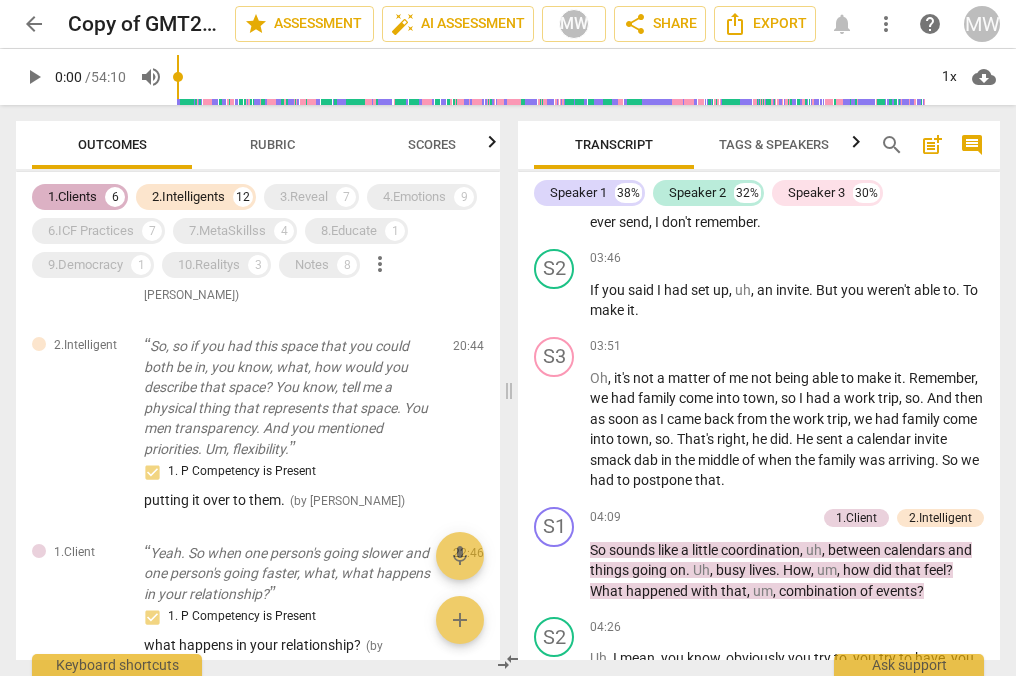 scroll, scrollTop: 2790, scrollLeft: 0, axis: vertical 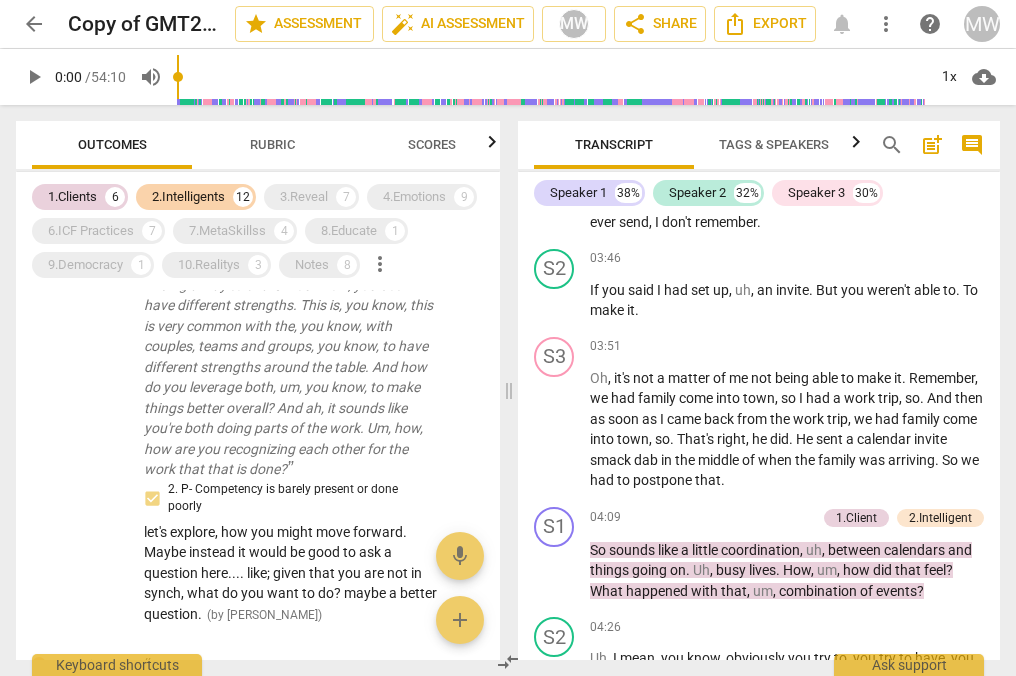 click on "2.Intelligents" at bounding box center (188, 197) 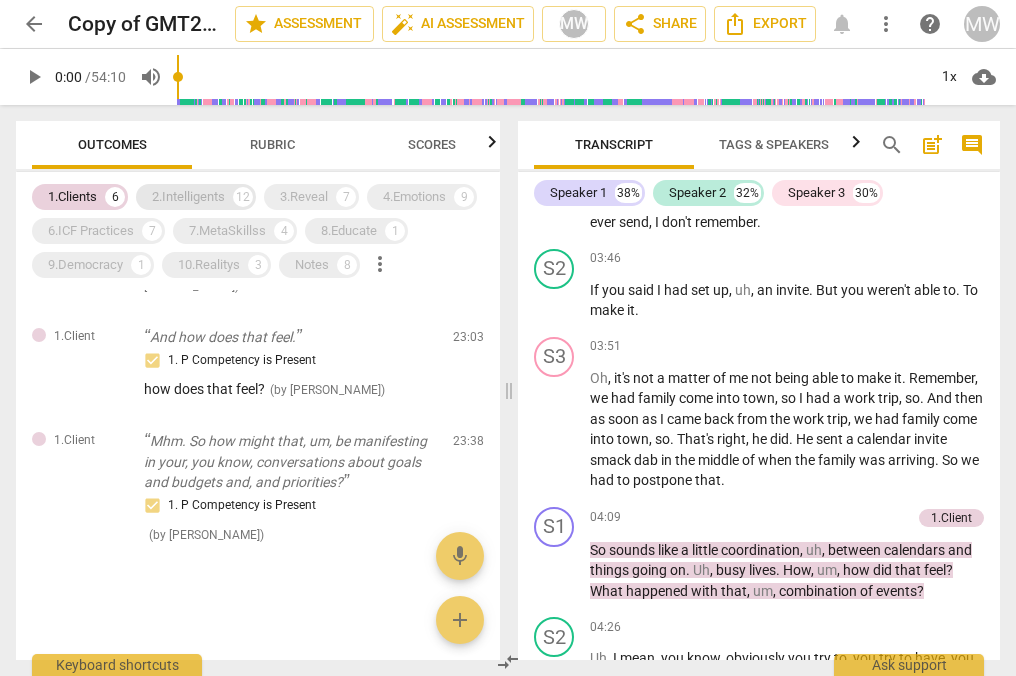 scroll, scrollTop: 764, scrollLeft: 0, axis: vertical 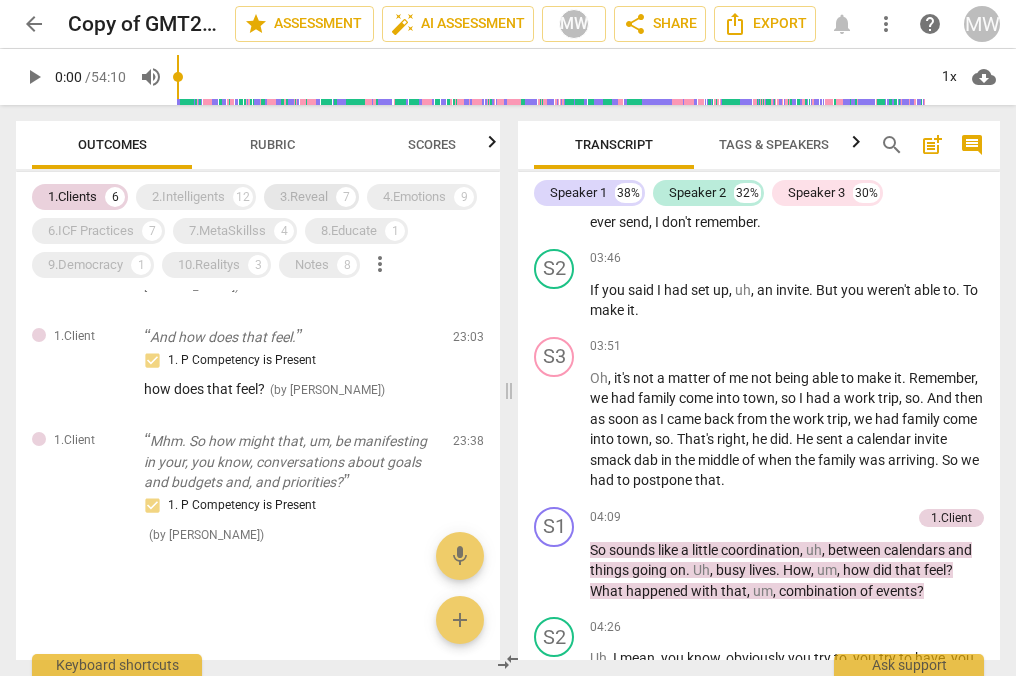 click on "3.Reveal" at bounding box center (304, 197) 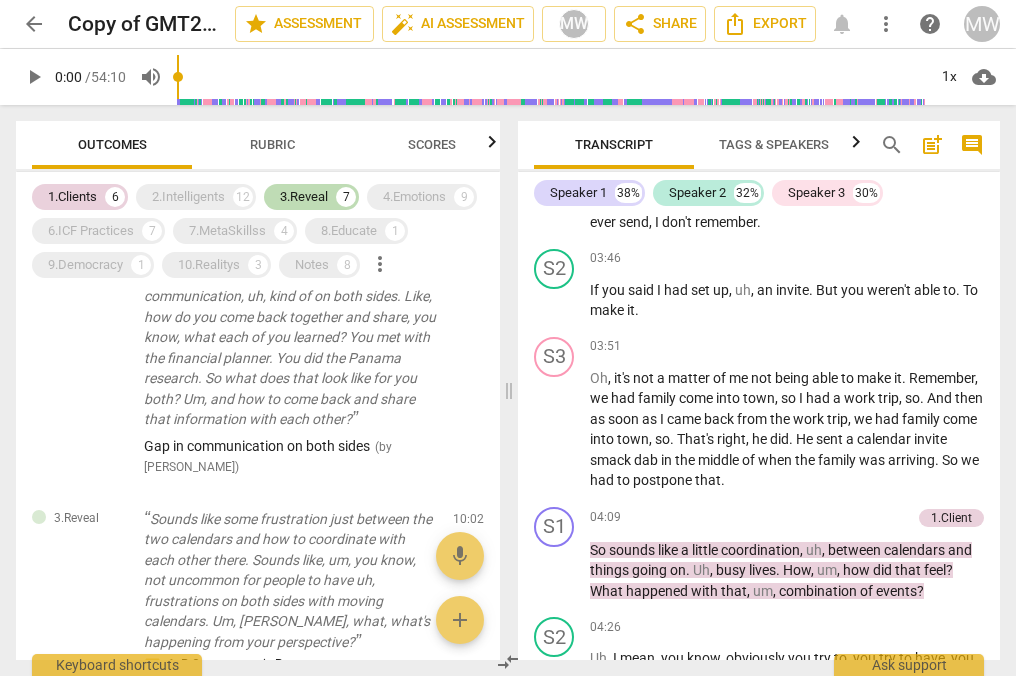 scroll, scrollTop: 1503, scrollLeft: 0, axis: vertical 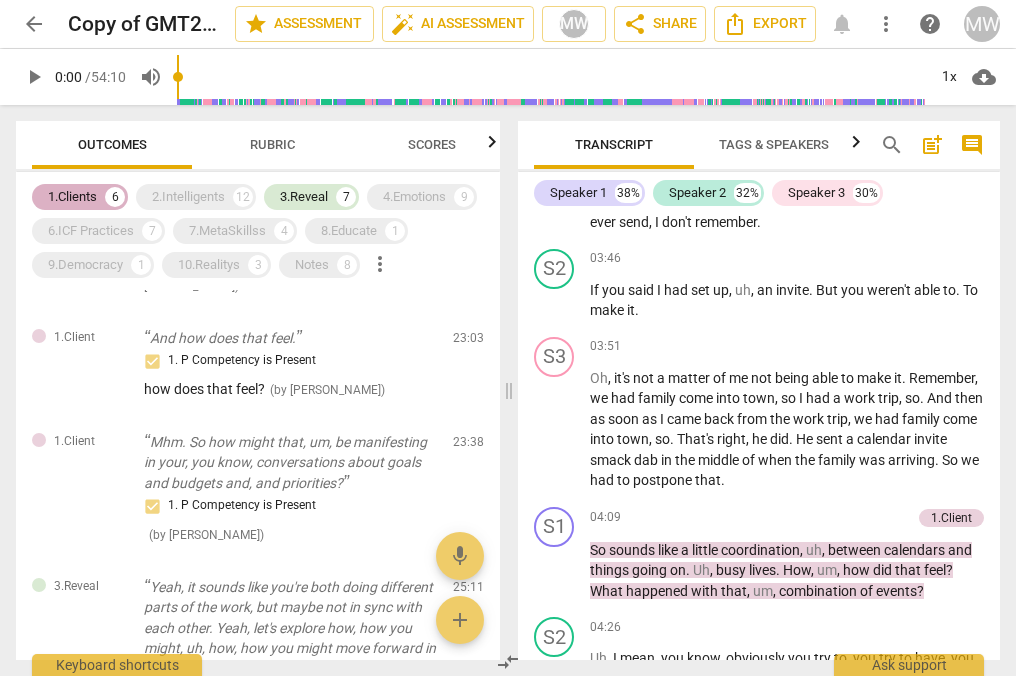 click on "1.Clients" at bounding box center [72, 197] 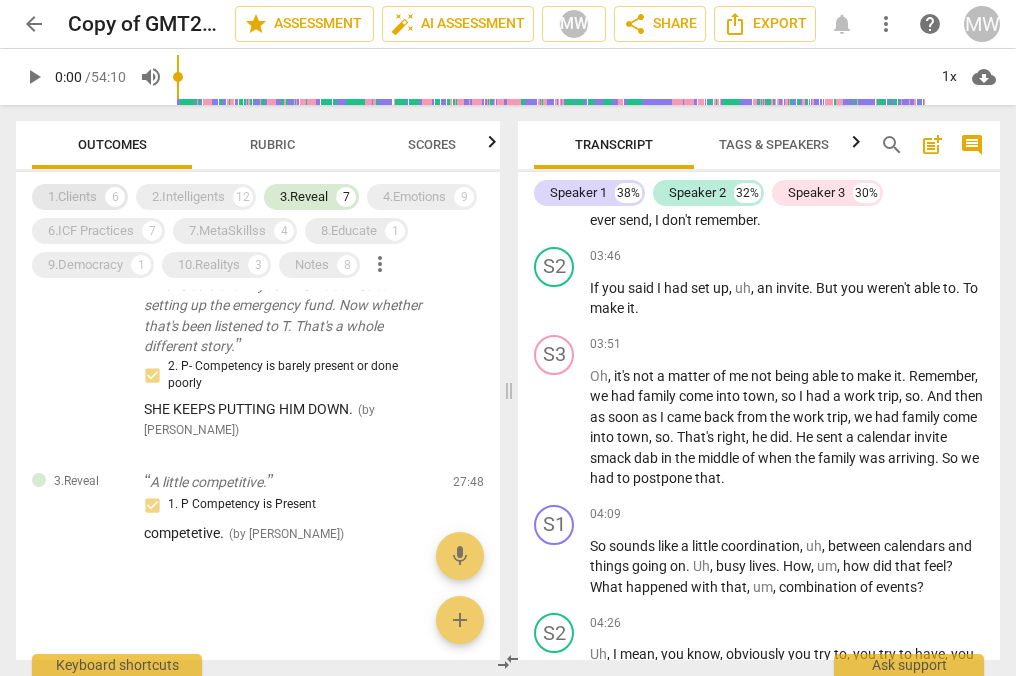 scroll, scrollTop: 469, scrollLeft: 0, axis: vertical 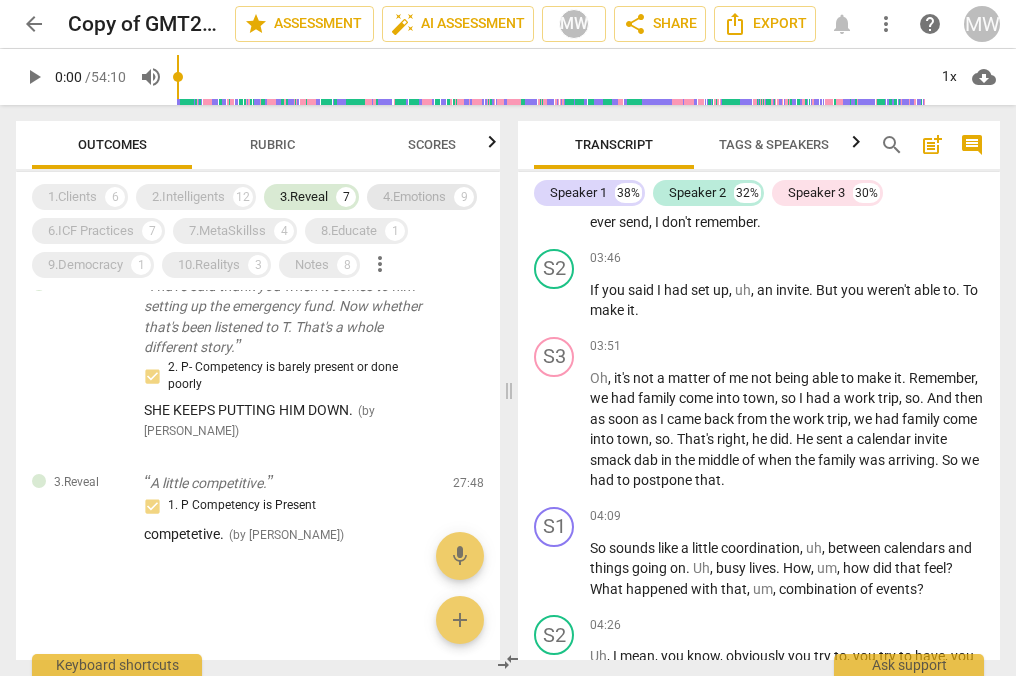 click on "4.Emotions" at bounding box center [414, 197] 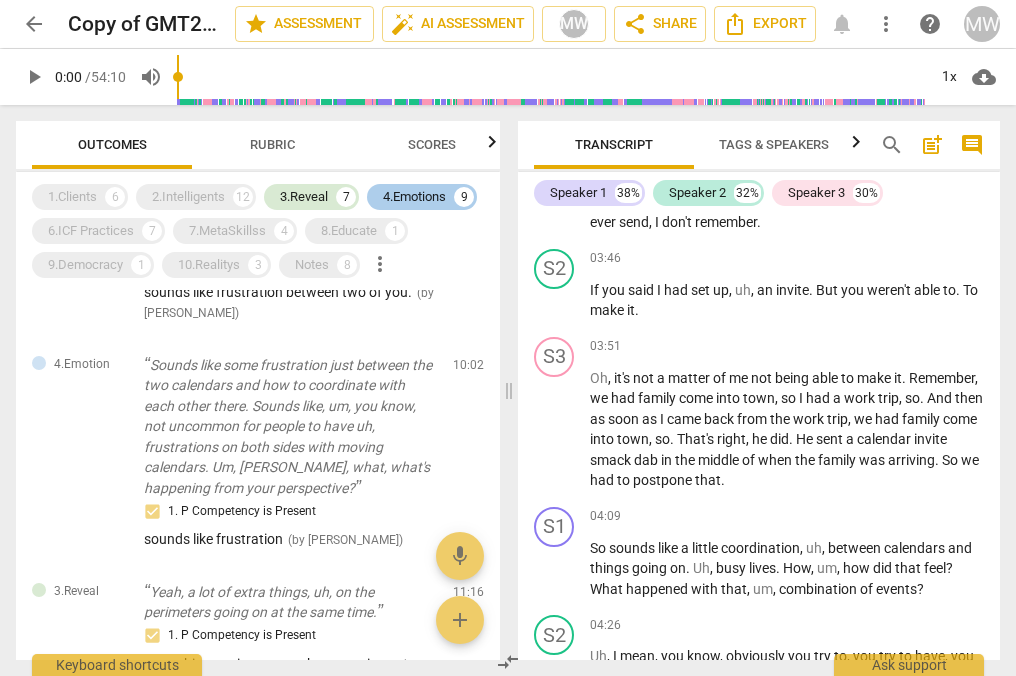 scroll, scrollTop: 2466, scrollLeft: 0, axis: vertical 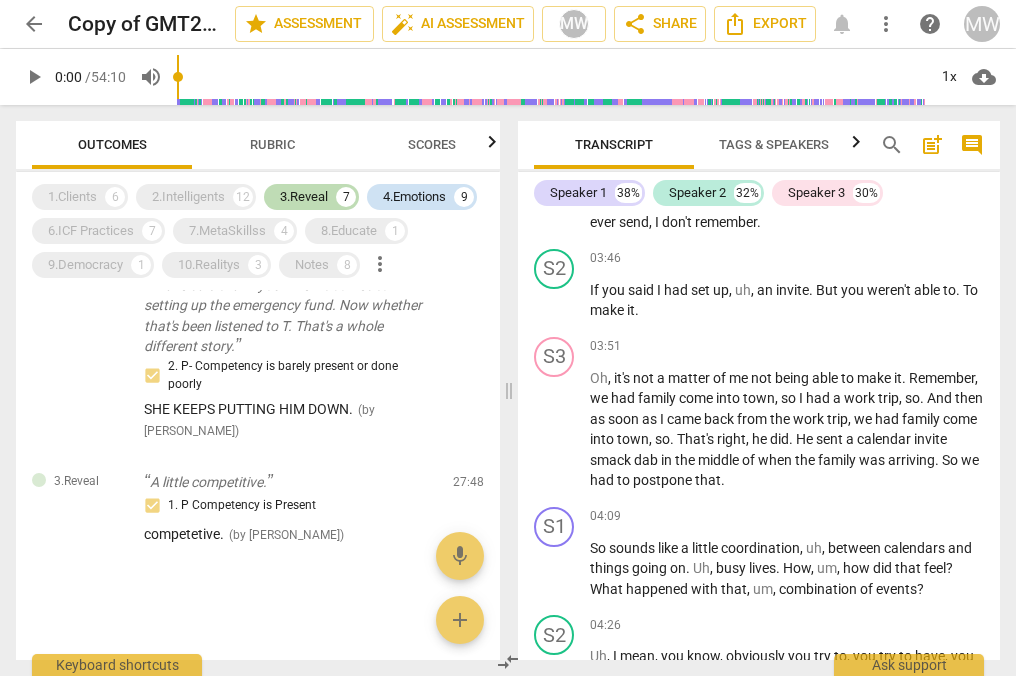 click on "3.Reveal" at bounding box center (304, 197) 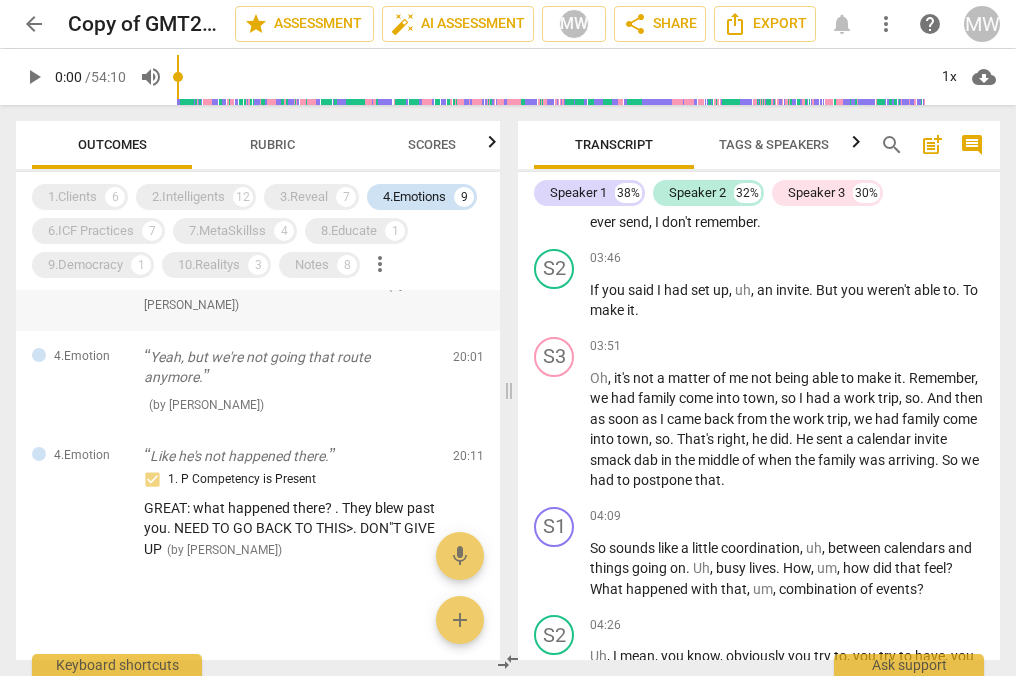 scroll, scrollTop: 1019, scrollLeft: 0, axis: vertical 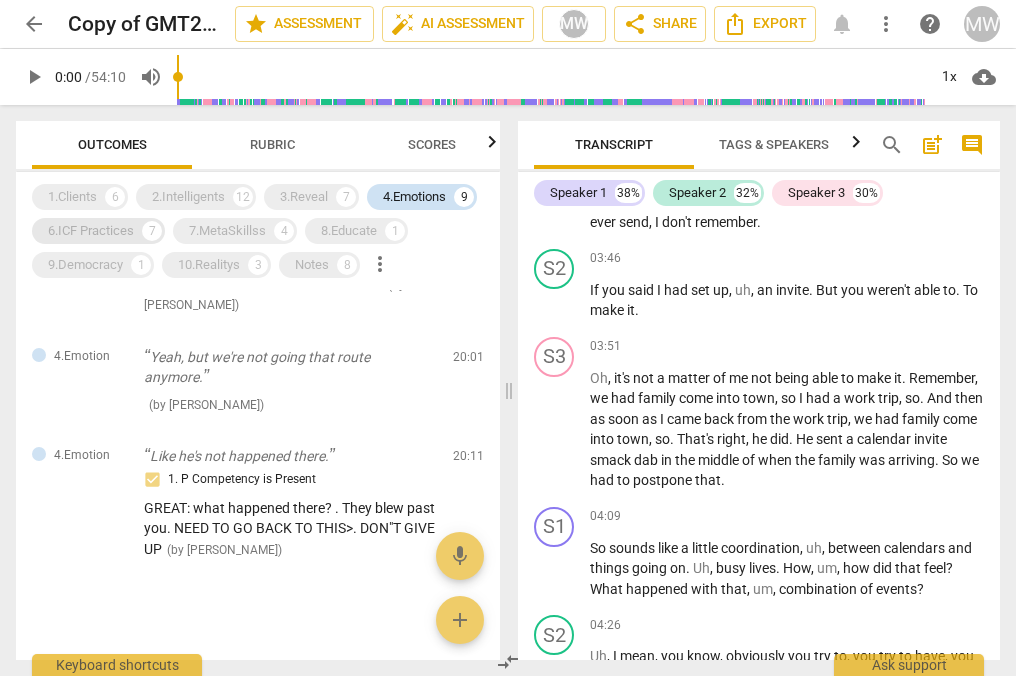click on "6.ICF Practices" at bounding box center (91, 231) 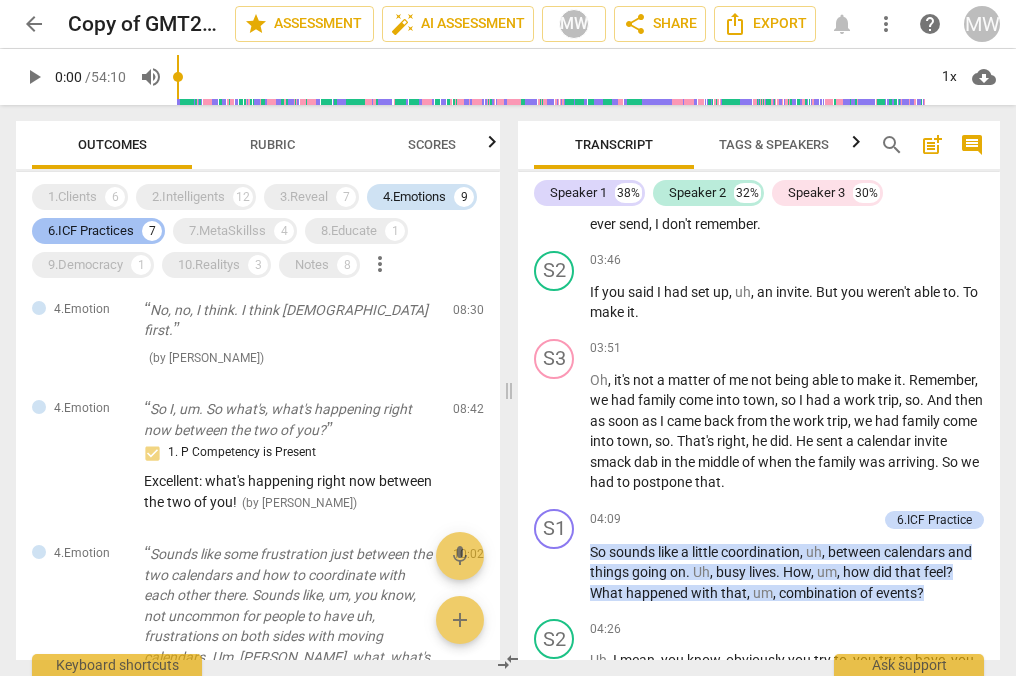 scroll, scrollTop: 1970, scrollLeft: 0, axis: vertical 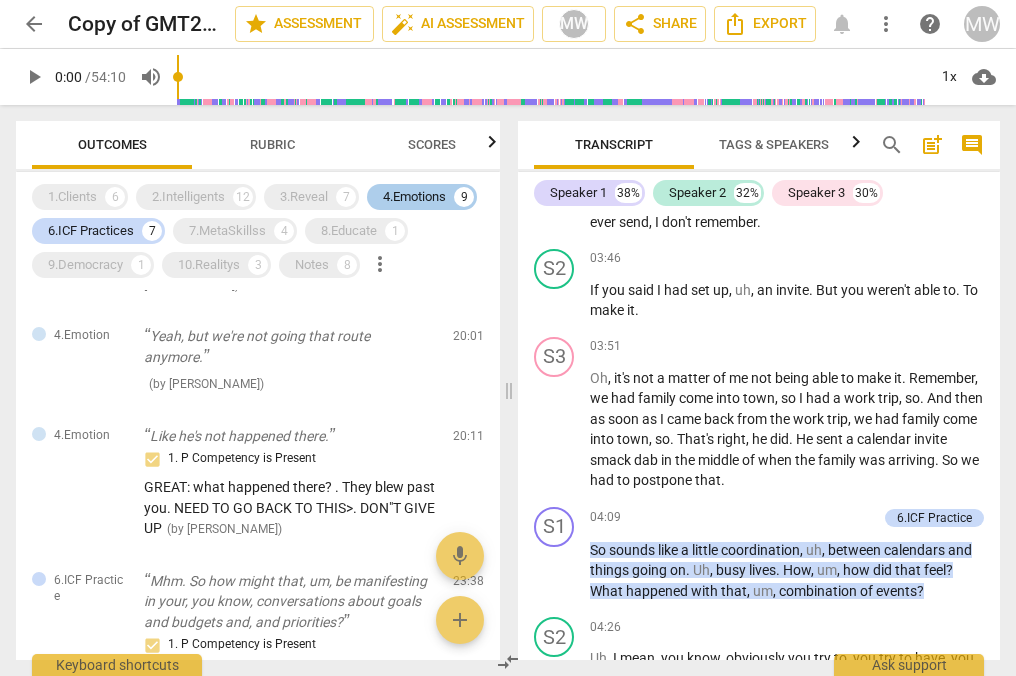click on "4.Emotions" at bounding box center [414, 197] 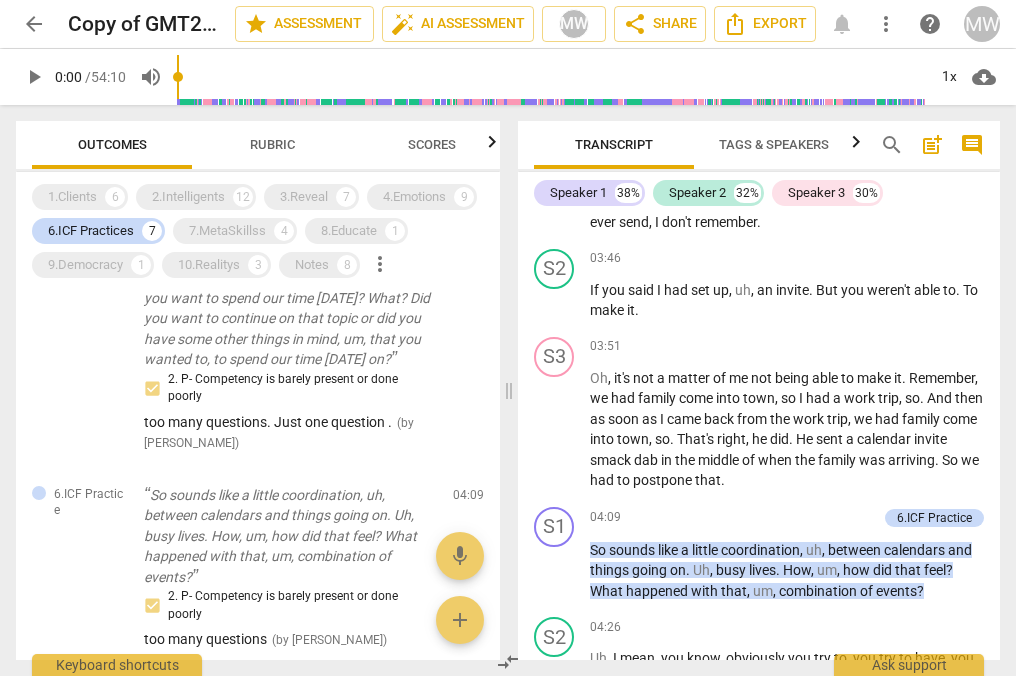 scroll, scrollTop: 0, scrollLeft: 0, axis: both 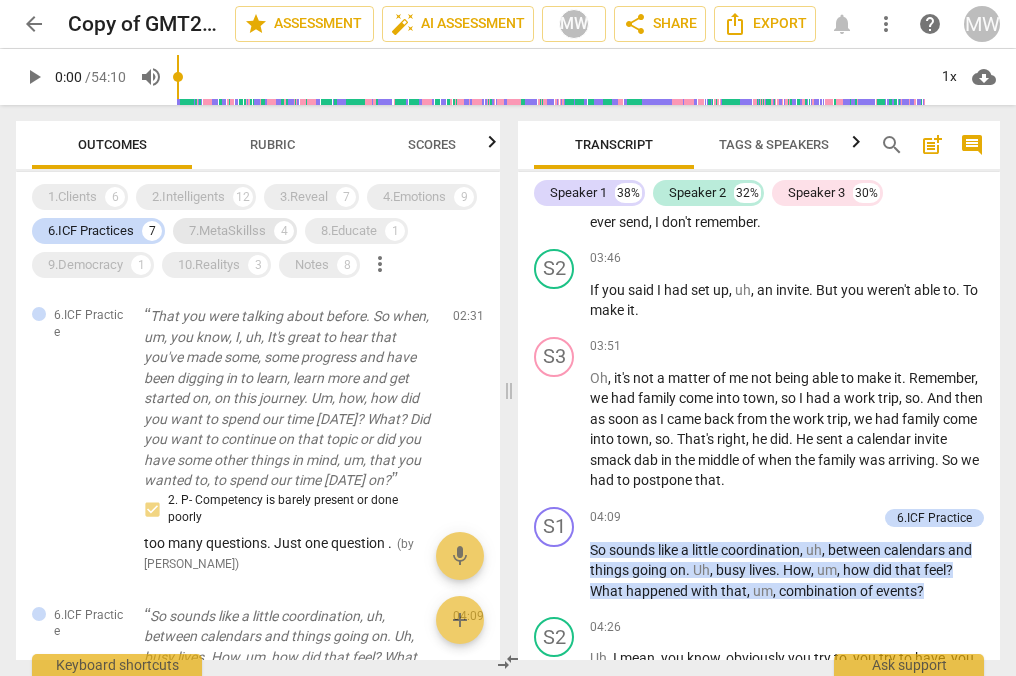 click on "7.MetaSkillss" at bounding box center [227, 231] 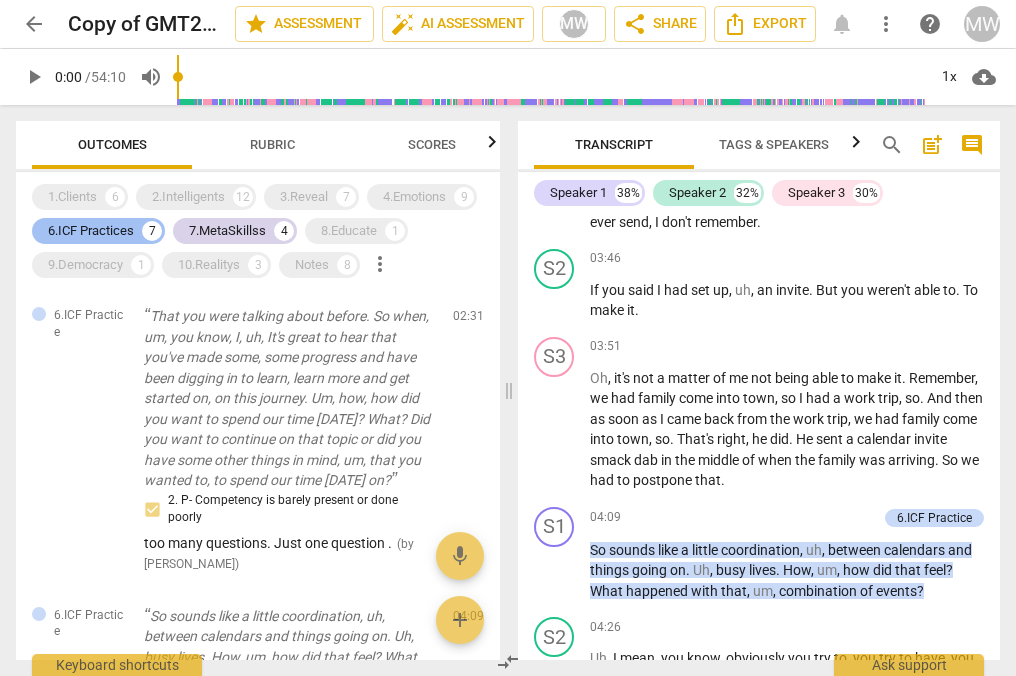 click on "6.ICF Practices" at bounding box center [91, 231] 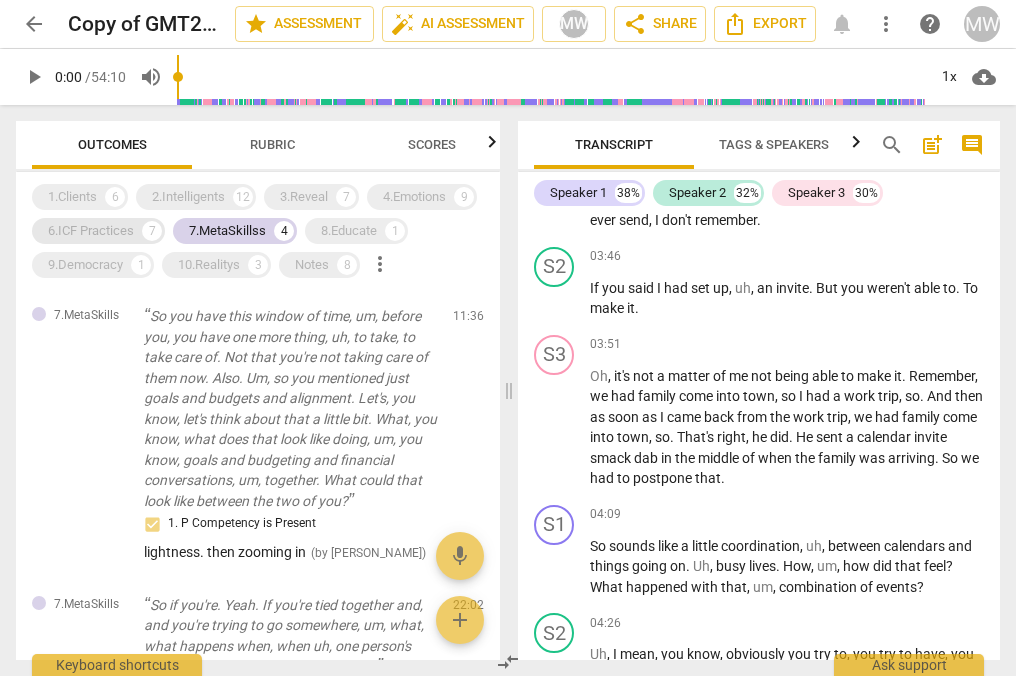 scroll, scrollTop: 1712, scrollLeft: 0, axis: vertical 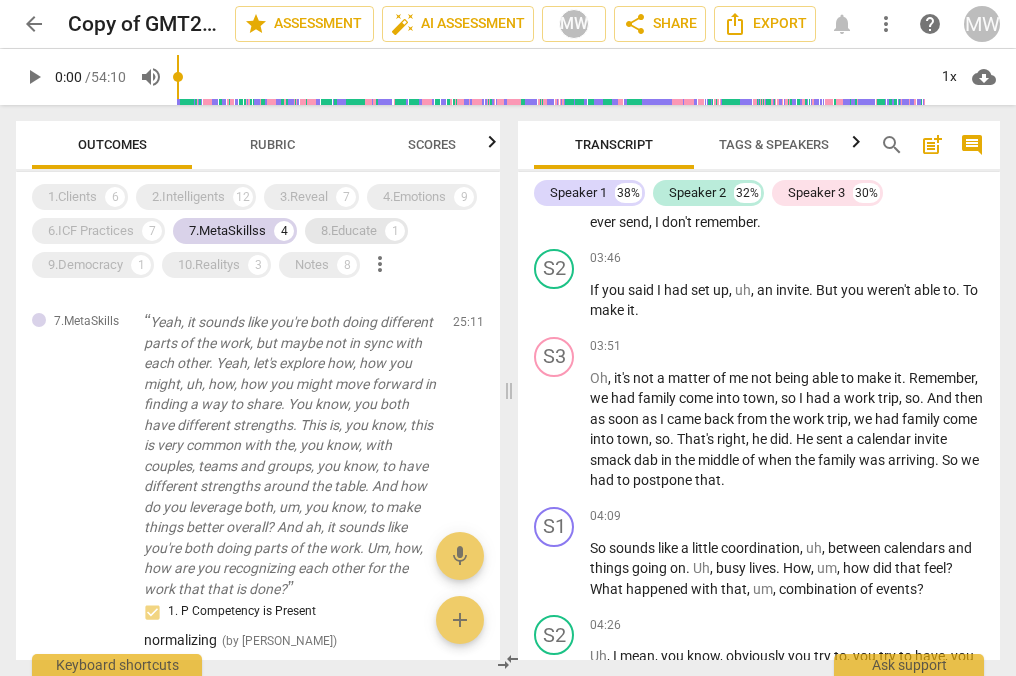 click on "8.Educate" at bounding box center [349, 231] 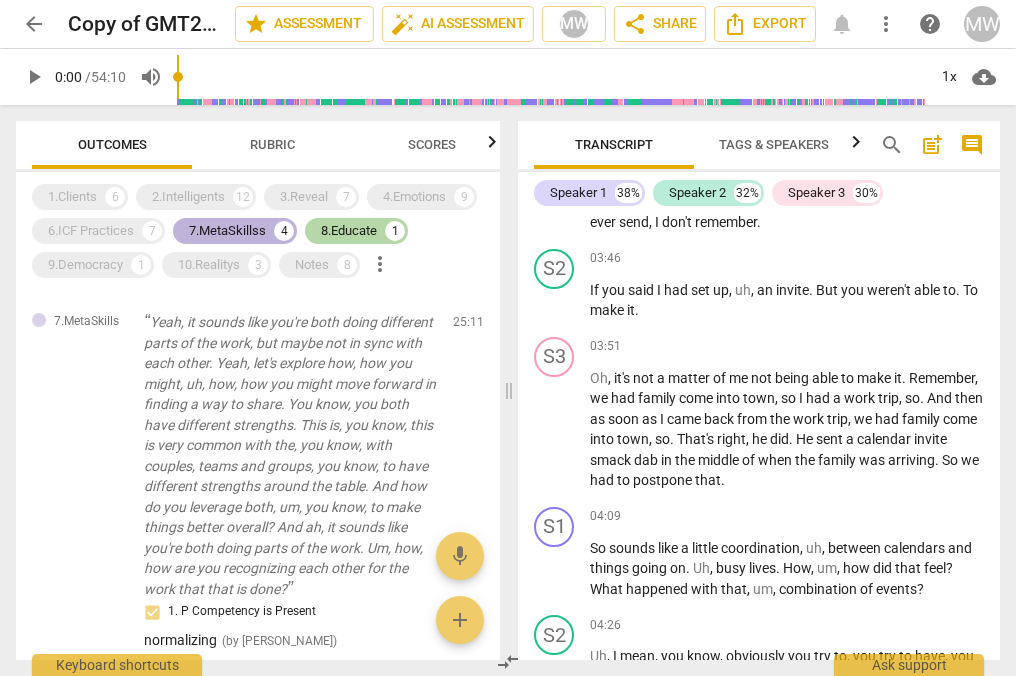 click on "7.MetaSkillss" at bounding box center [227, 231] 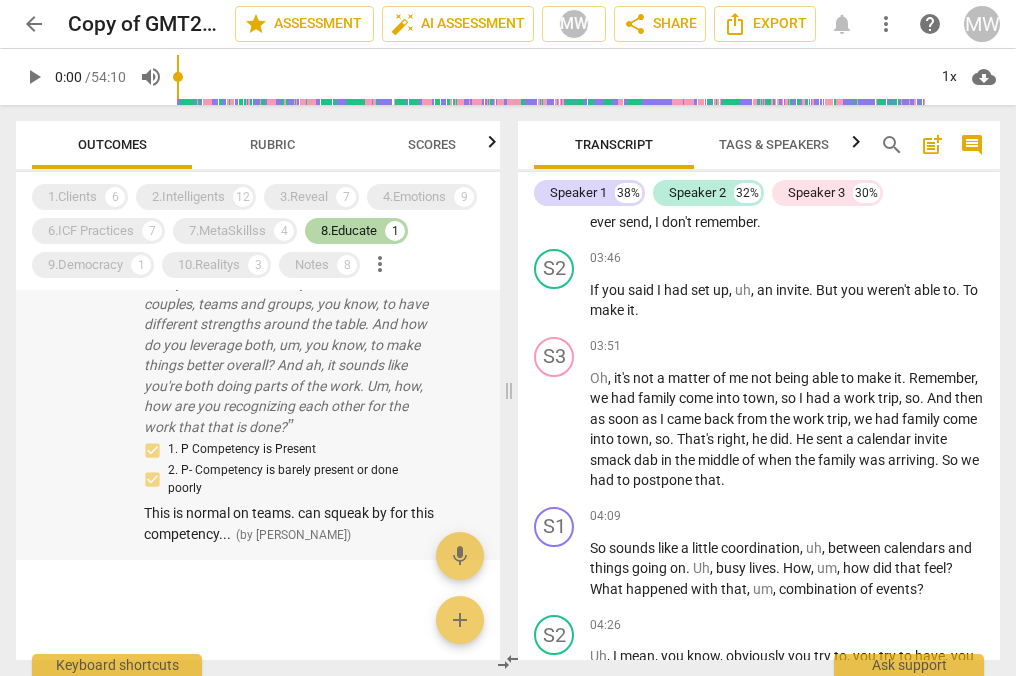 scroll, scrollTop: 156, scrollLeft: 0, axis: vertical 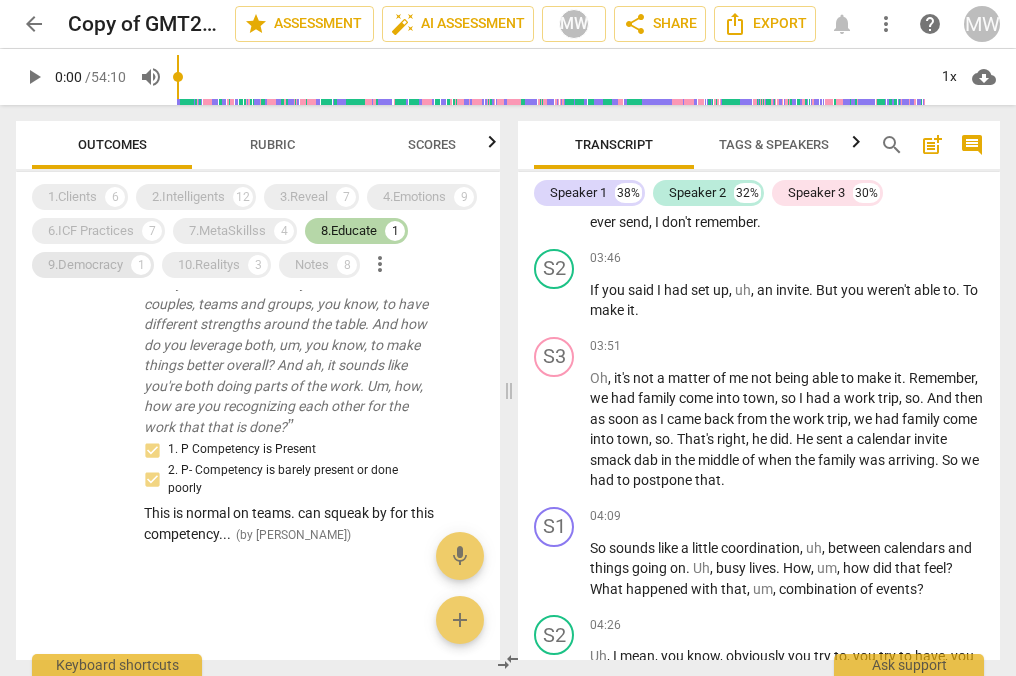 click on "9.Democracy" at bounding box center (85, 265) 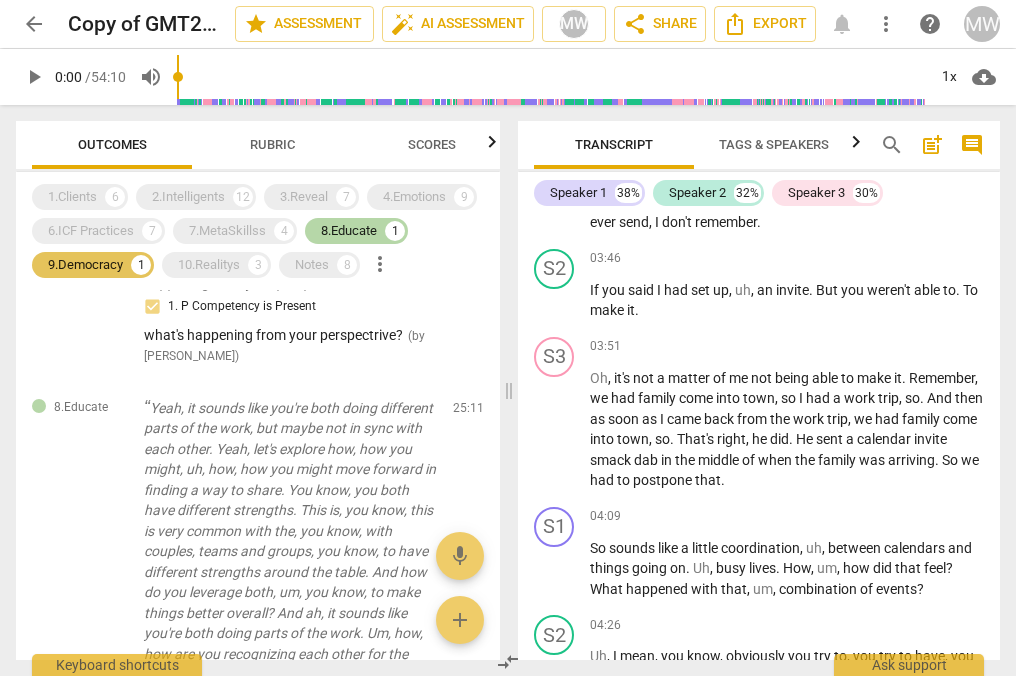 scroll, scrollTop: 403, scrollLeft: 0, axis: vertical 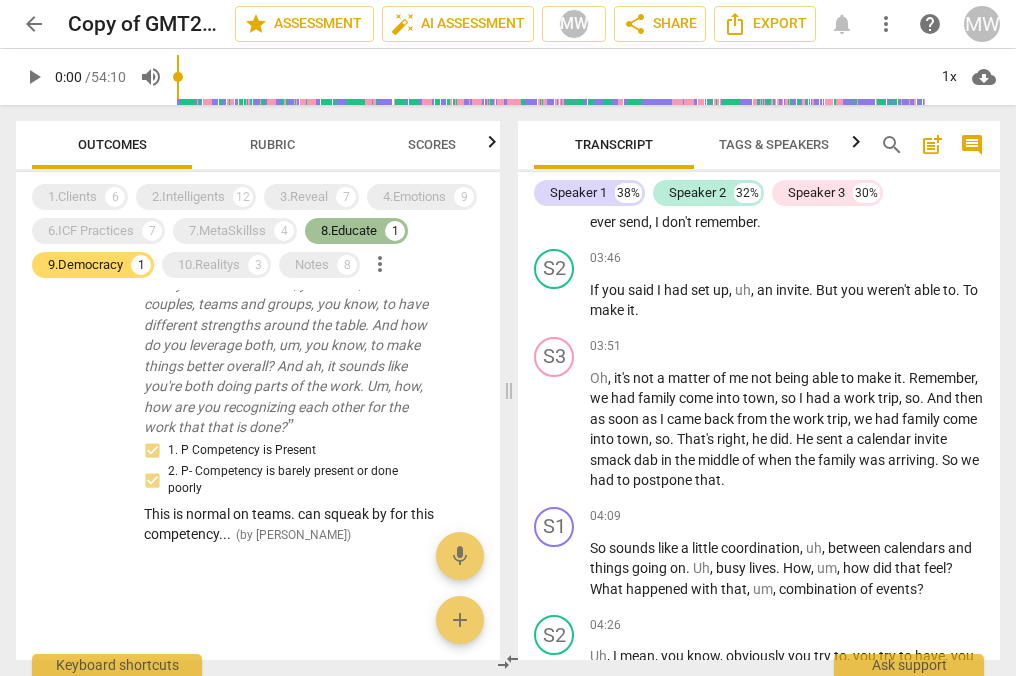 click on "8.Educate" at bounding box center (349, 231) 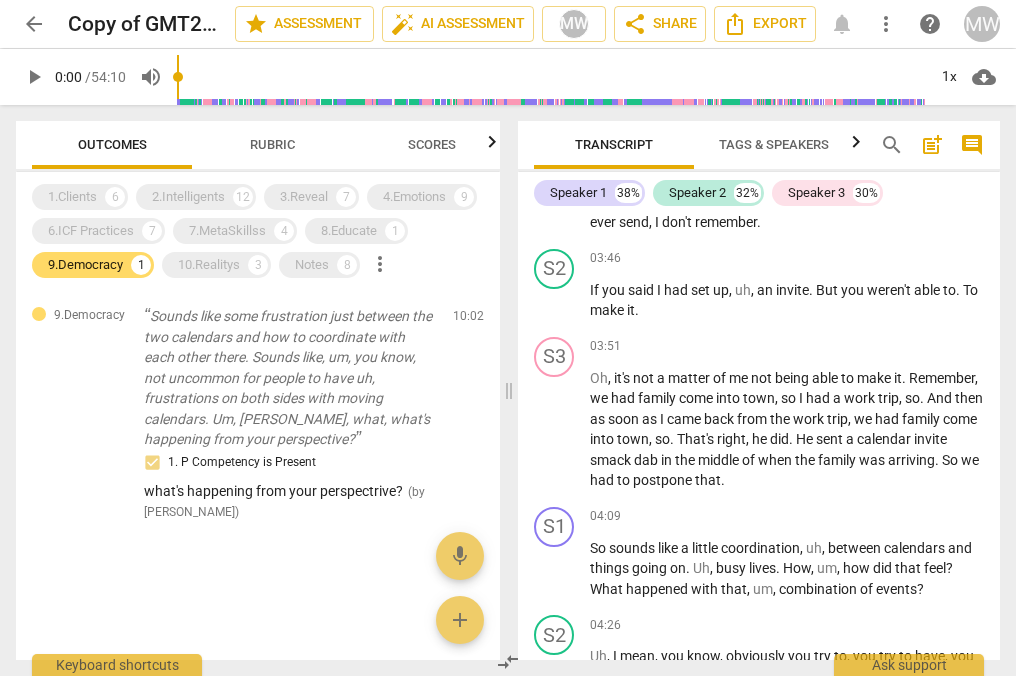 scroll, scrollTop: 0, scrollLeft: 0, axis: both 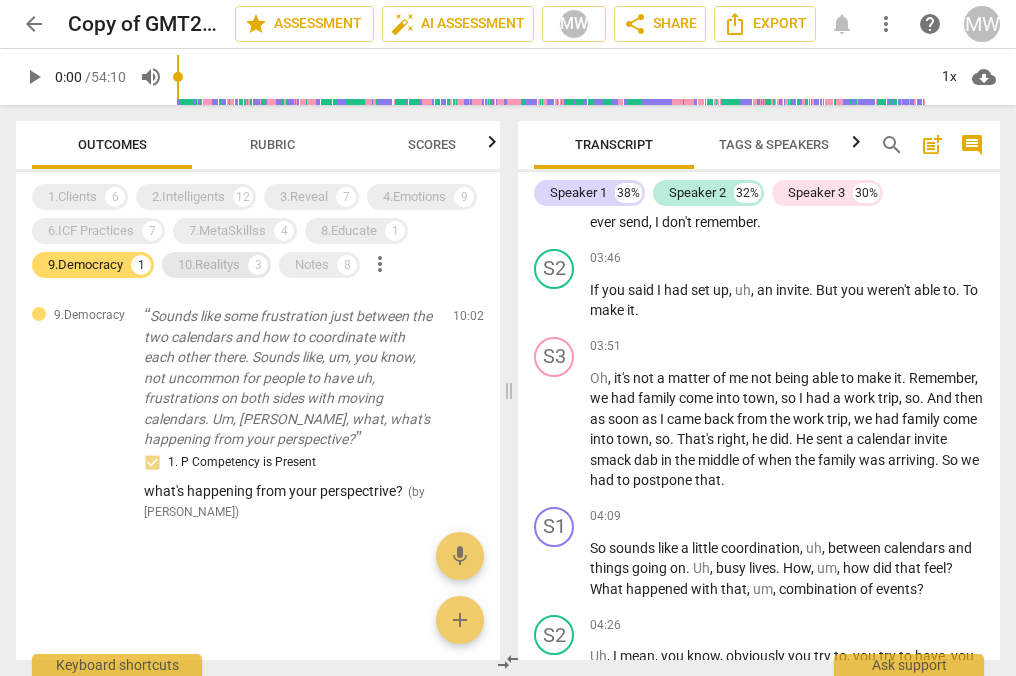 click on "10.Realitys" at bounding box center (209, 265) 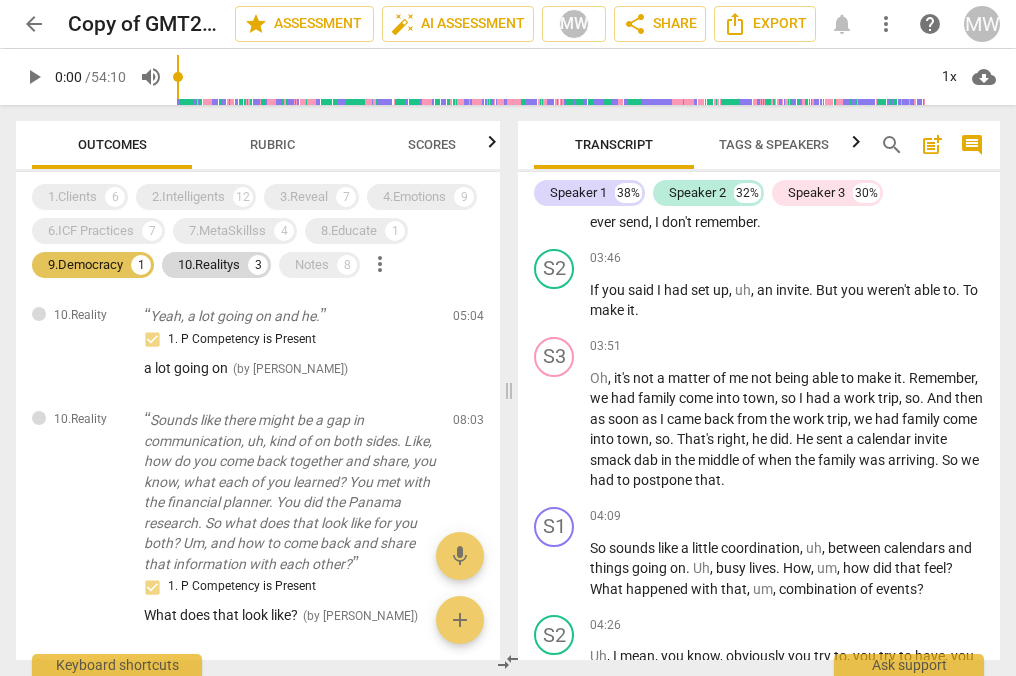 click on "9.Democracy" at bounding box center (85, 265) 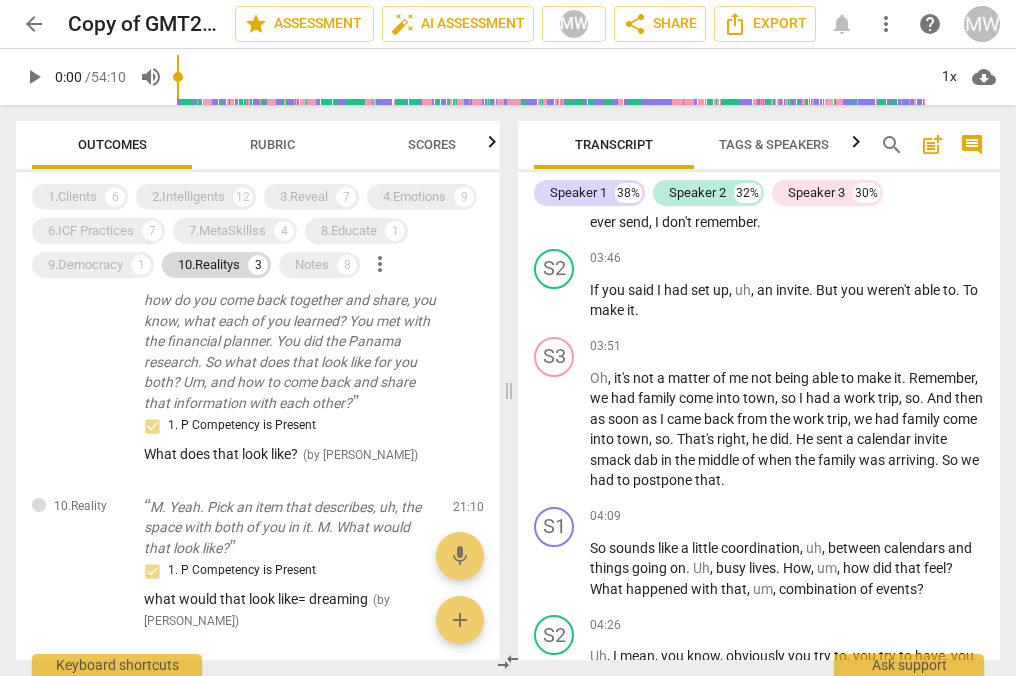 scroll, scrollTop: 0, scrollLeft: 0, axis: both 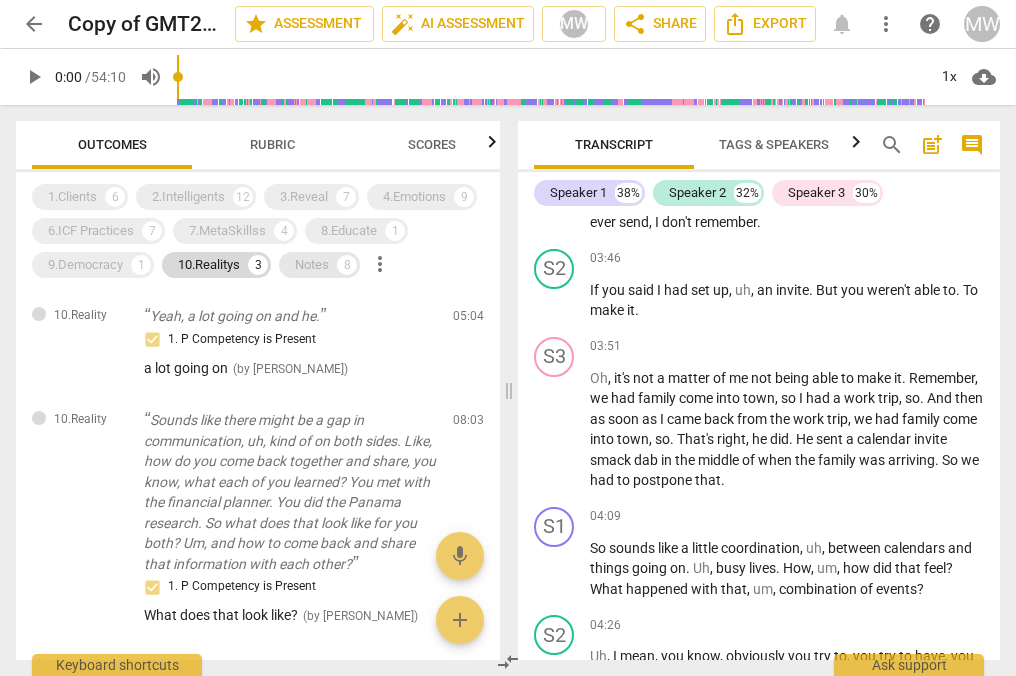 click on "Notes" at bounding box center (312, 265) 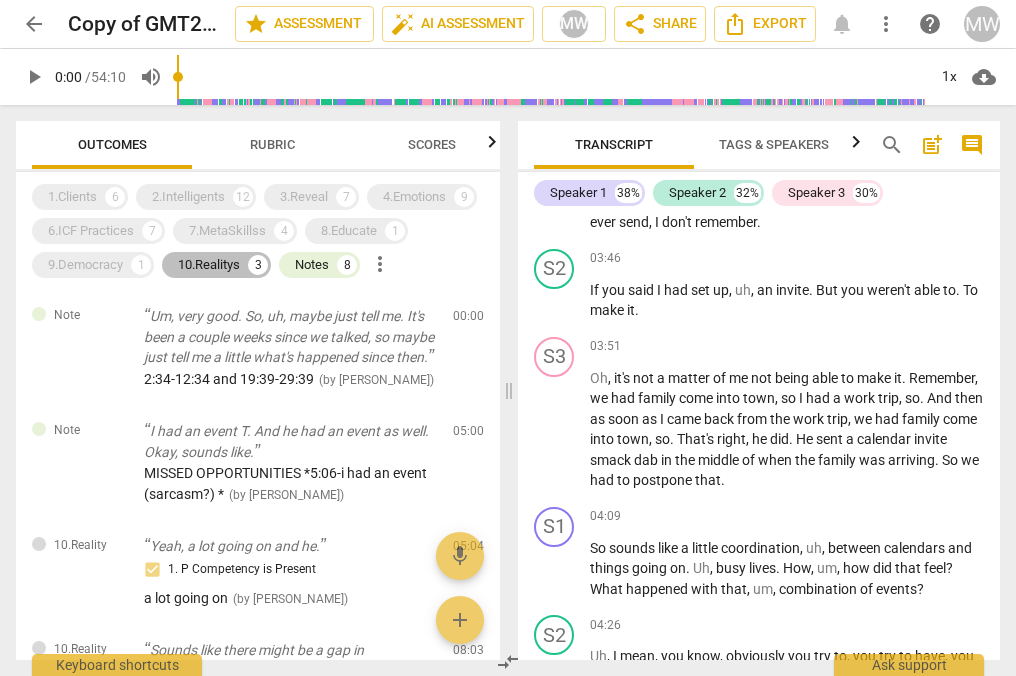 click on "10.Realitys" at bounding box center [209, 265] 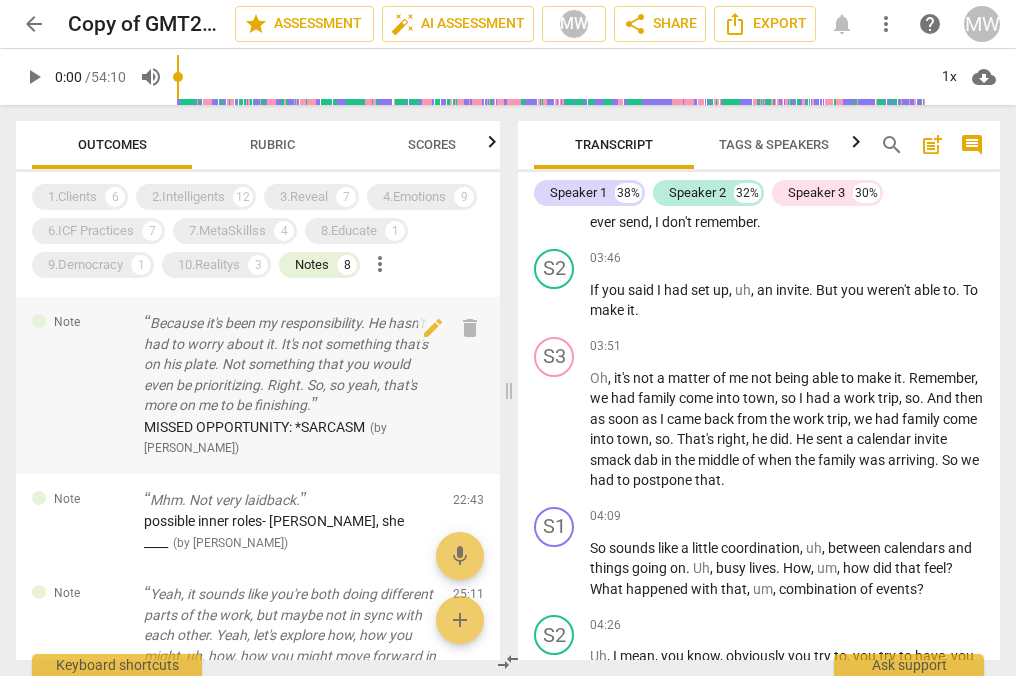 scroll, scrollTop: 221, scrollLeft: 0, axis: vertical 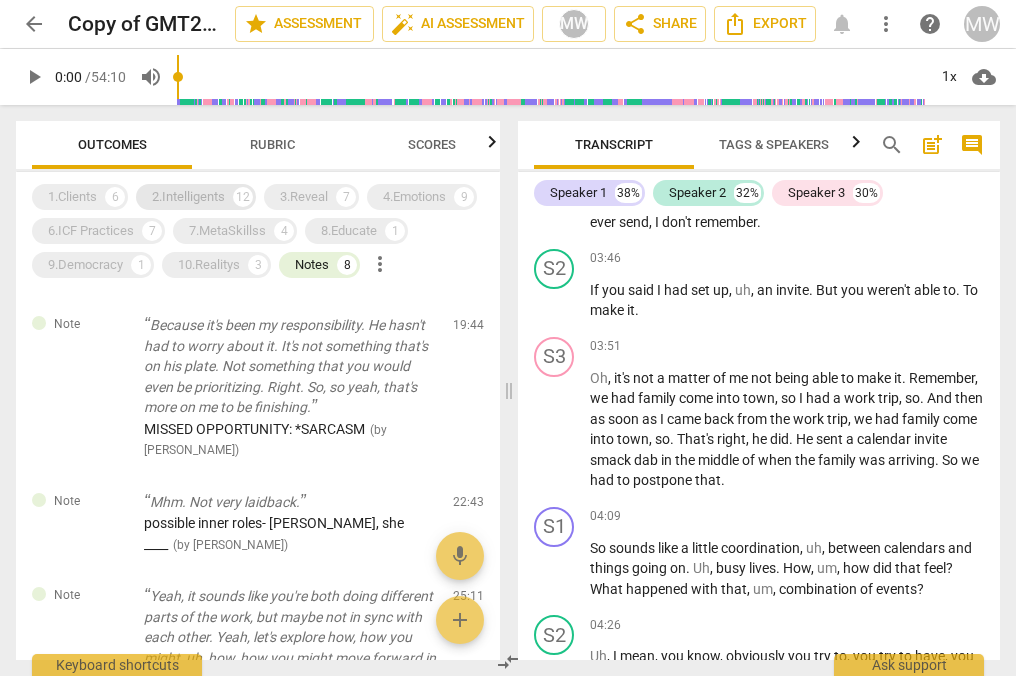 click on "2.Intelligents" at bounding box center [188, 197] 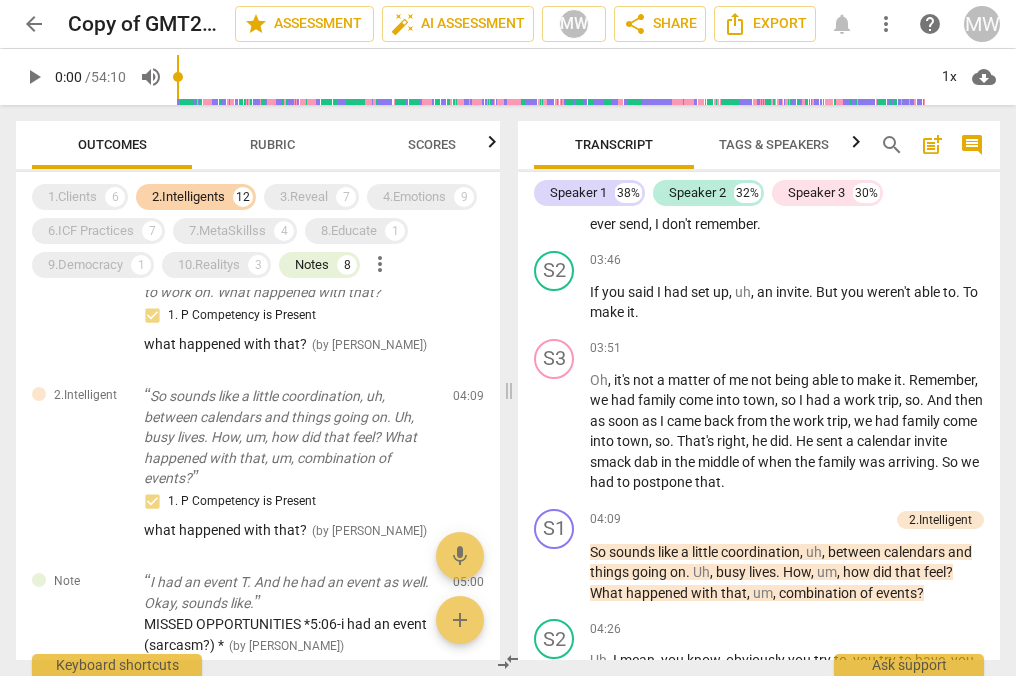 scroll, scrollTop: 634, scrollLeft: 0, axis: vertical 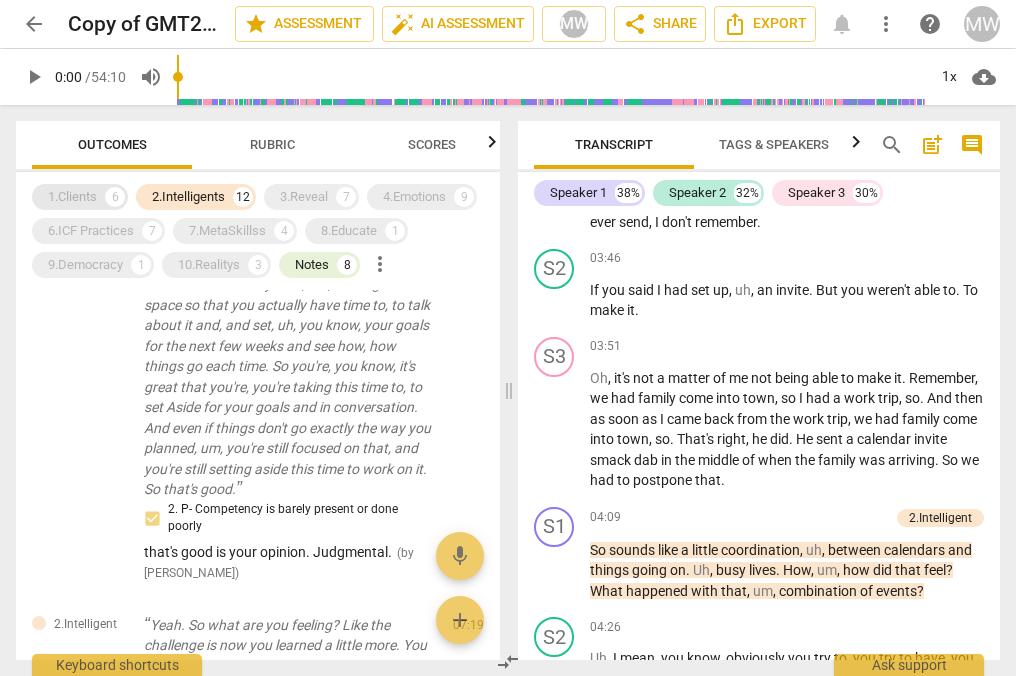 click on "1.Clients" at bounding box center (72, 197) 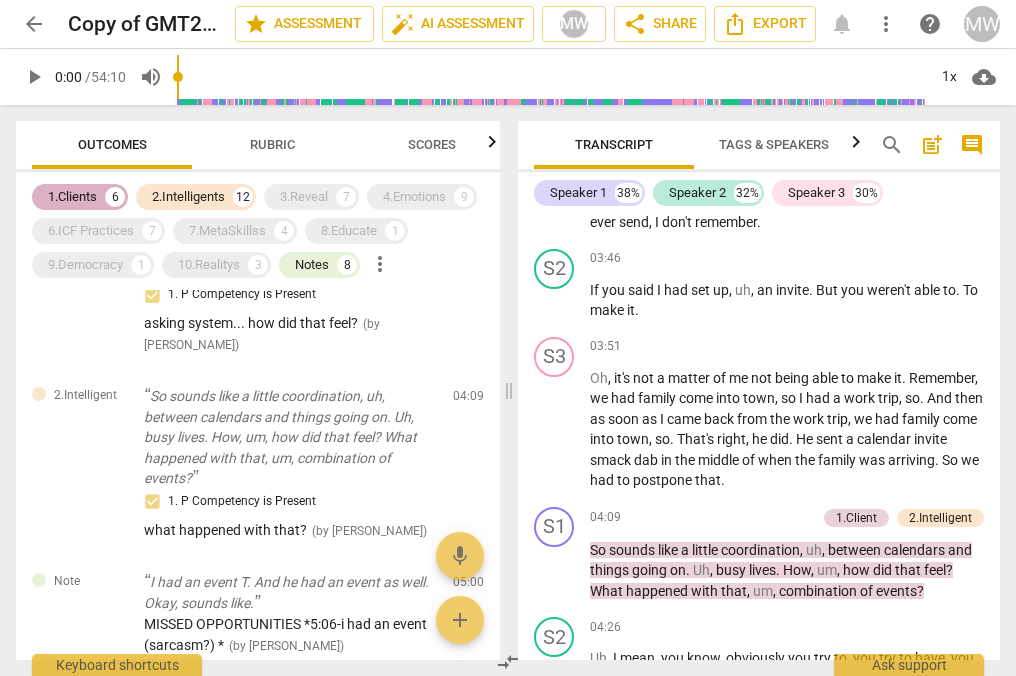 scroll, scrollTop: 1047, scrollLeft: 0, axis: vertical 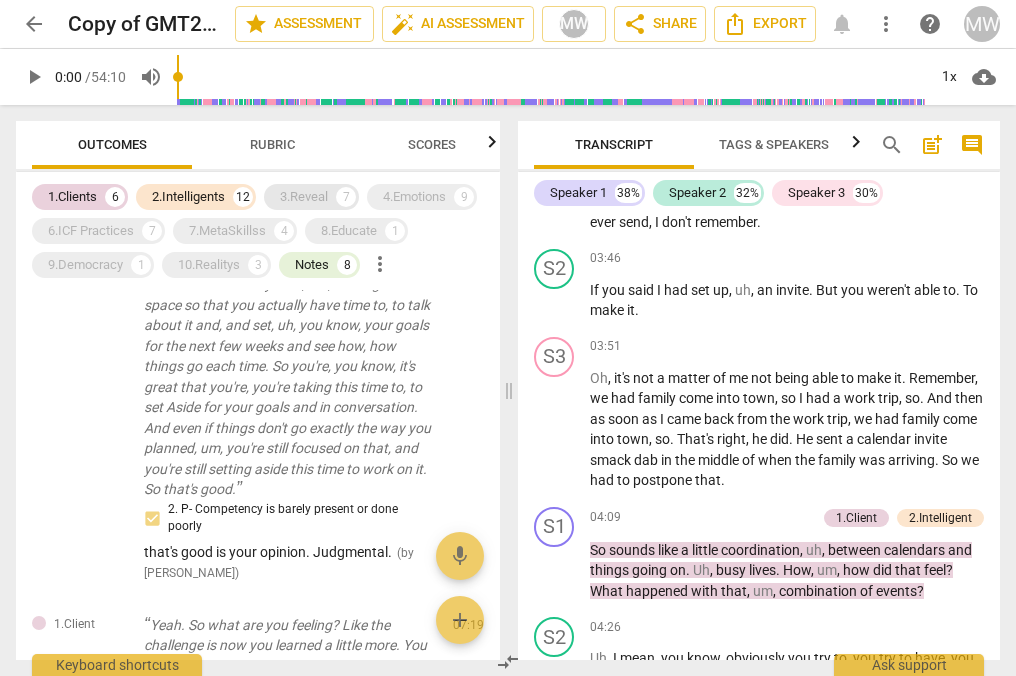 click on "3.Reveal" at bounding box center [304, 197] 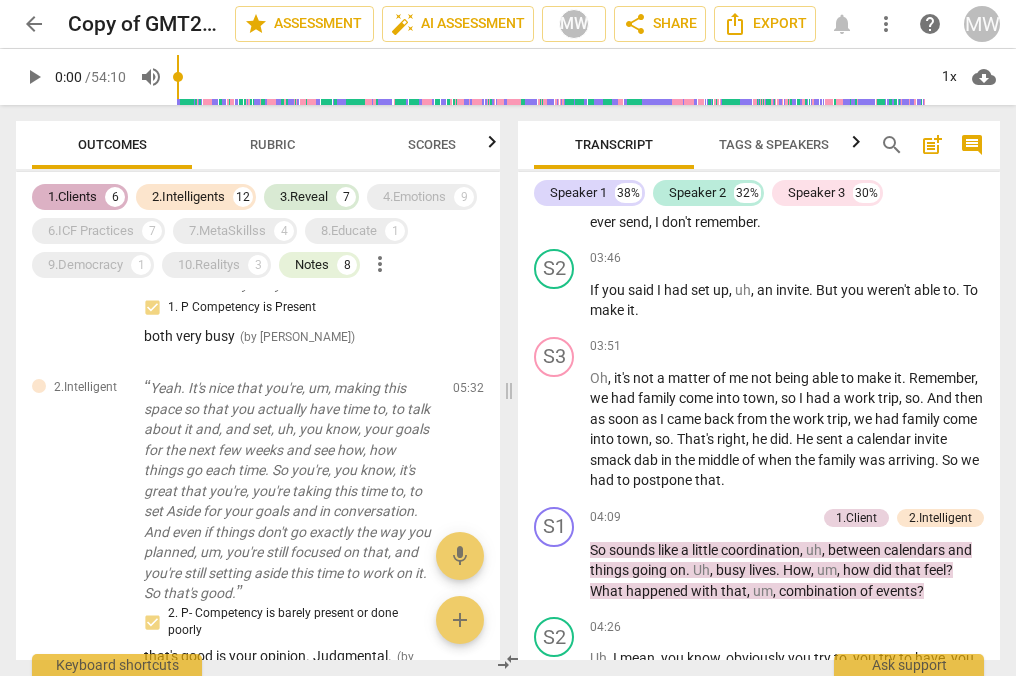 click on "1.Clients" at bounding box center (72, 197) 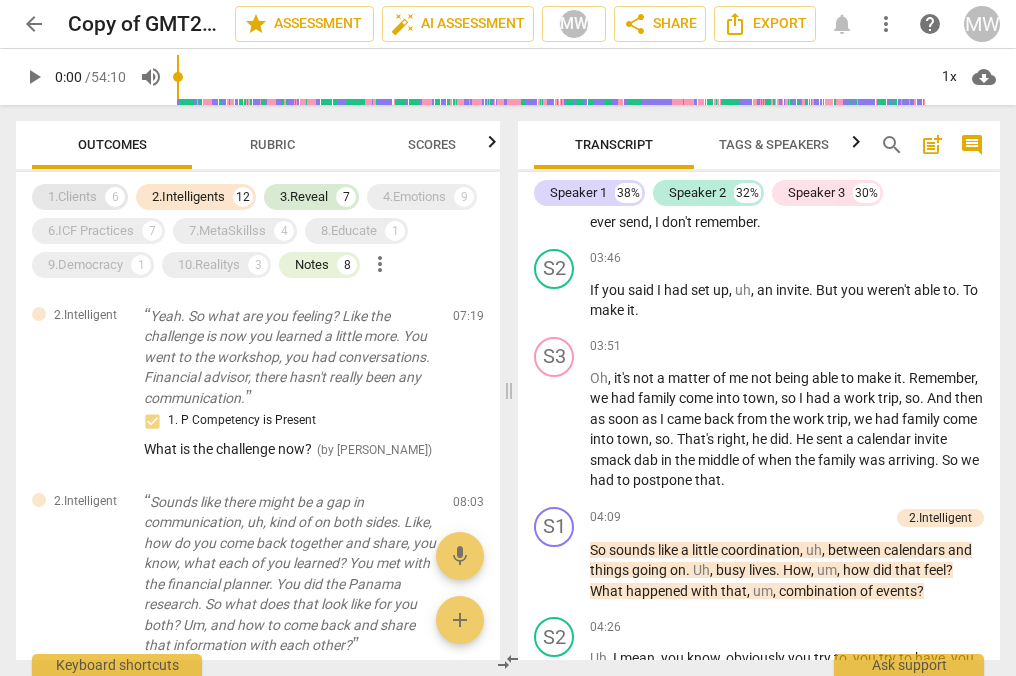 scroll, scrollTop: 634, scrollLeft: 0, axis: vertical 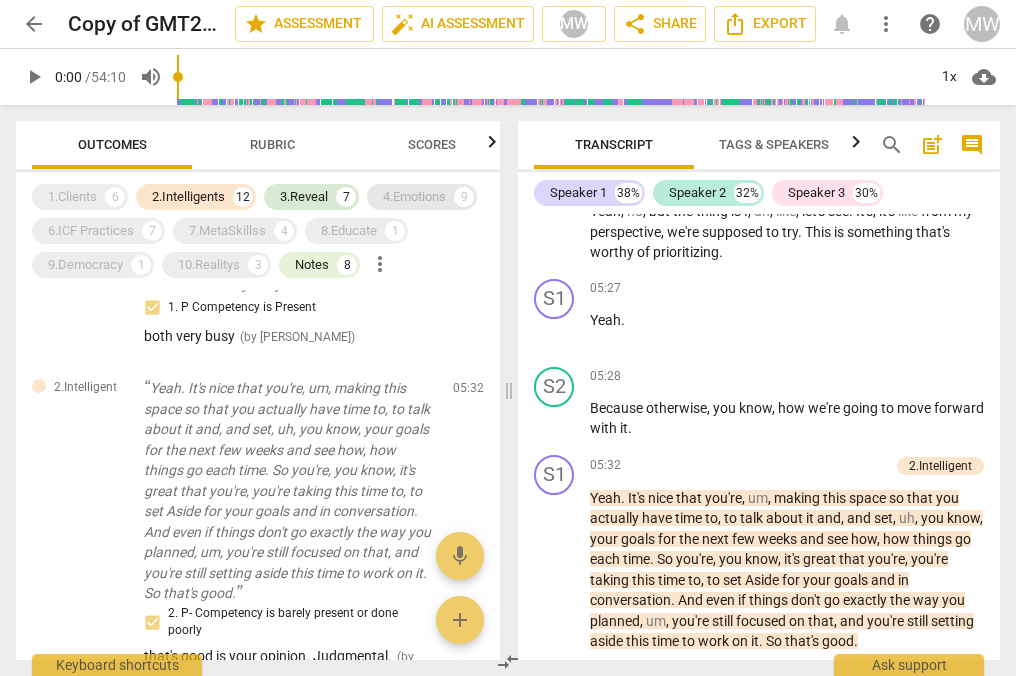 click on "4.Emotions" at bounding box center [414, 197] 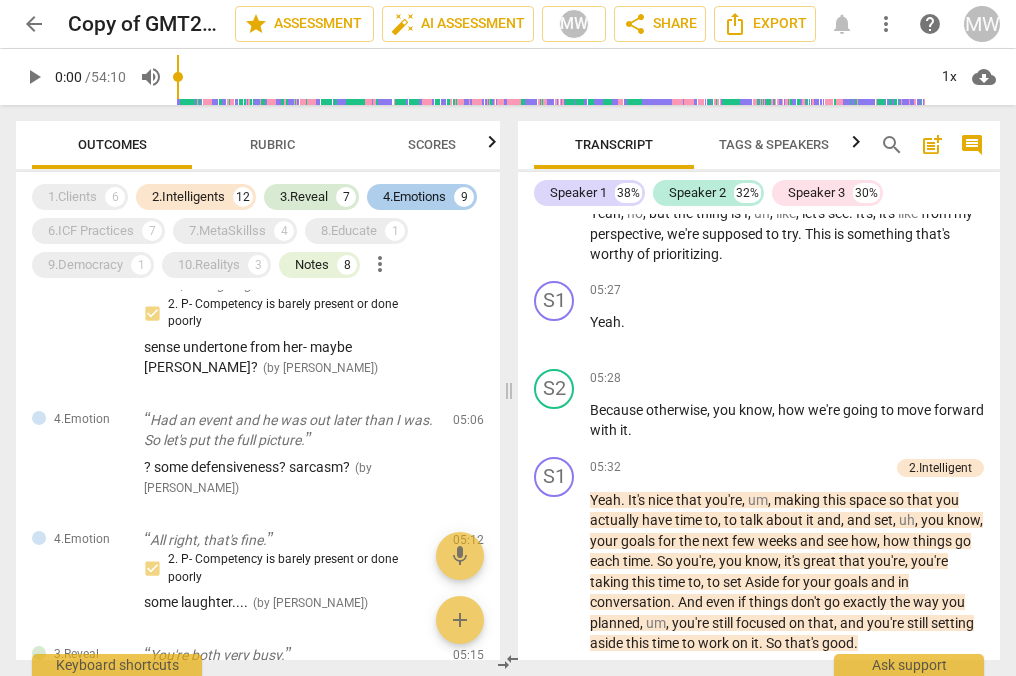 scroll, scrollTop: 3344, scrollLeft: 0, axis: vertical 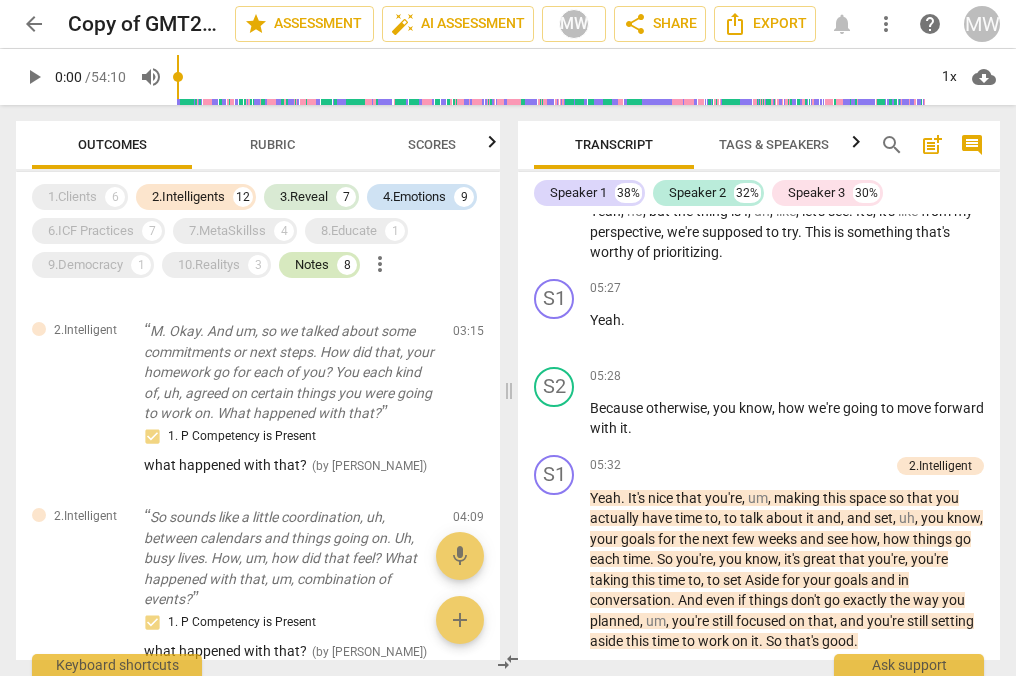 click on "Notes" at bounding box center [312, 265] 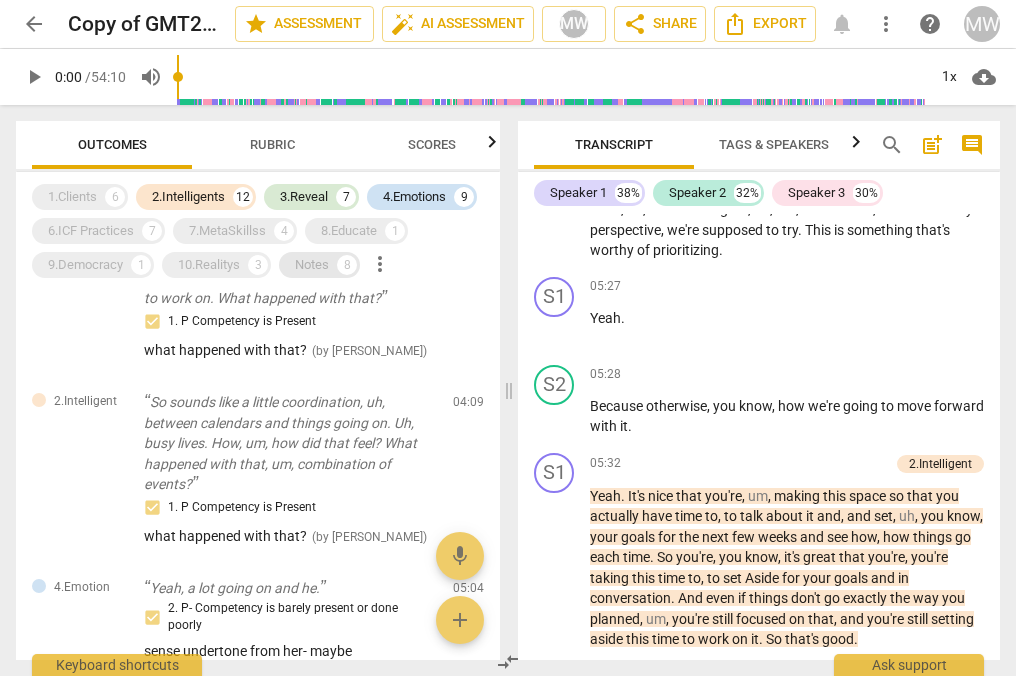 scroll, scrollTop: 0, scrollLeft: 0, axis: both 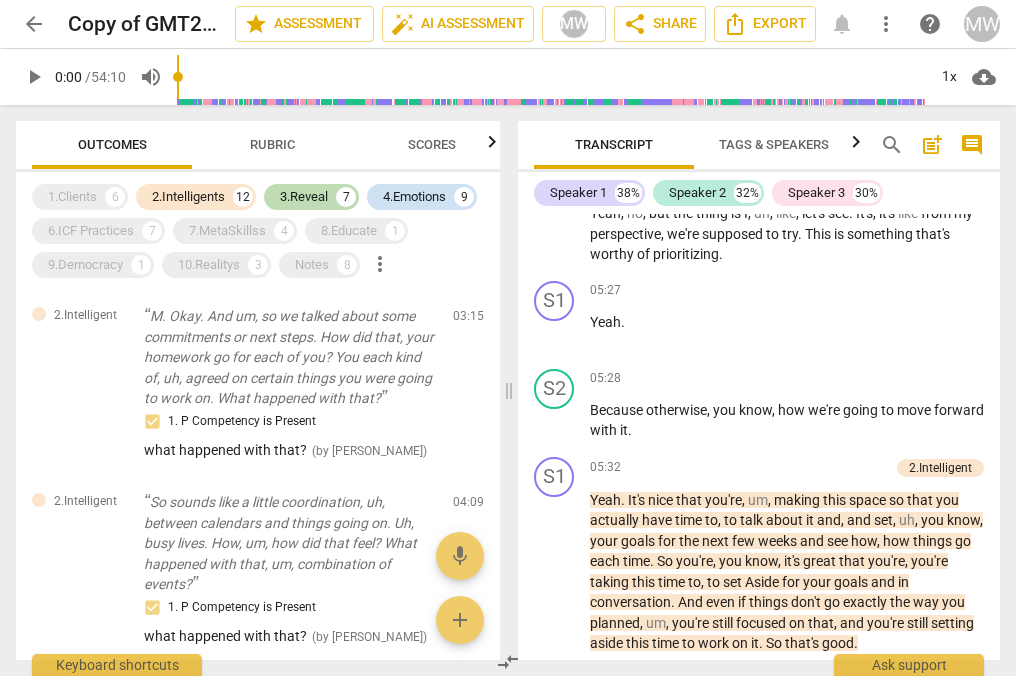 click on "3.Reveal" at bounding box center (304, 197) 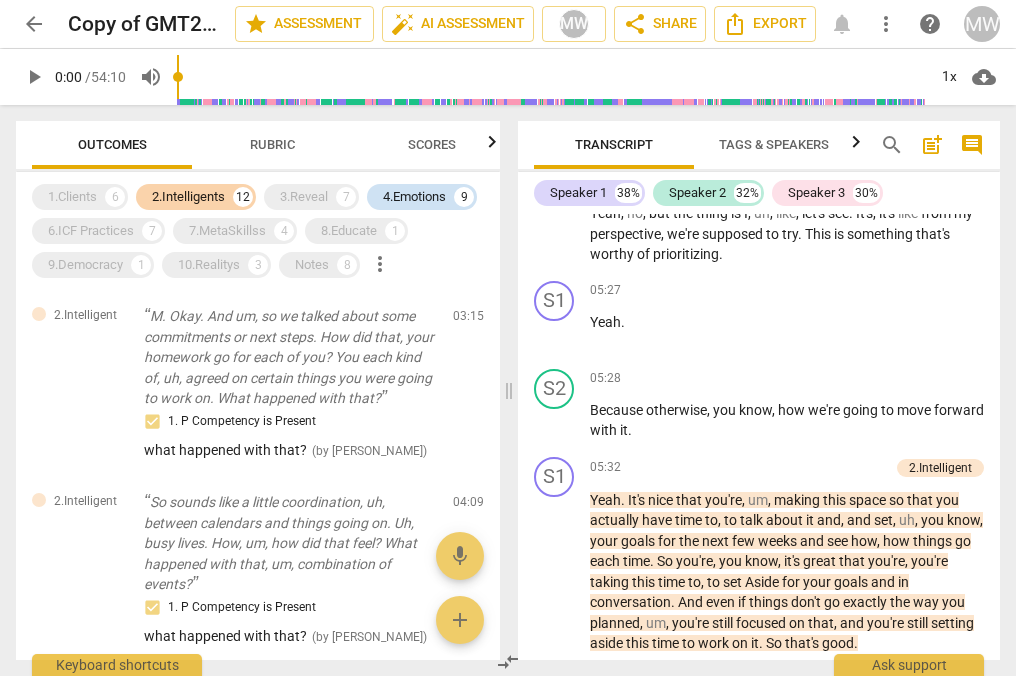 click on "2.Intelligents" at bounding box center [188, 197] 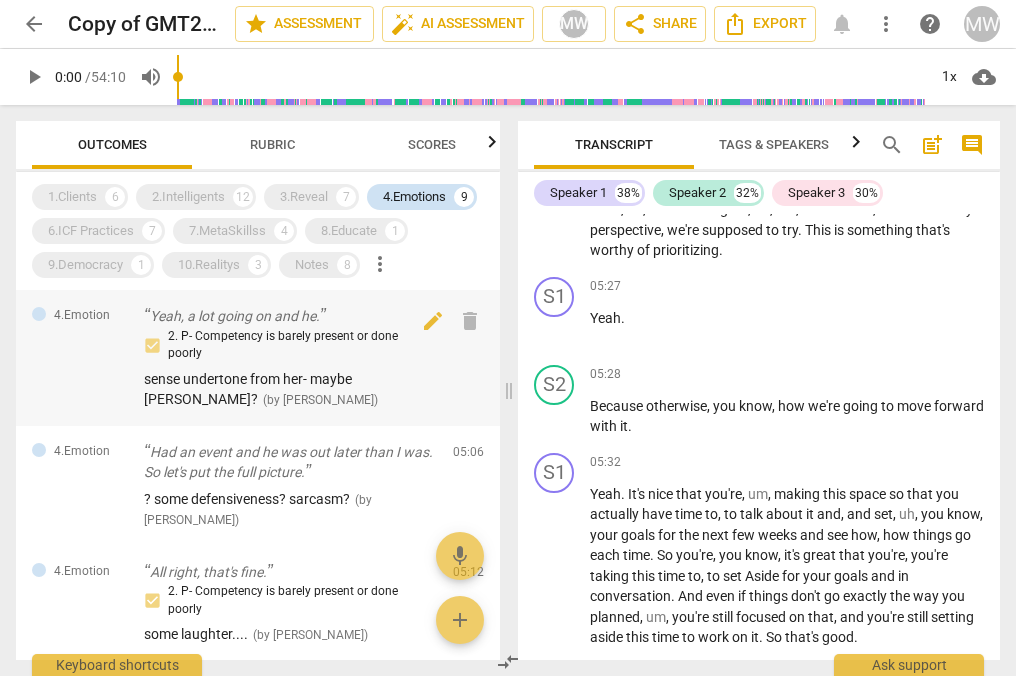 scroll, scrollTop: 3336, scrollLeft: 0, axis: vertical 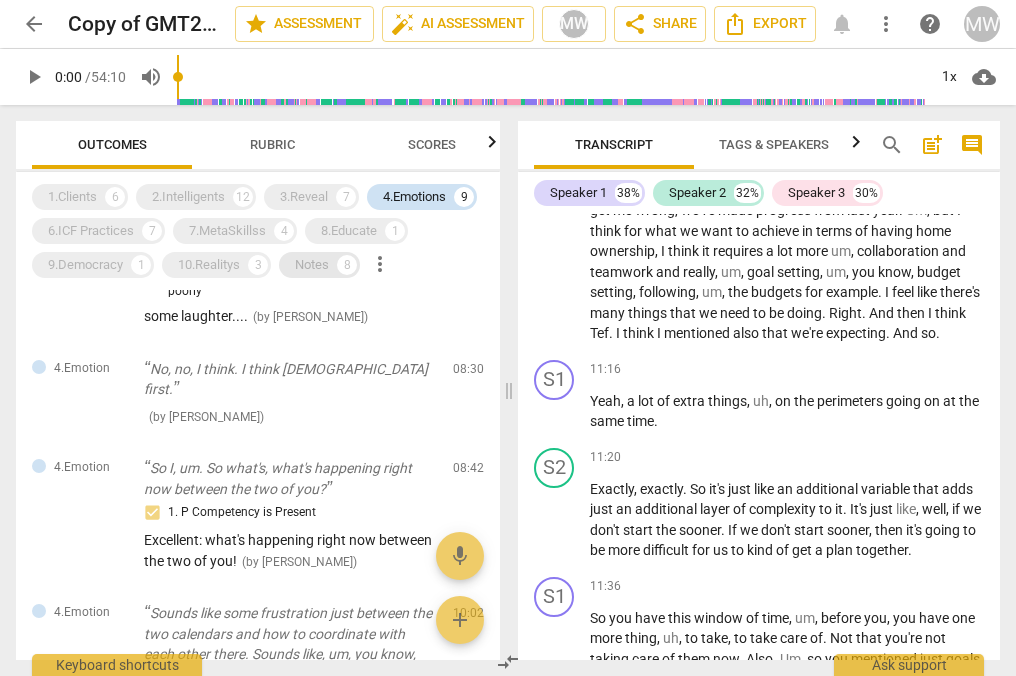 click on "Notes" at bounding box center (312, 265) 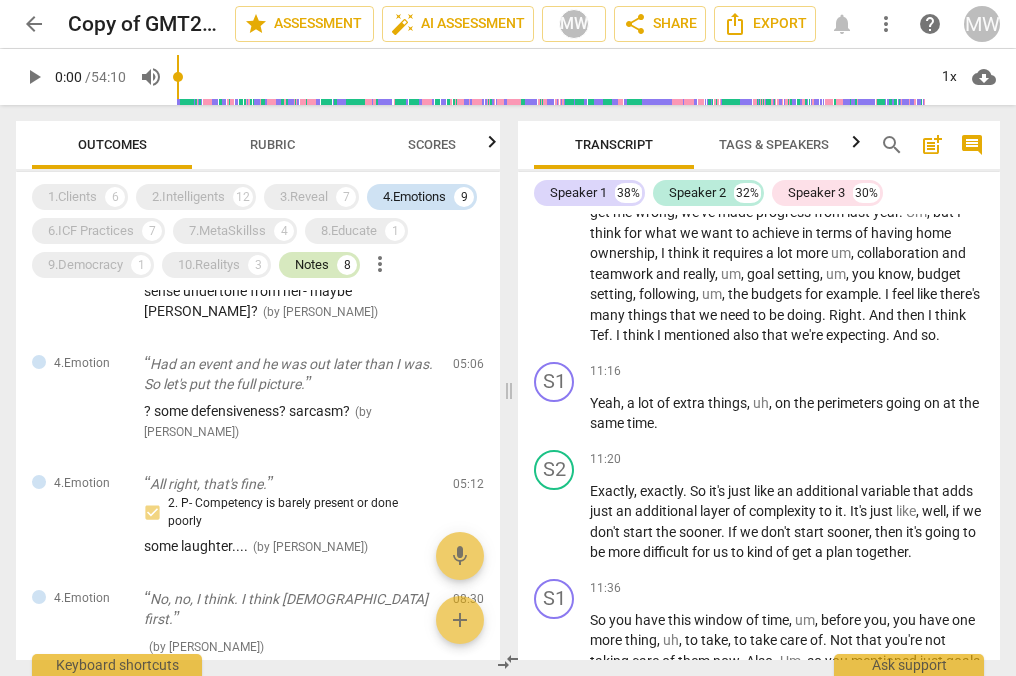 scroll, scrollTop: 589, scrollLeft: 0, axis: vertical 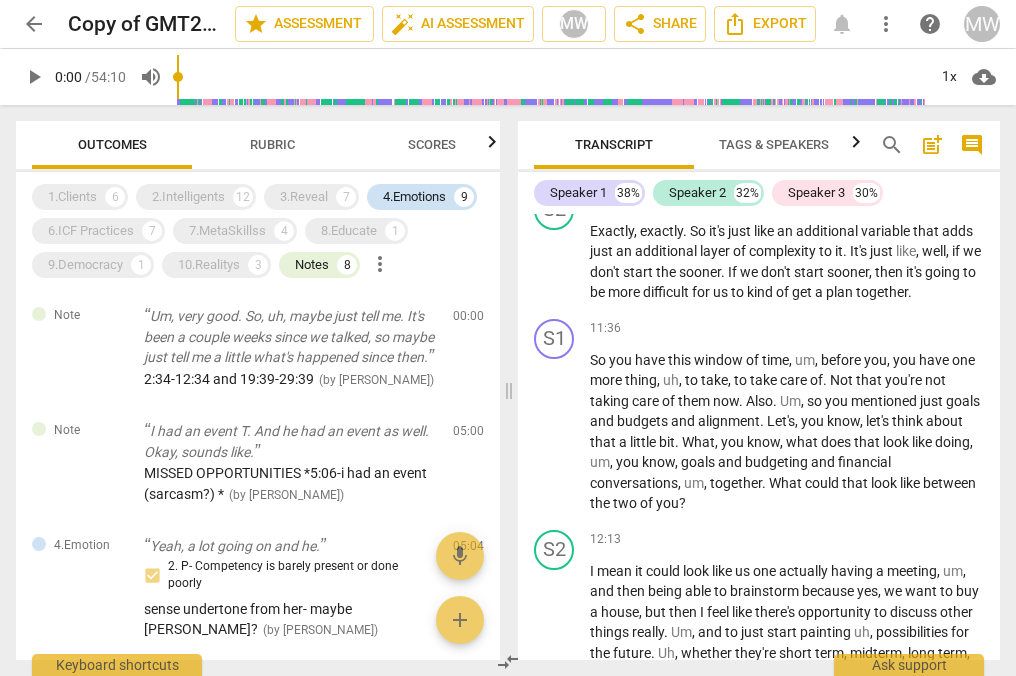 click on "+" at bounding box center (875, 112) 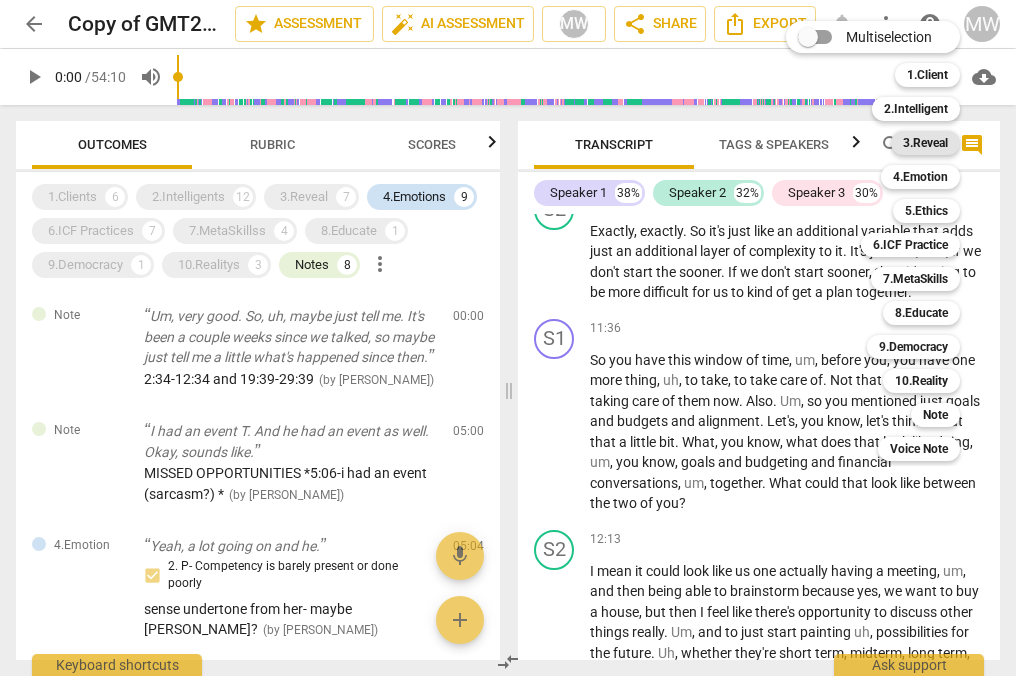 click on "3.Reveal" at bounding box center (925, 143) 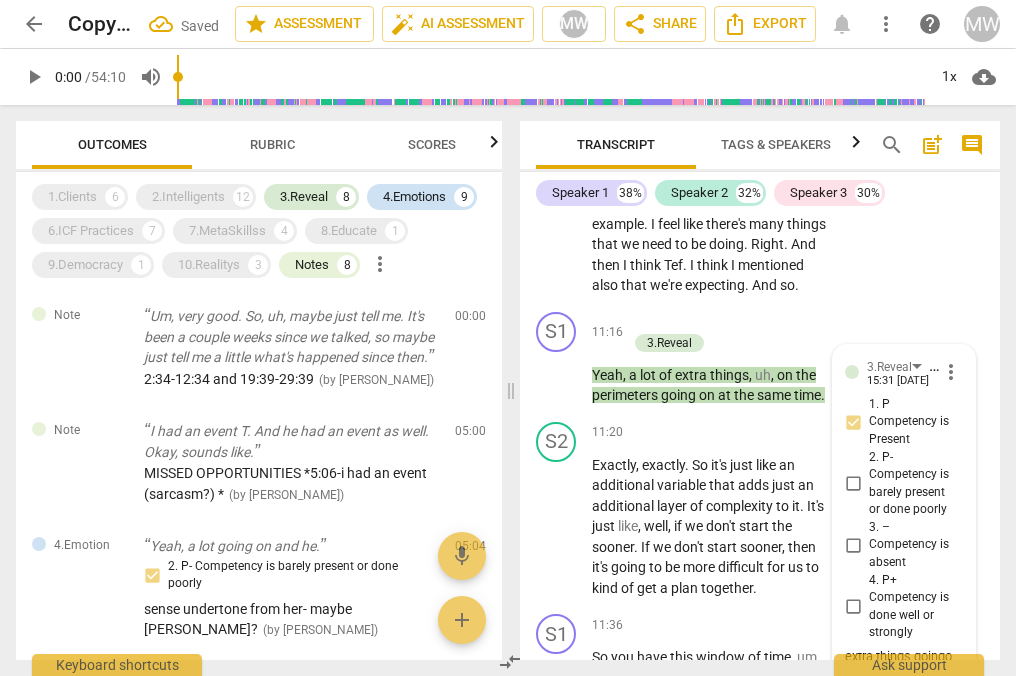 scroll, scrollTop: 9434, scrollLeft: 0, axis: vertical 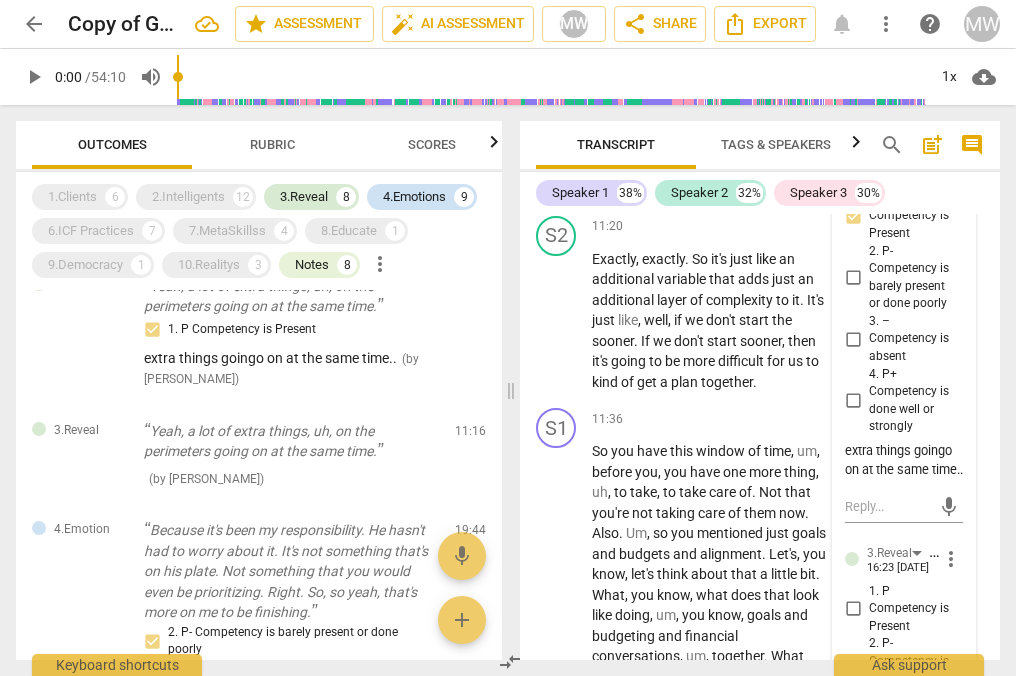 click on "S1 play_arrow pause 11:16 + Add competency 3.Reveal keyboard_arrow_right Yeah ,   a   lot   of   extra   things ,   uh ,   on   the   perimeters   going   on   at   the   same   time . 3.Reveal [PERSON_NAME] 15:31 [DATE] more_vert 1. P Competency is Present 2. P- Competency is barely present or done poorly 3. – Competency is absent 4. P+ Competency is done well or strongly extra things goingo on at the same time.. mic 3.Reveal [PERSON_NAME] 16:23 [DATE] more_vert 1. P Competency is Present 2. P- Competency is barely present or done poorly 3. – Competency is absent 4. P+ Competency is done well or strongly mic" at bounding box center [760, 153] 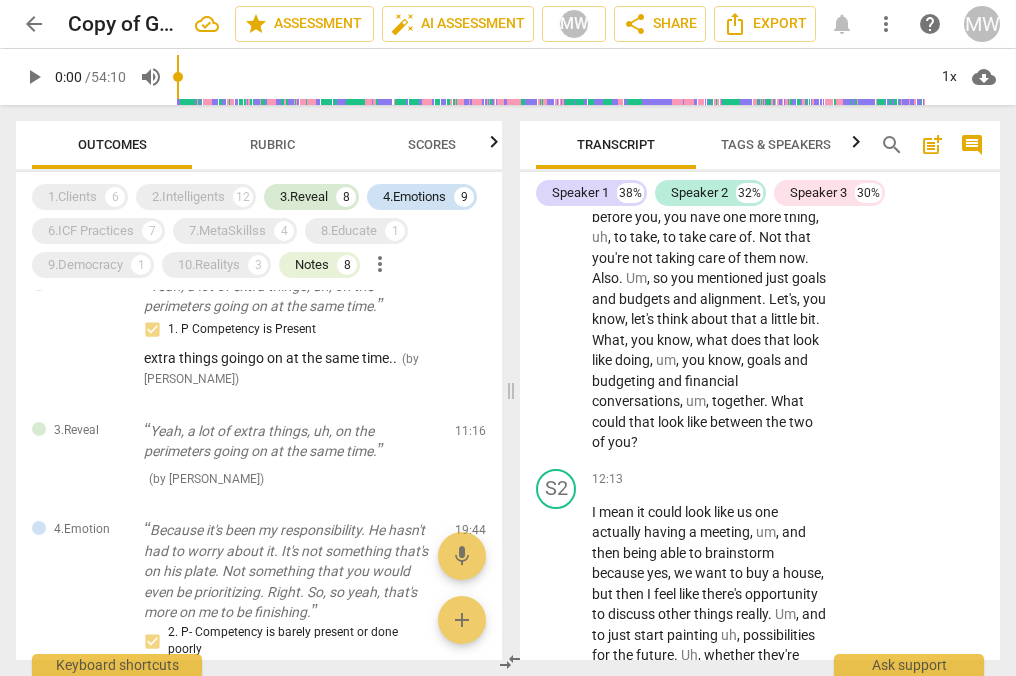 scroll, scrollTop: 9846, scrollLeft: 0, axis: vertical 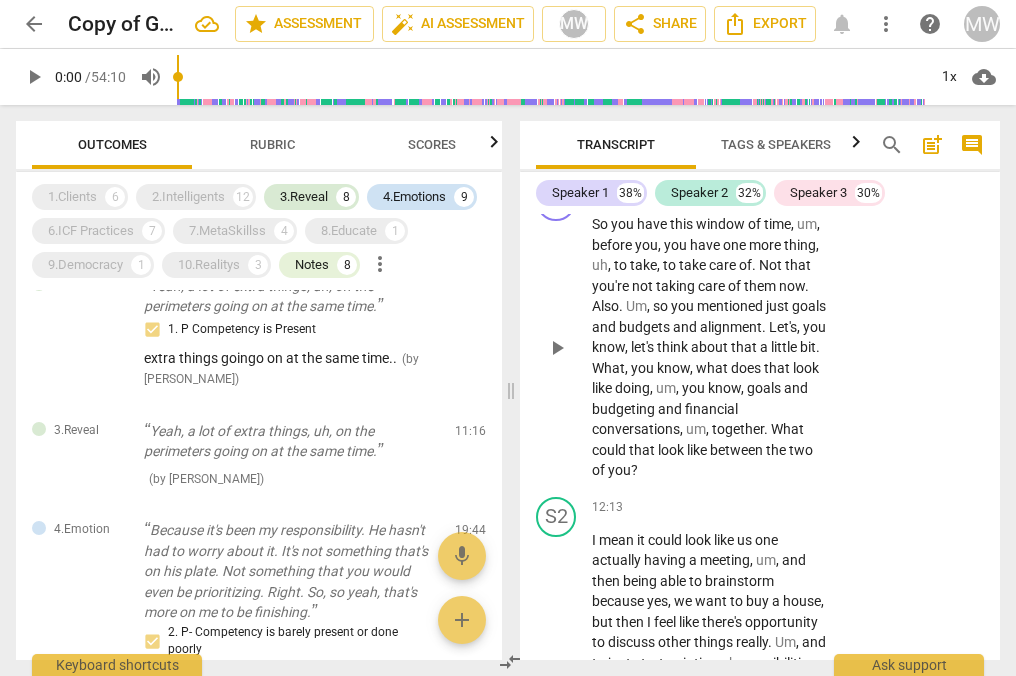 click on "+" at bounding box center (703, 192) 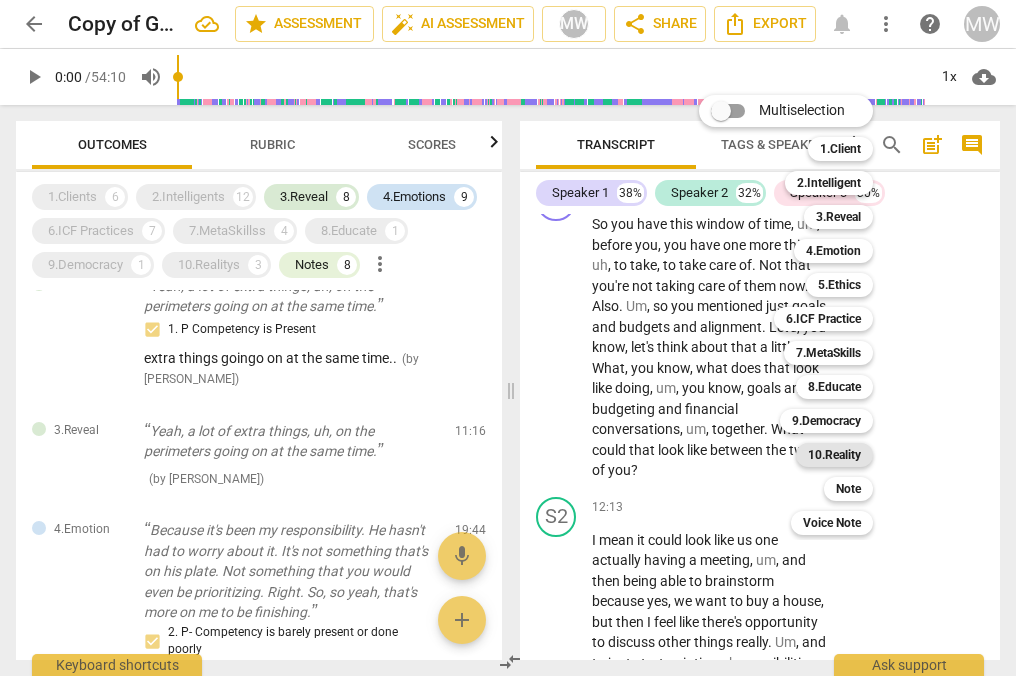 click on "10.Reality" at bounding box center [834, 455] 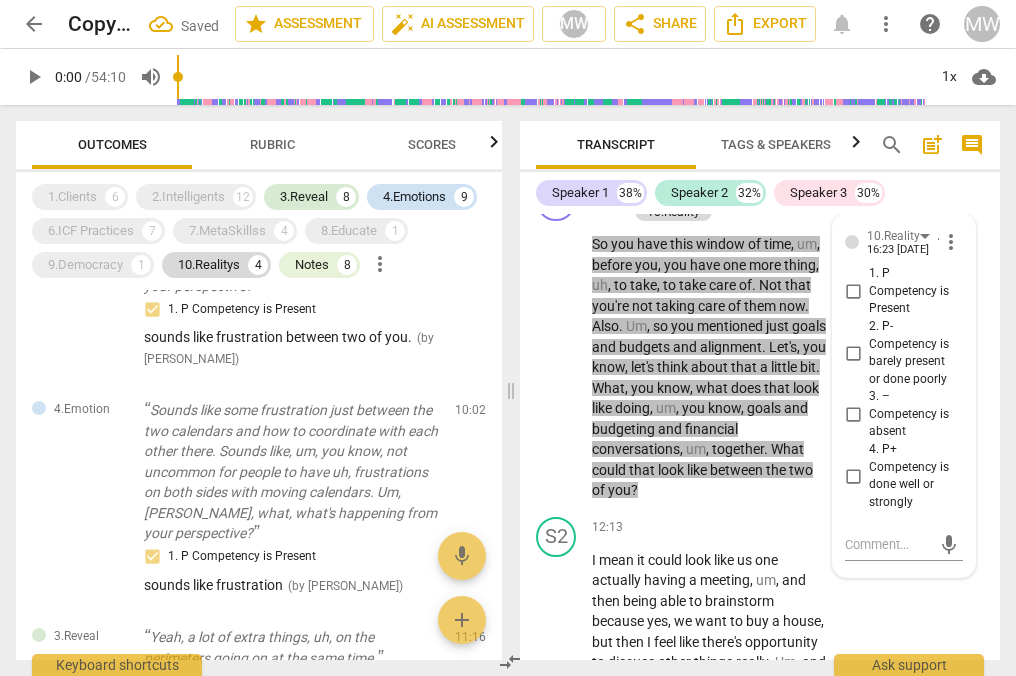 scroll, scrollTop: 9861, scrollLeft: 0, axis: vertical 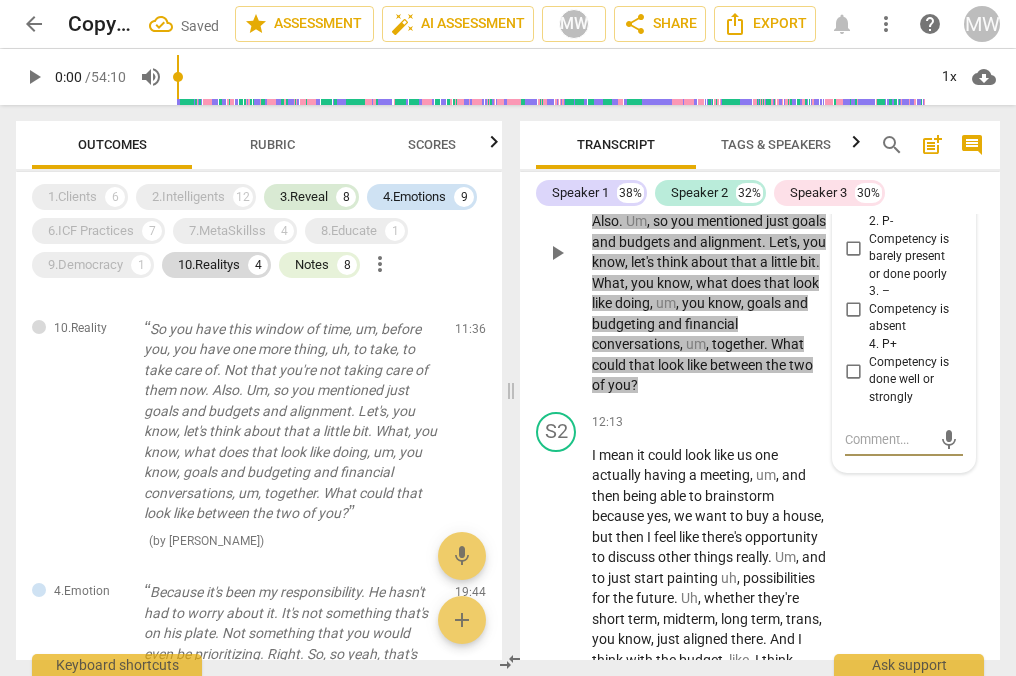 click on "1. P Competency is Present" at bounding box center [853, 187] 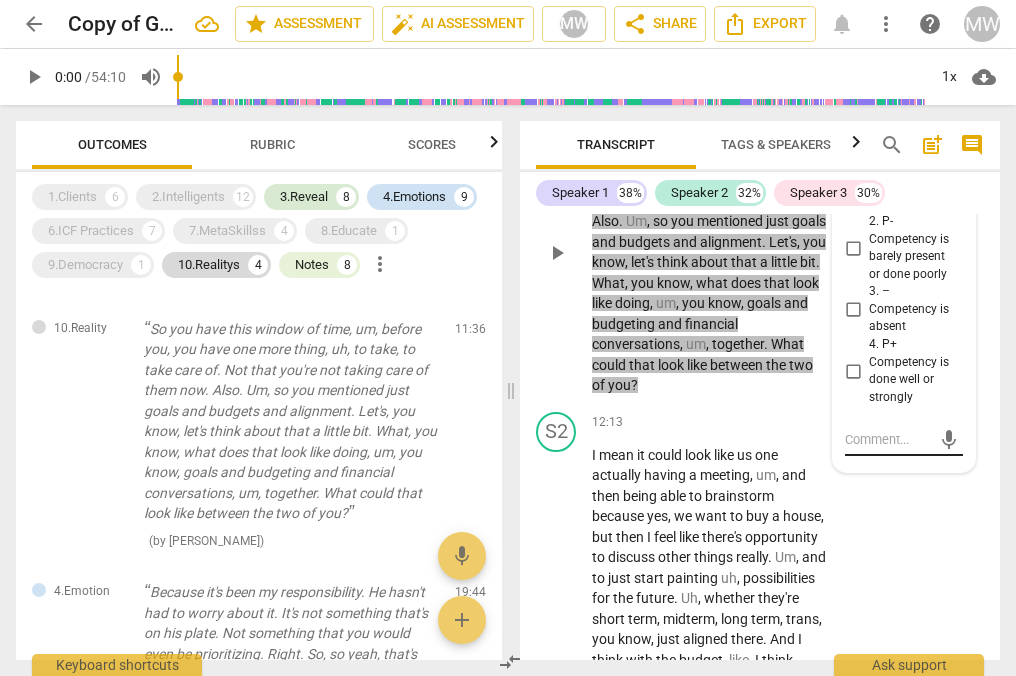click at bounding box center [888, 439] 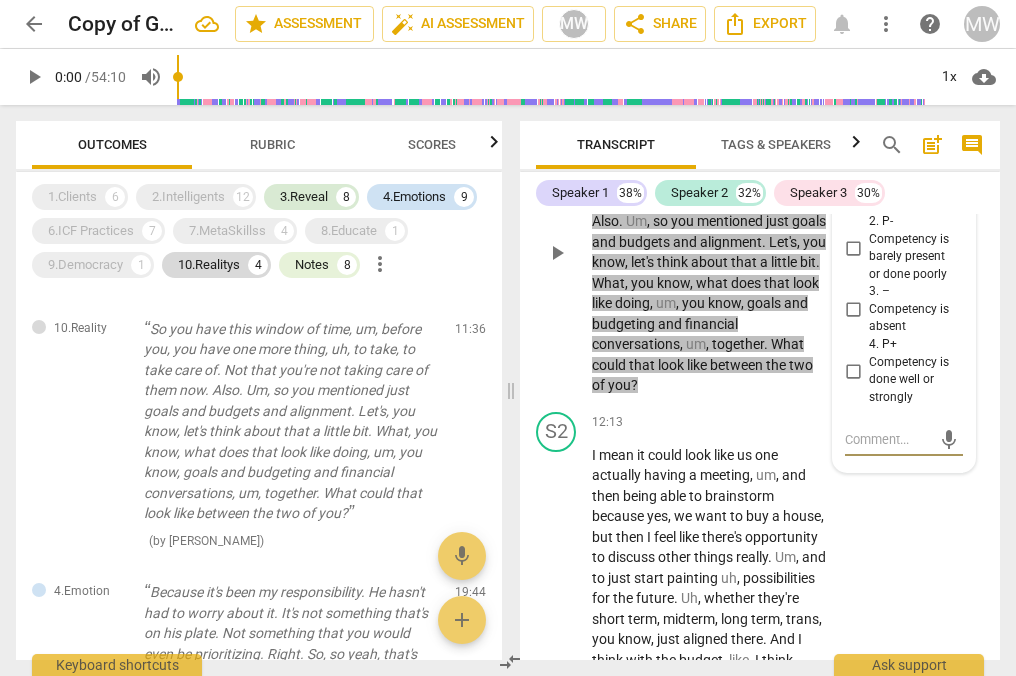 type on "d" 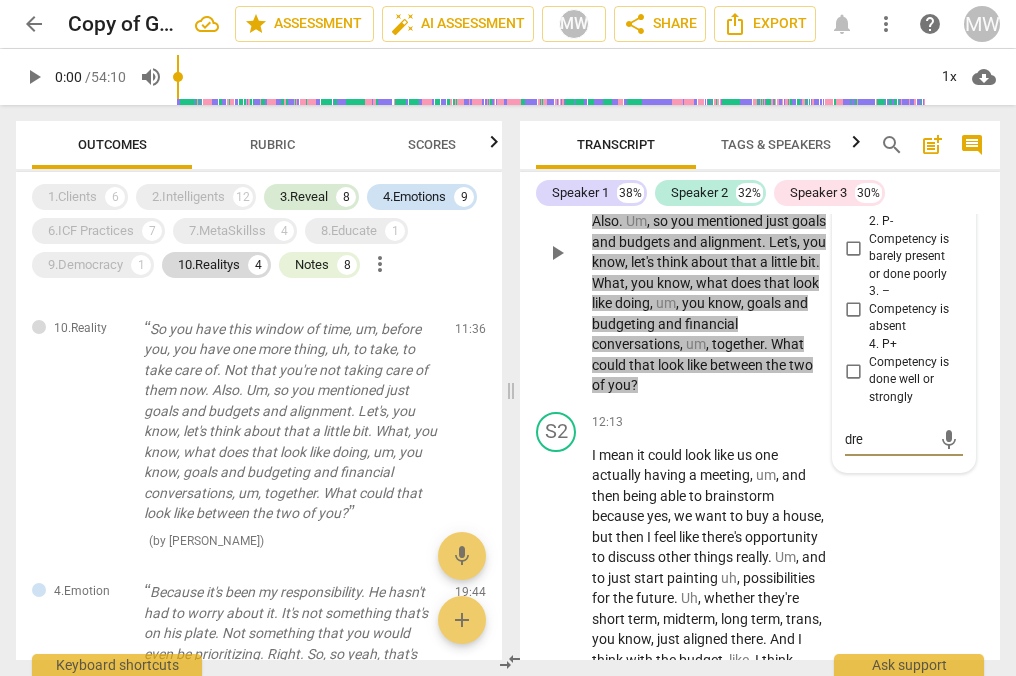 type on "drea" 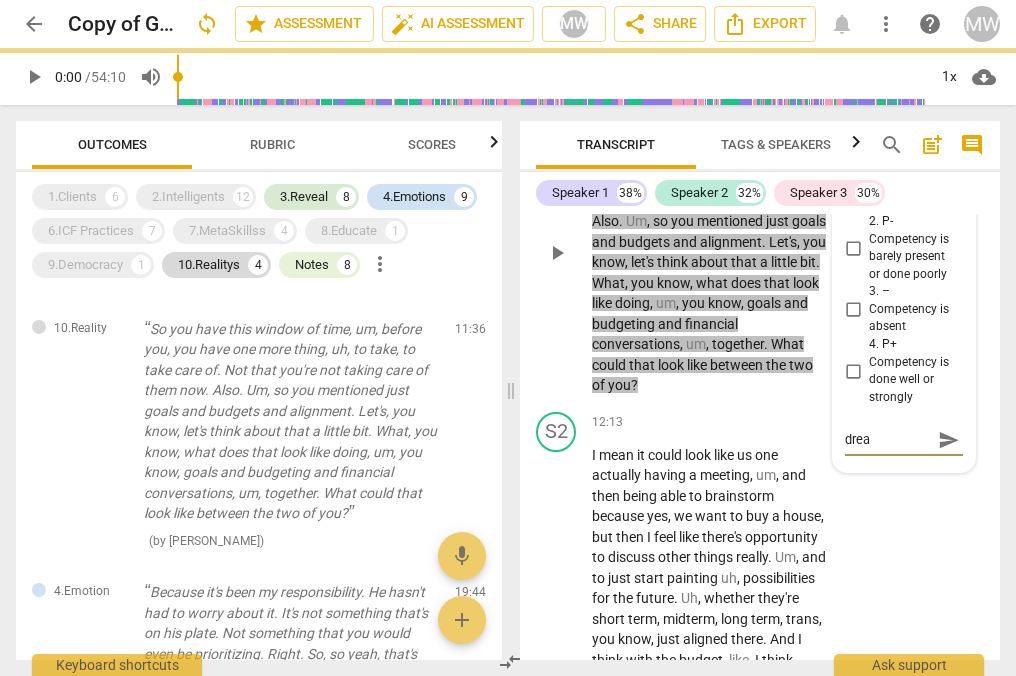type on "dream" 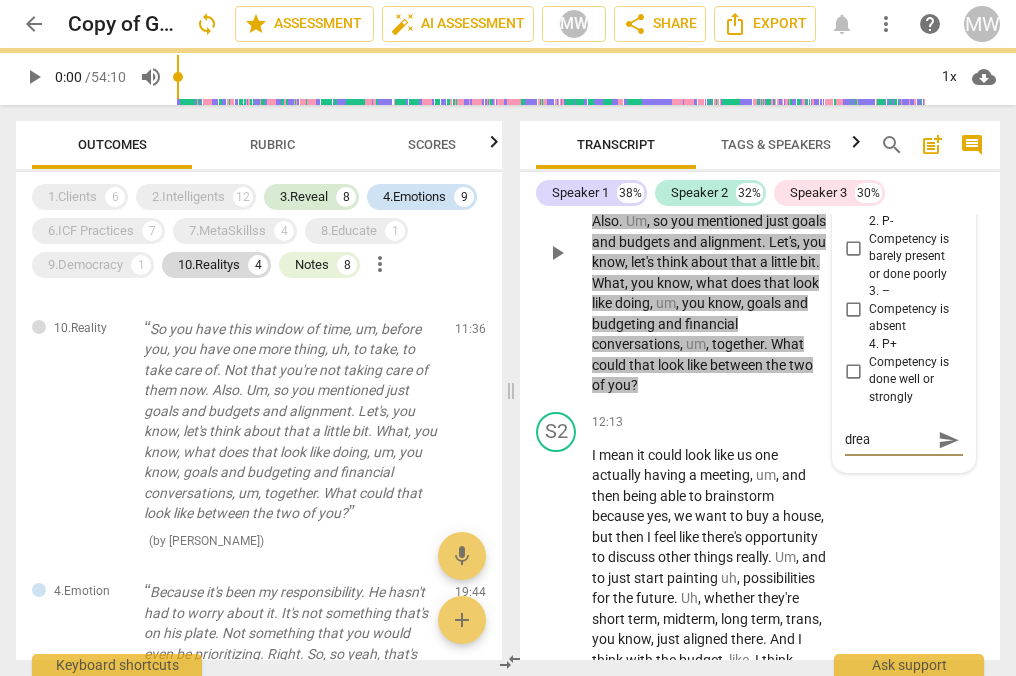 type on "dream" 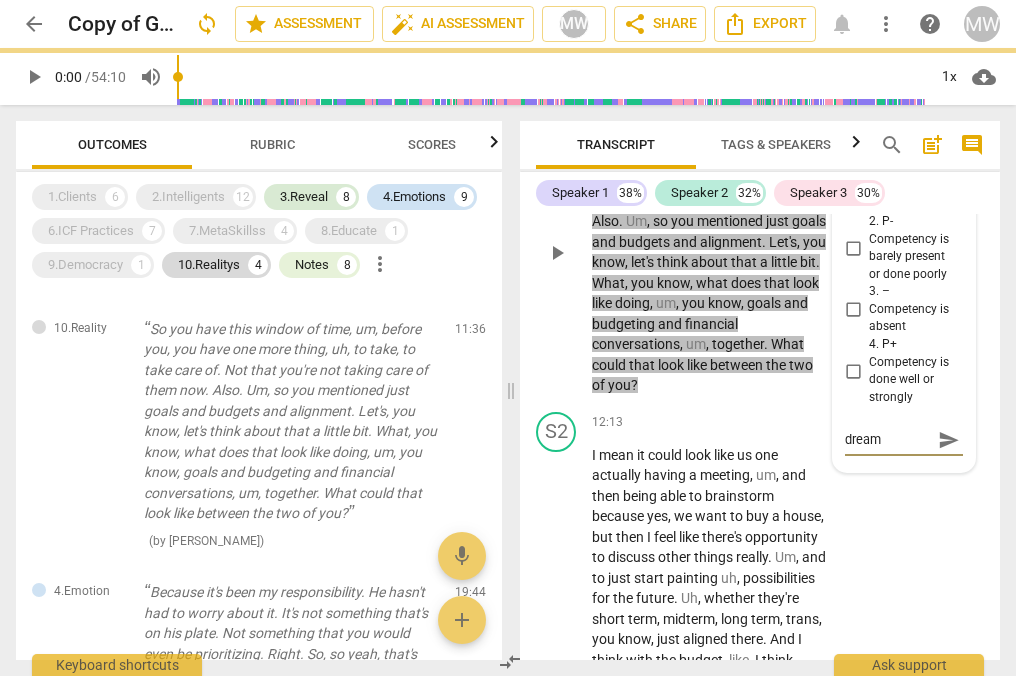 type on "dreami" 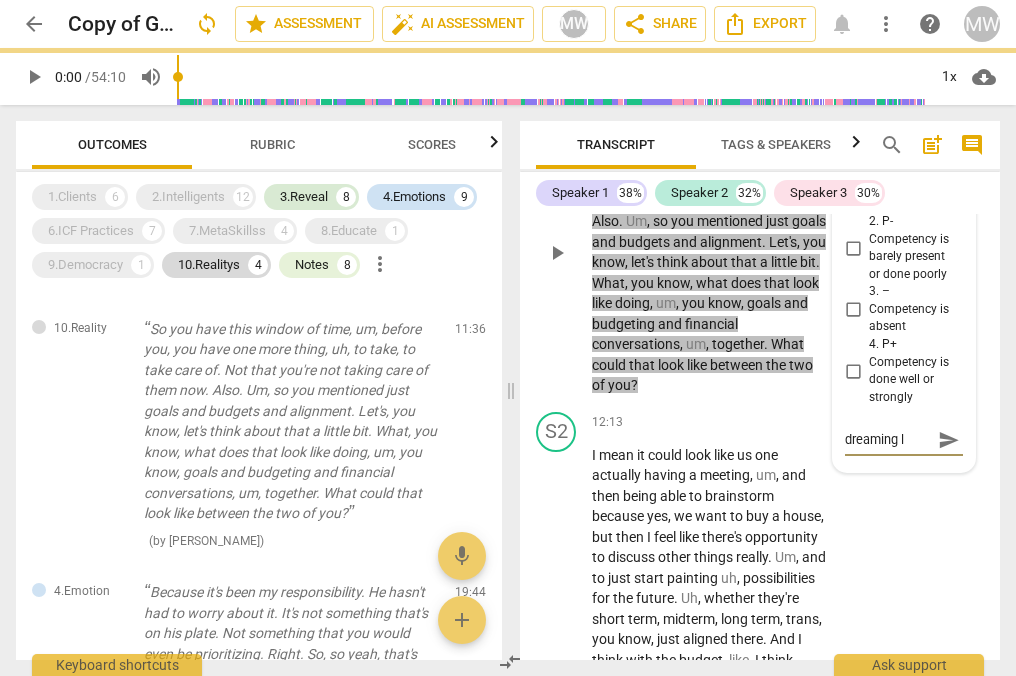 type on "dreaming le" 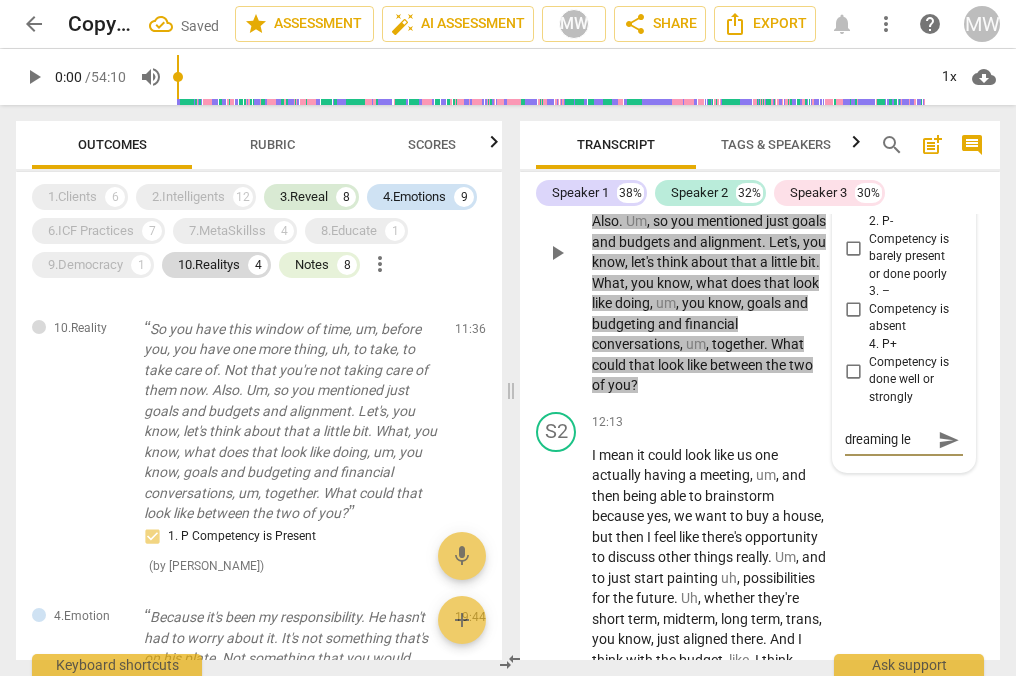 type on "dreaming [PERSON_NAME]" 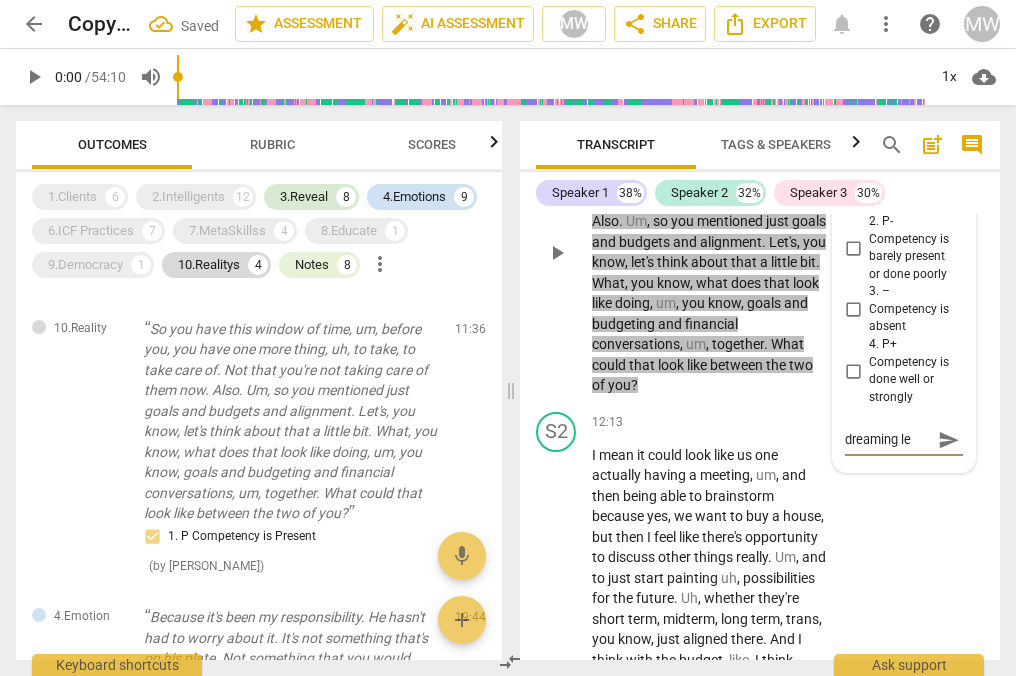 type on "dreaming [PERSON_NAME]" 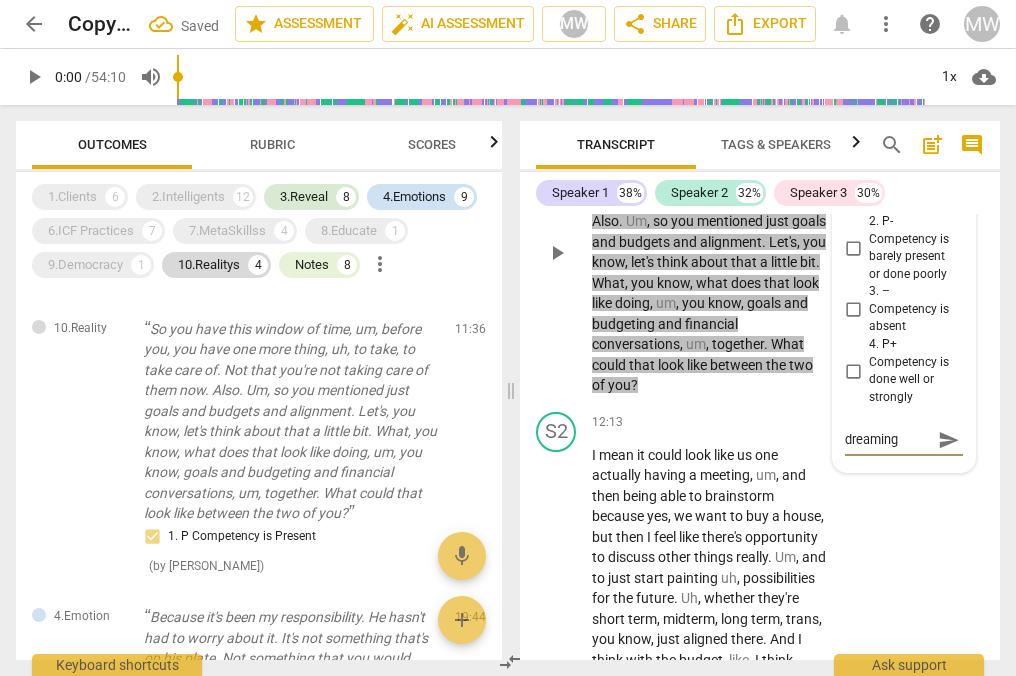 type on "dreaming leve" 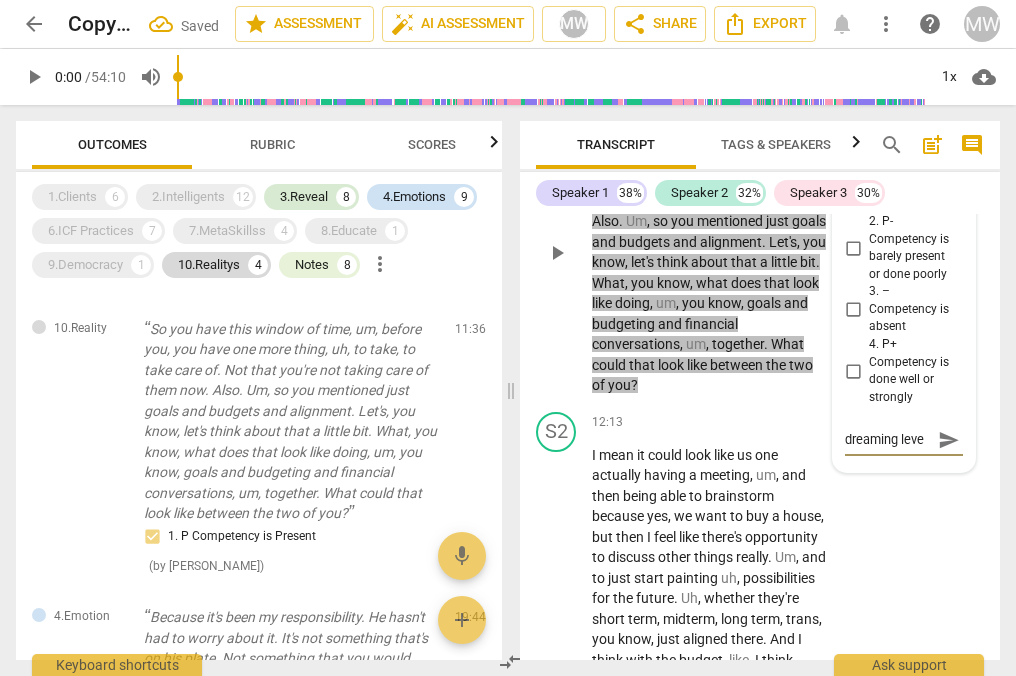 type on "dreaming level" 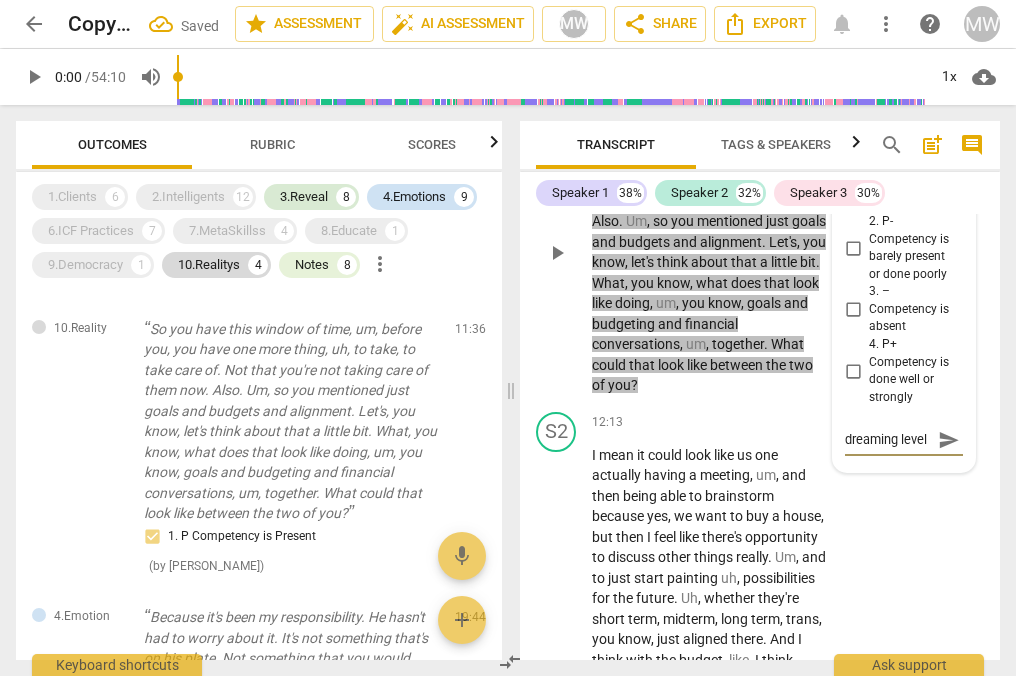 type on "dreaming level." 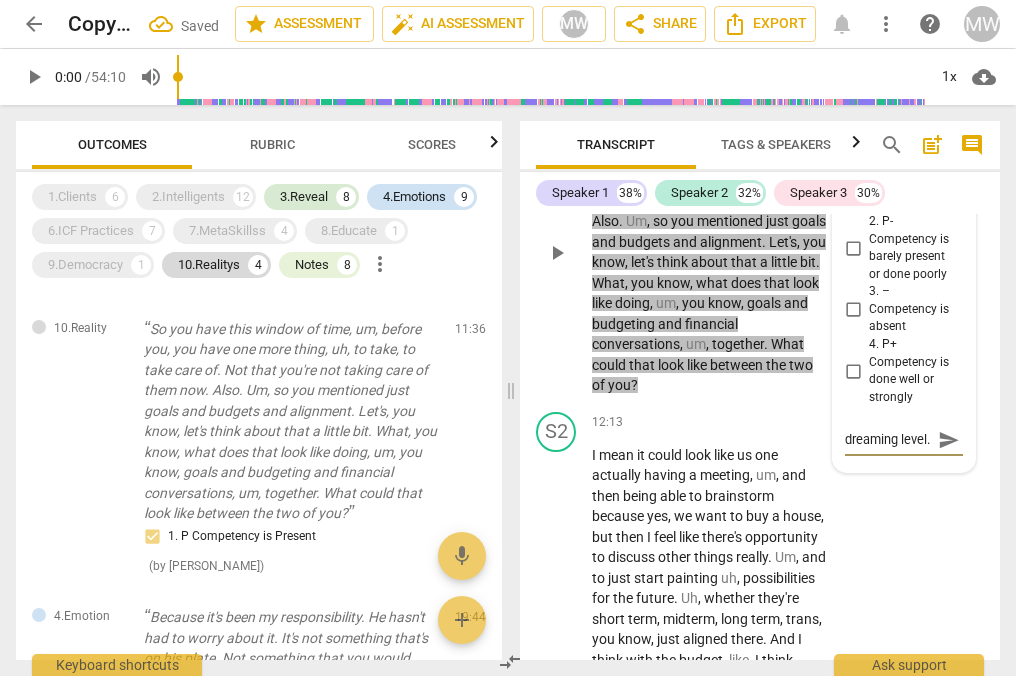 scroll, scrollTop: 17, scrollLeft: 0, axis: vertical 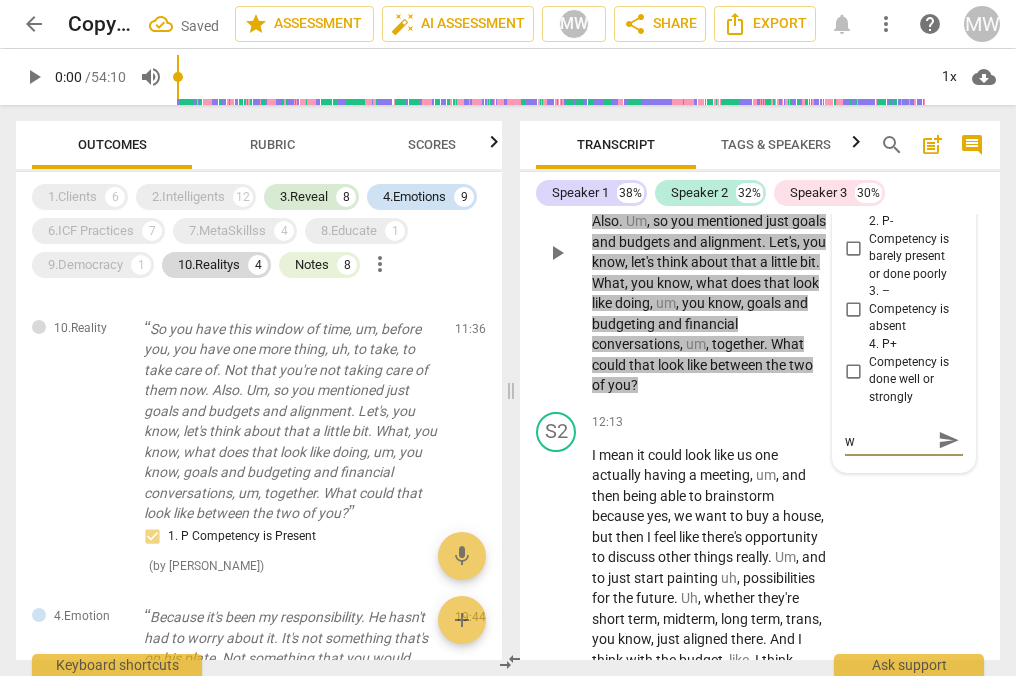 type on "dreaming level. wh" 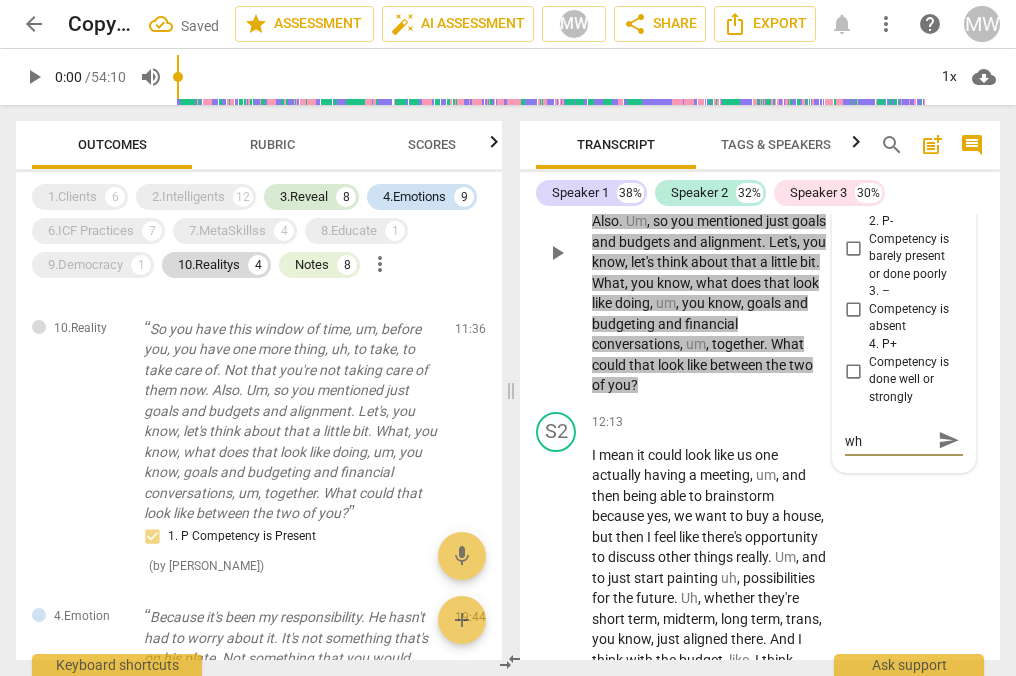 type on "dreaming level. wha" 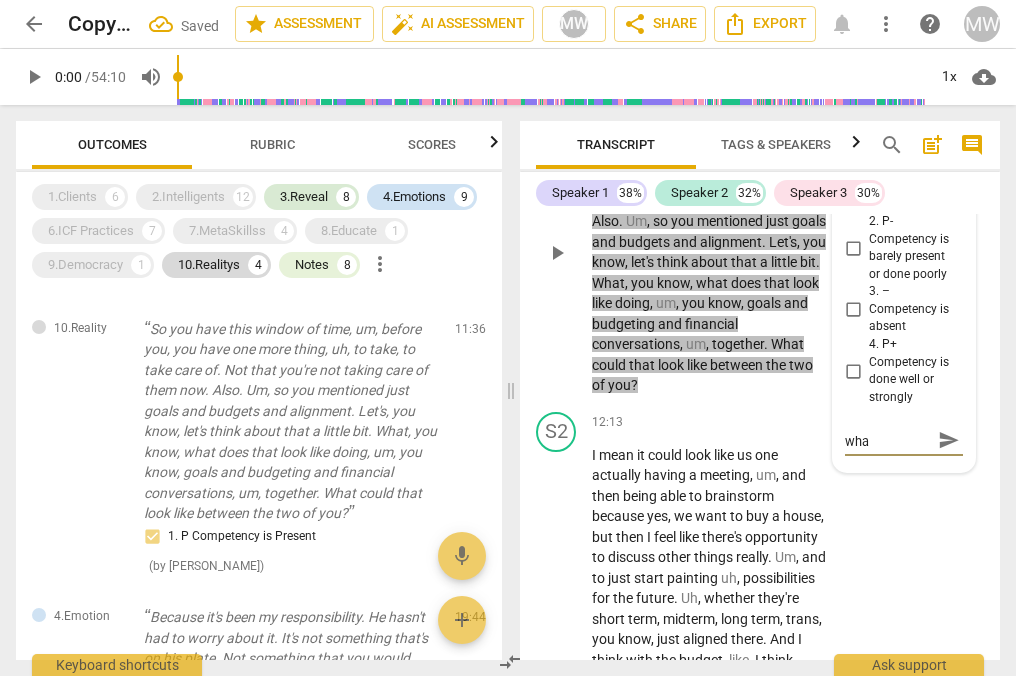 type on "dreaming level. what" 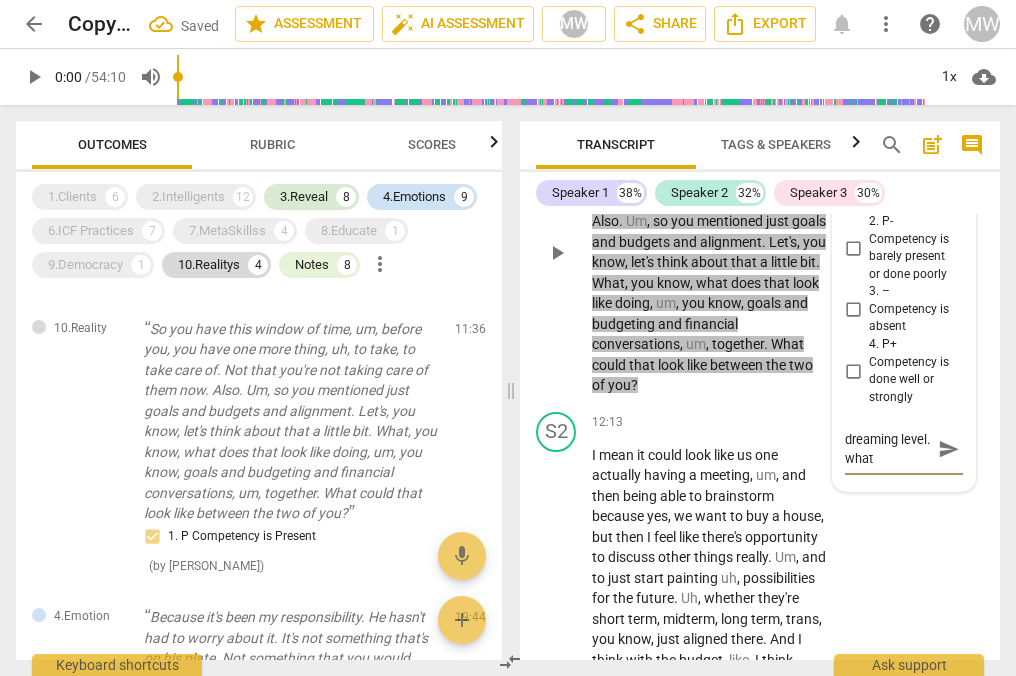 type on "dreaming level. what" 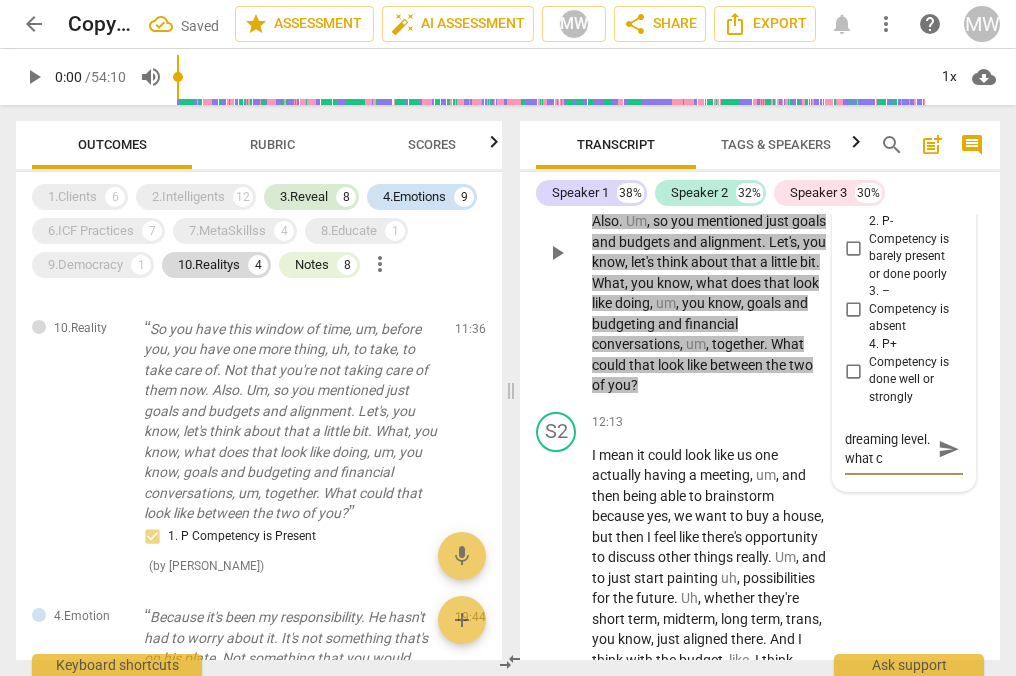 type on "dreaming level. what co" 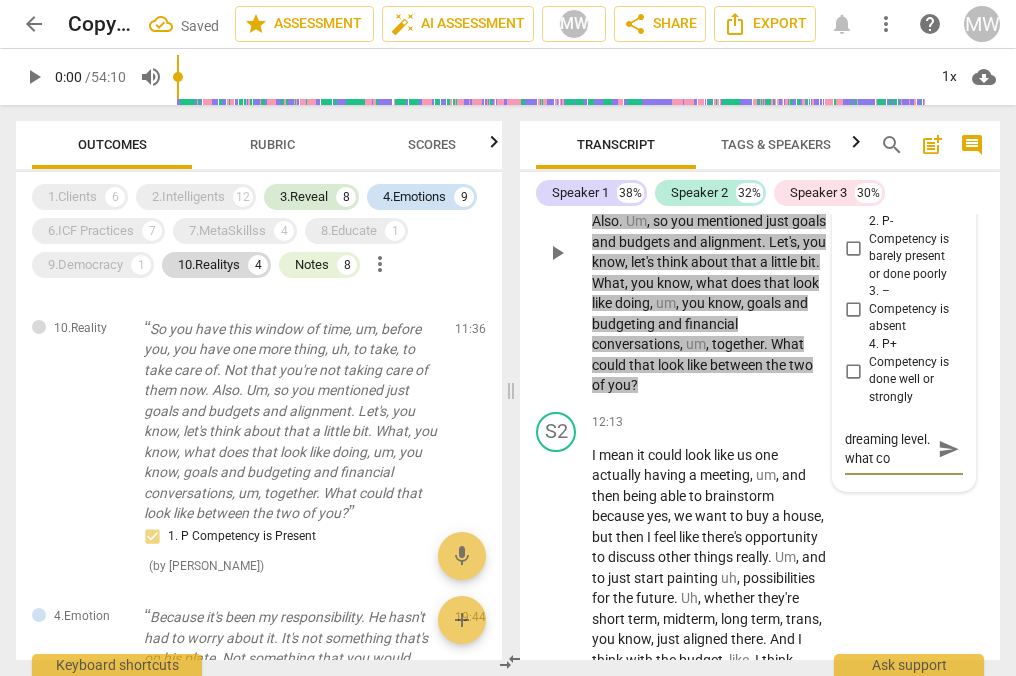 type on "dreaming level. what cou" 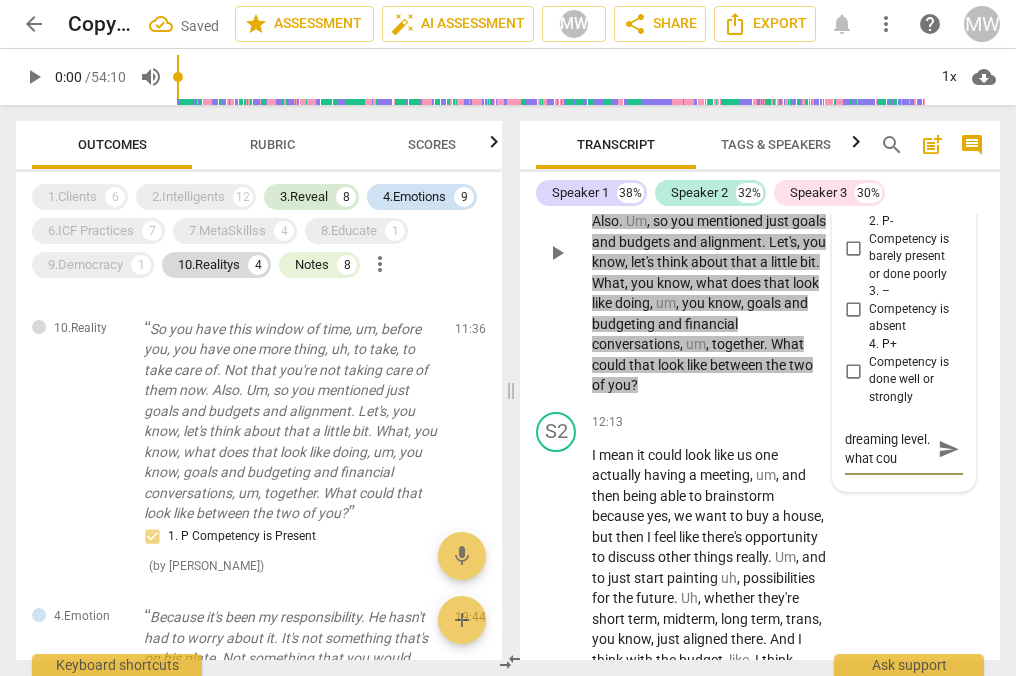 type on "dreaming level. what coul" 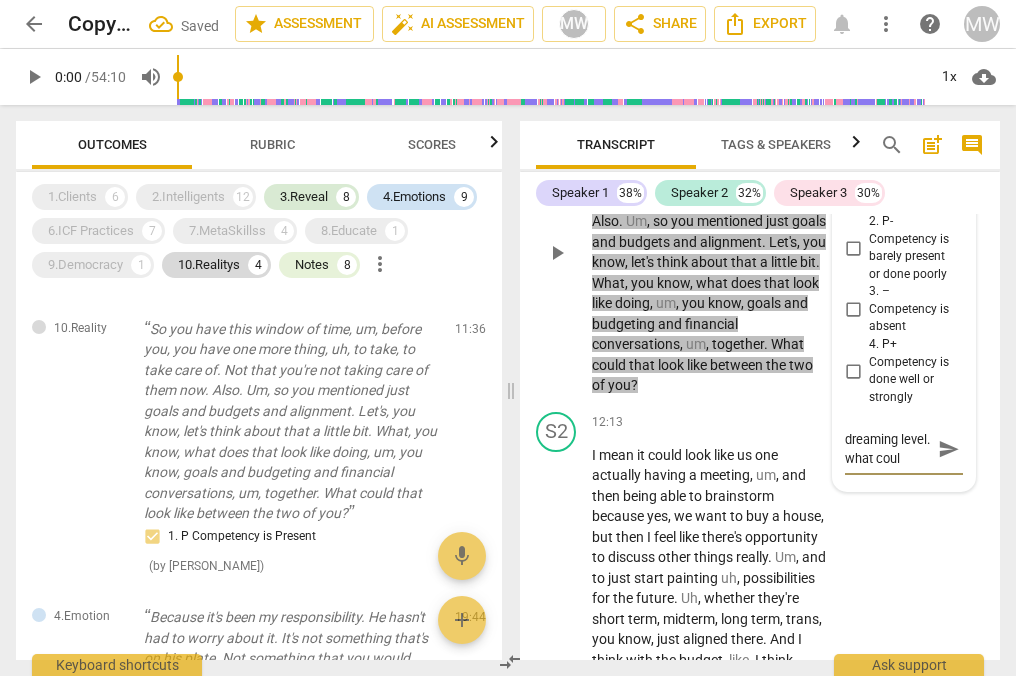 type on "dreaming level. what could" 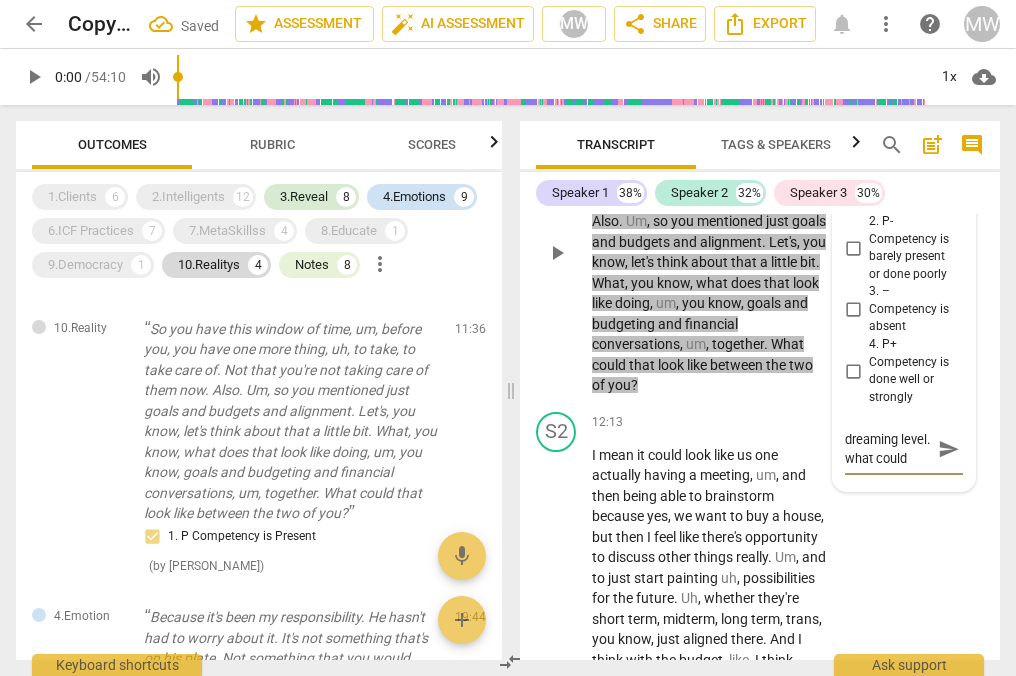 type on "dreaming level. what could" 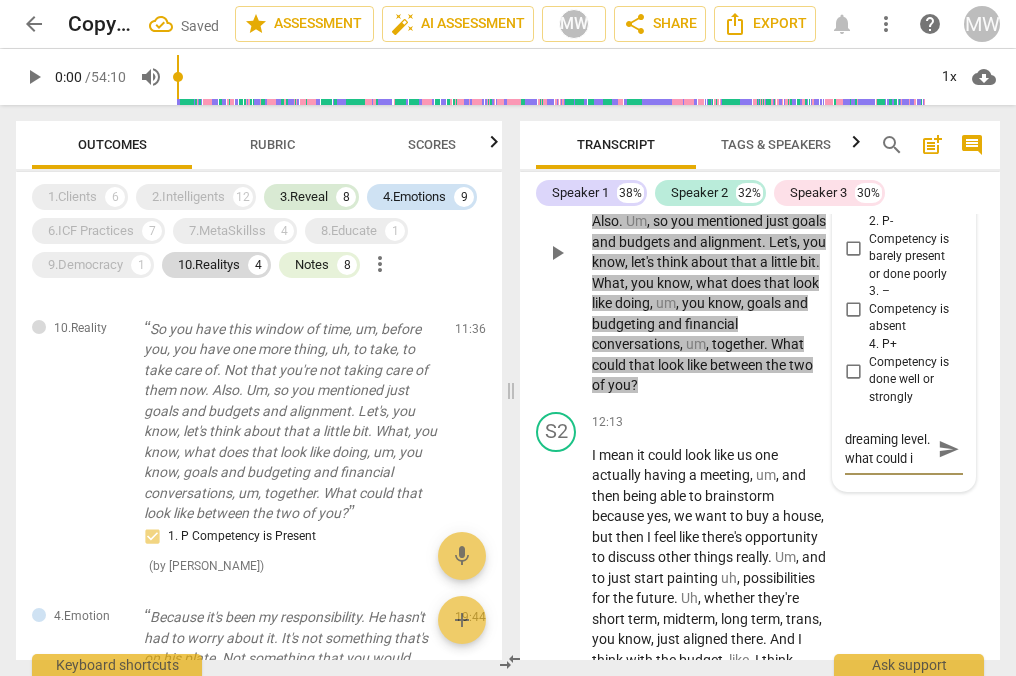 type on "dreaming level. what could it" 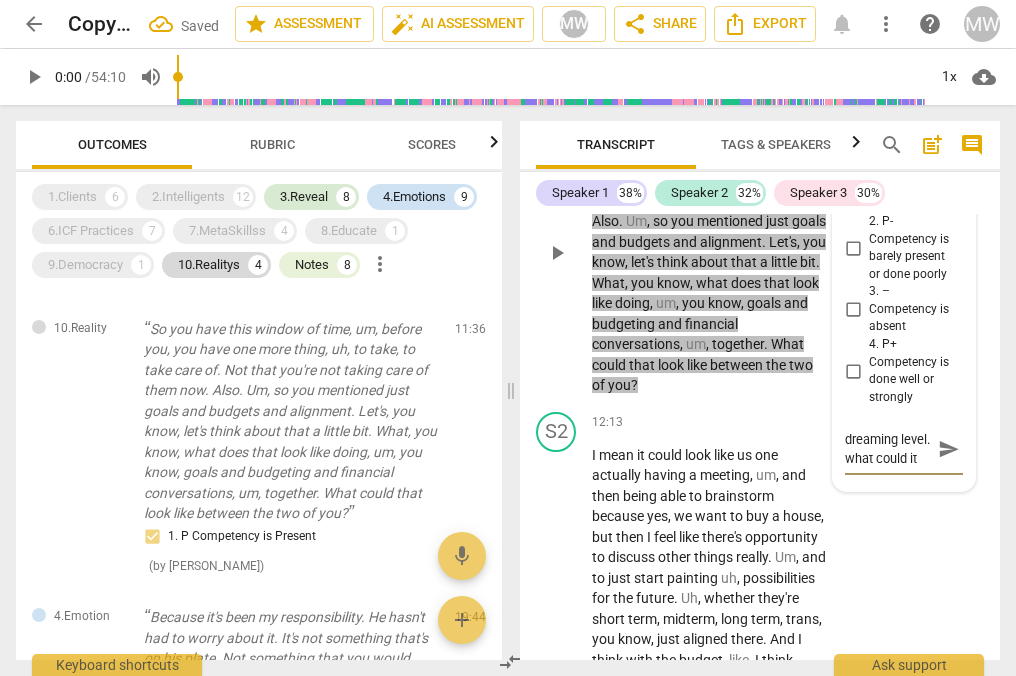 type on "dreaming level. what could it" 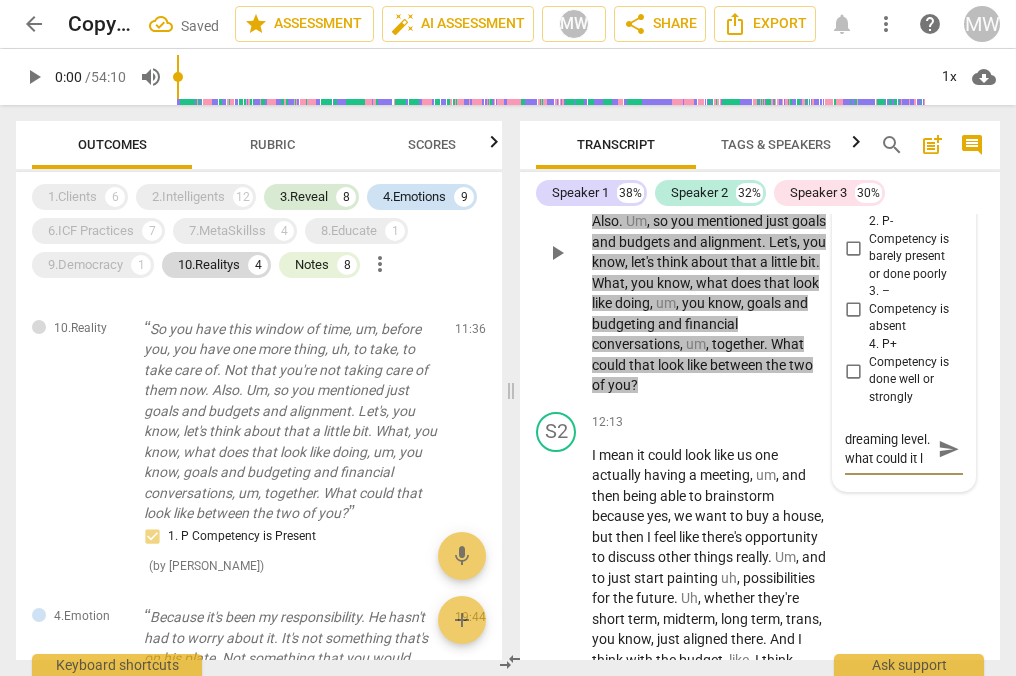 type on "dreaming level. what could it lo" 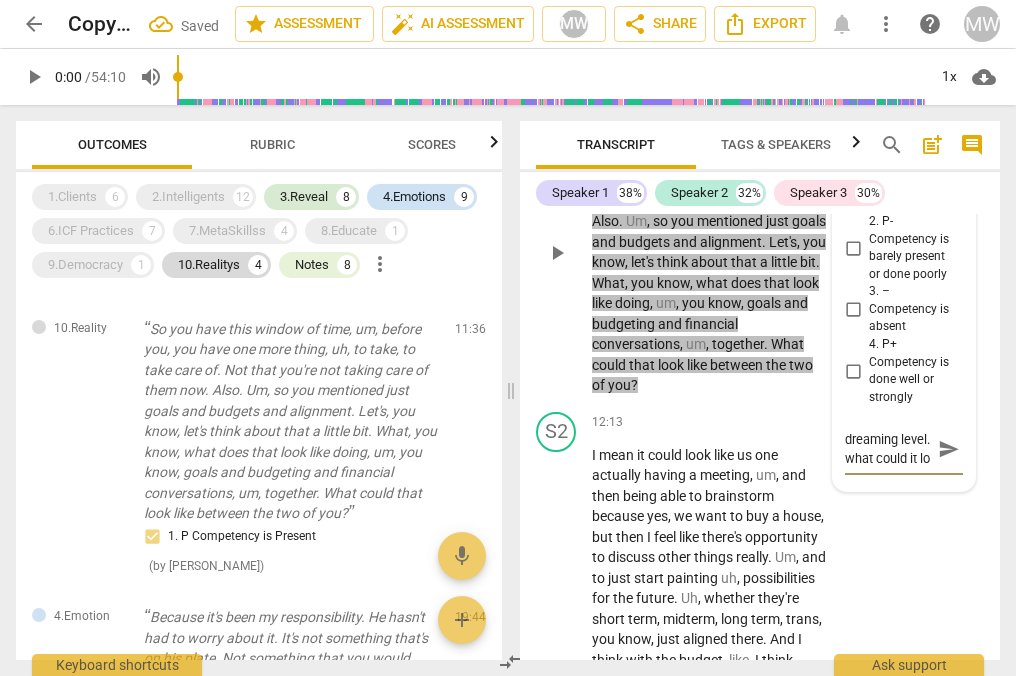 type on "dreaming level. what could it loo" 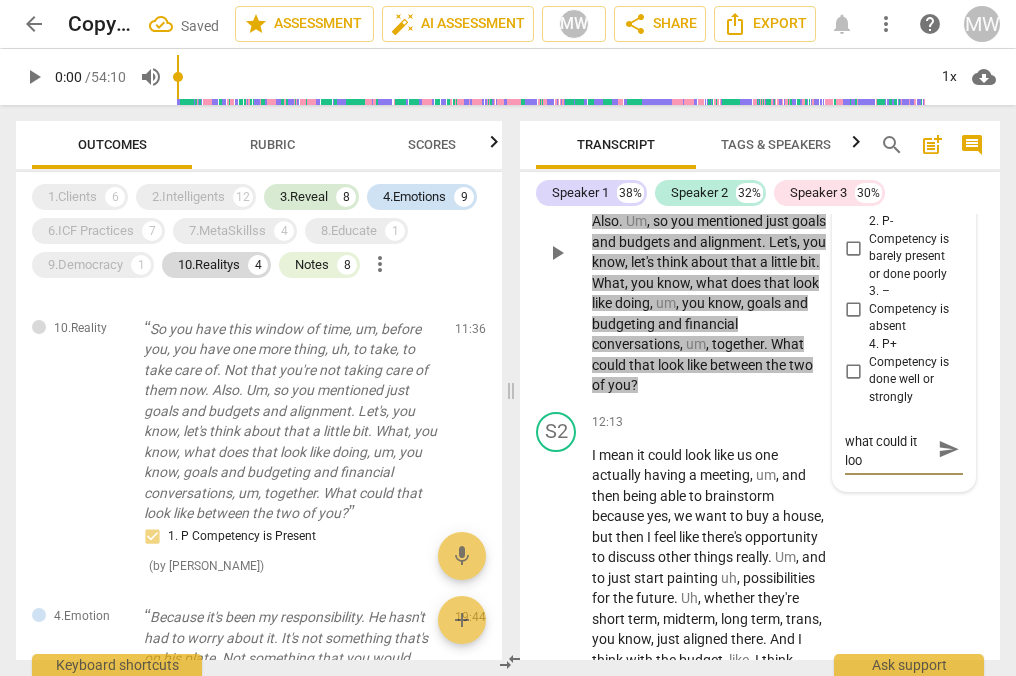 type on "dreaming level. what could it look" 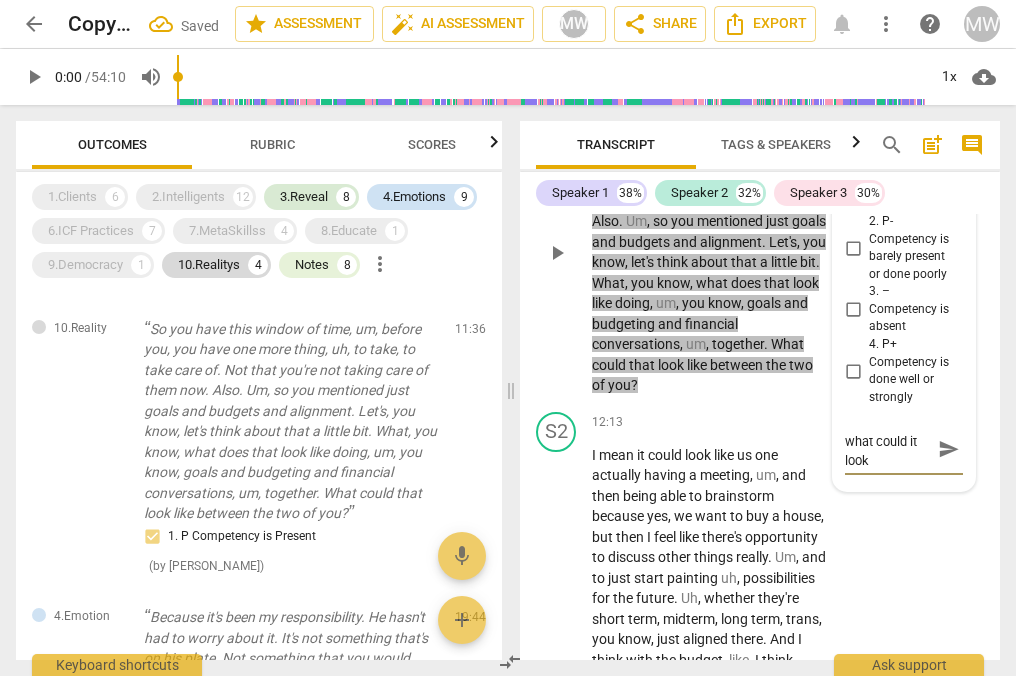 type on "dreaming level. what could it look" 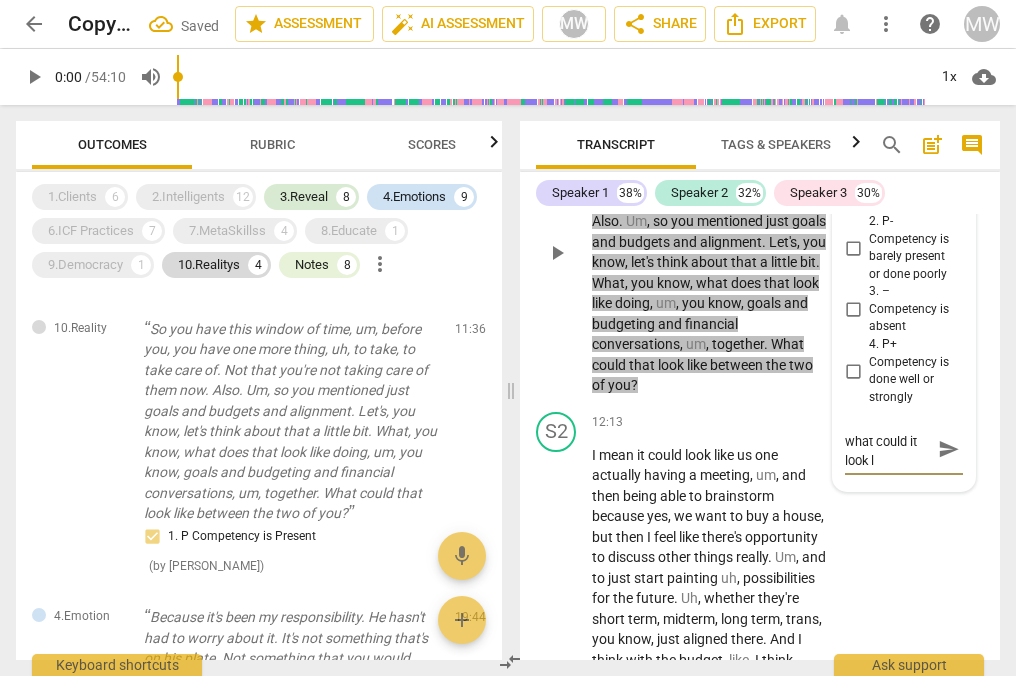 type on "dreaming level. what could it look li" 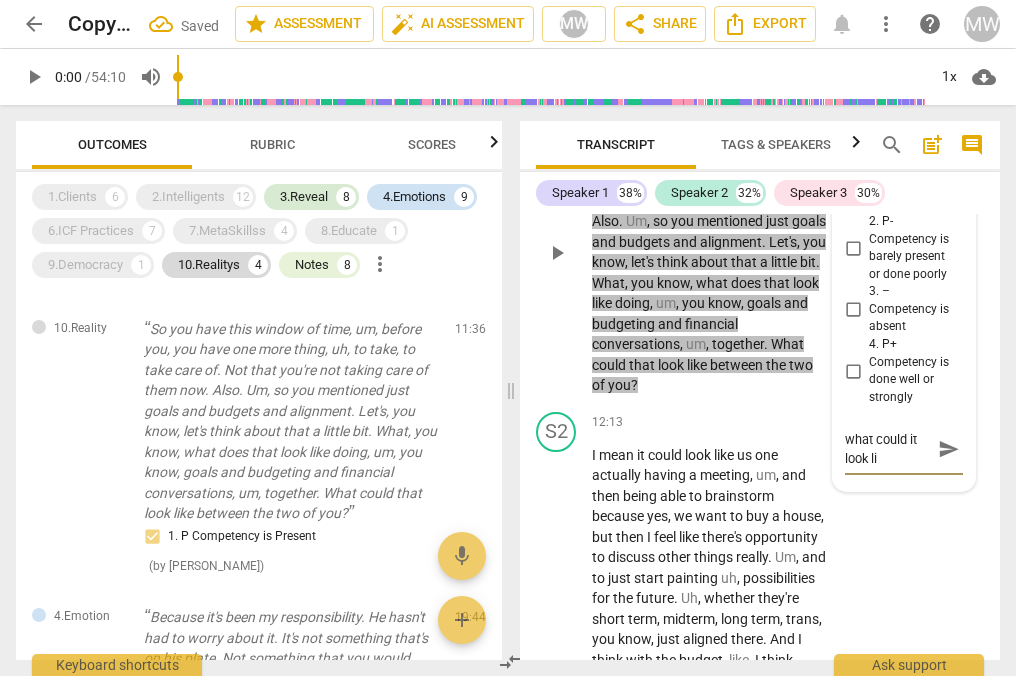 type on "dreaming level. what could it look lik" 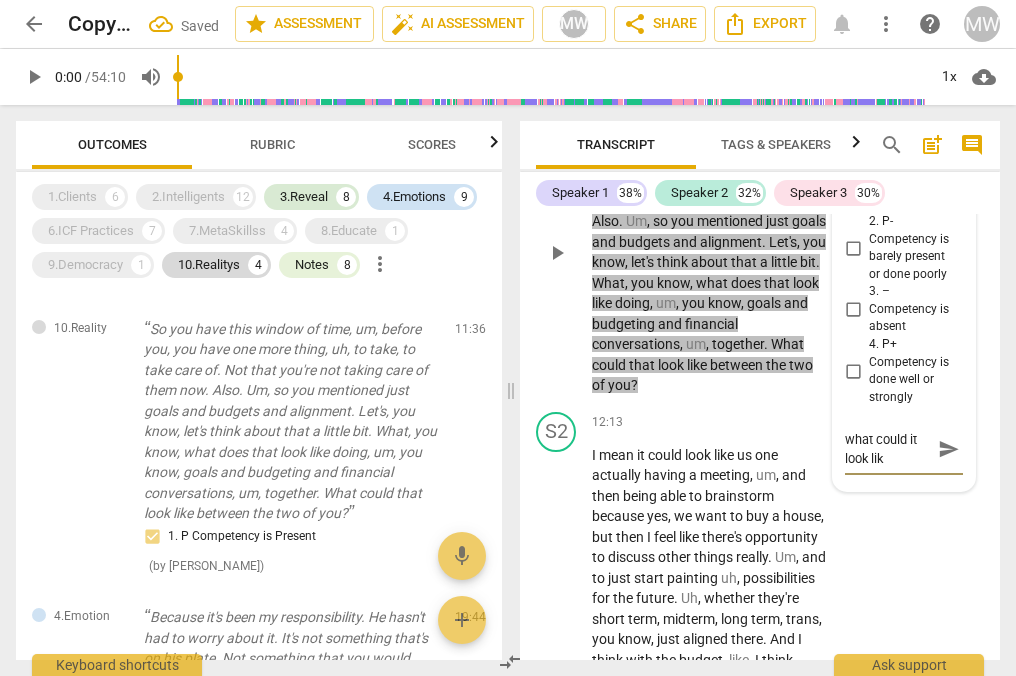 scroll, scrollTop: 19, scrollLeft: 0, axis: vertical 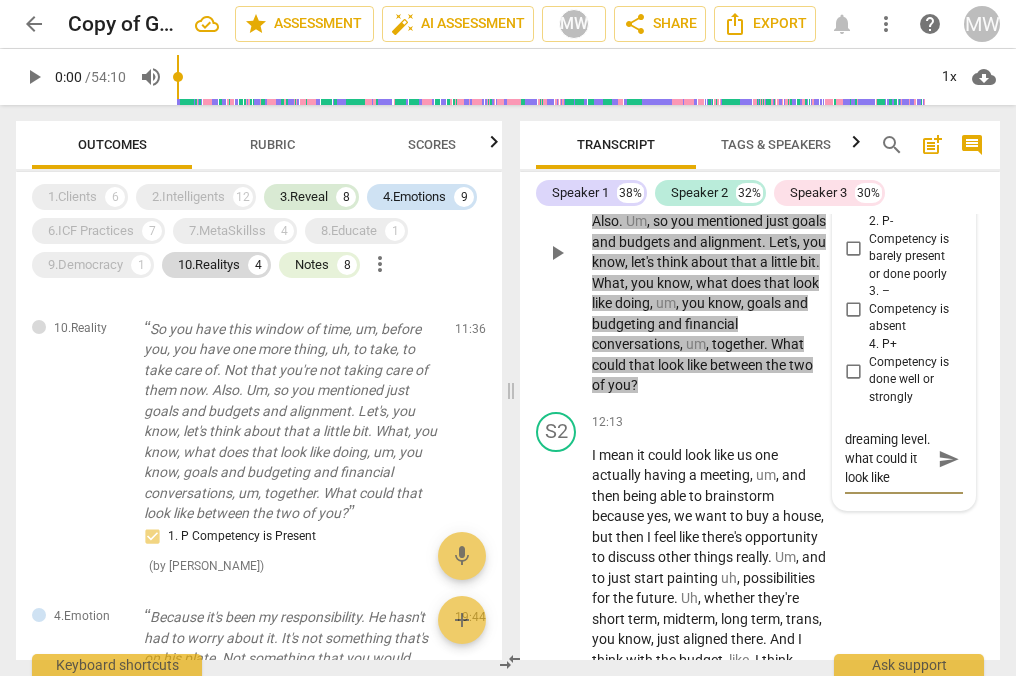 type on "dreaming level. what could it look like?" 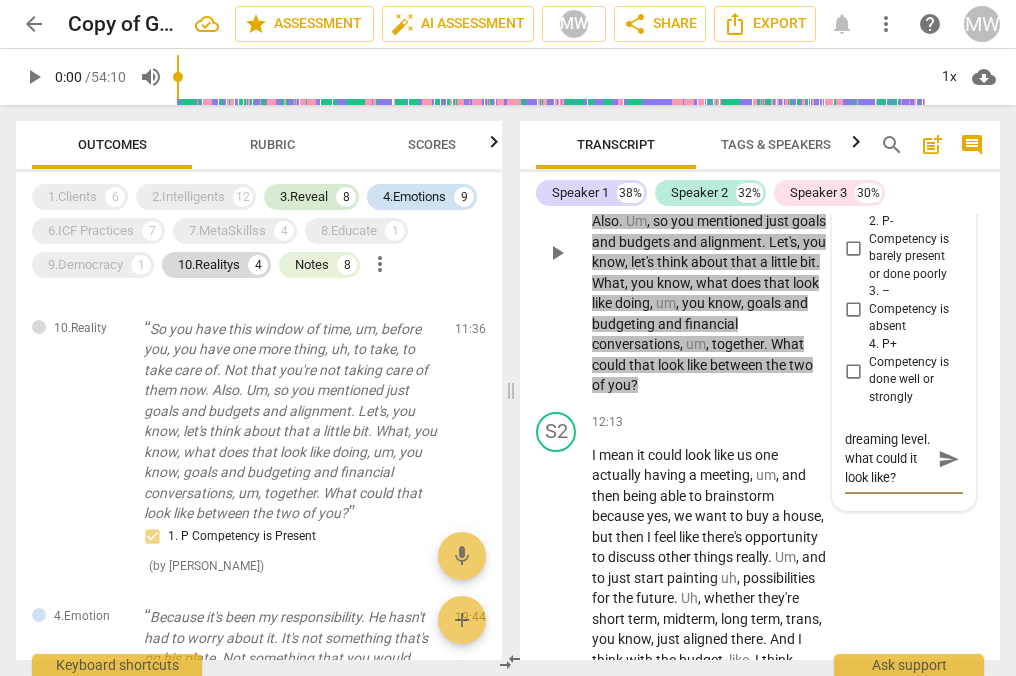 type on "dreaming level. what could it look like?" 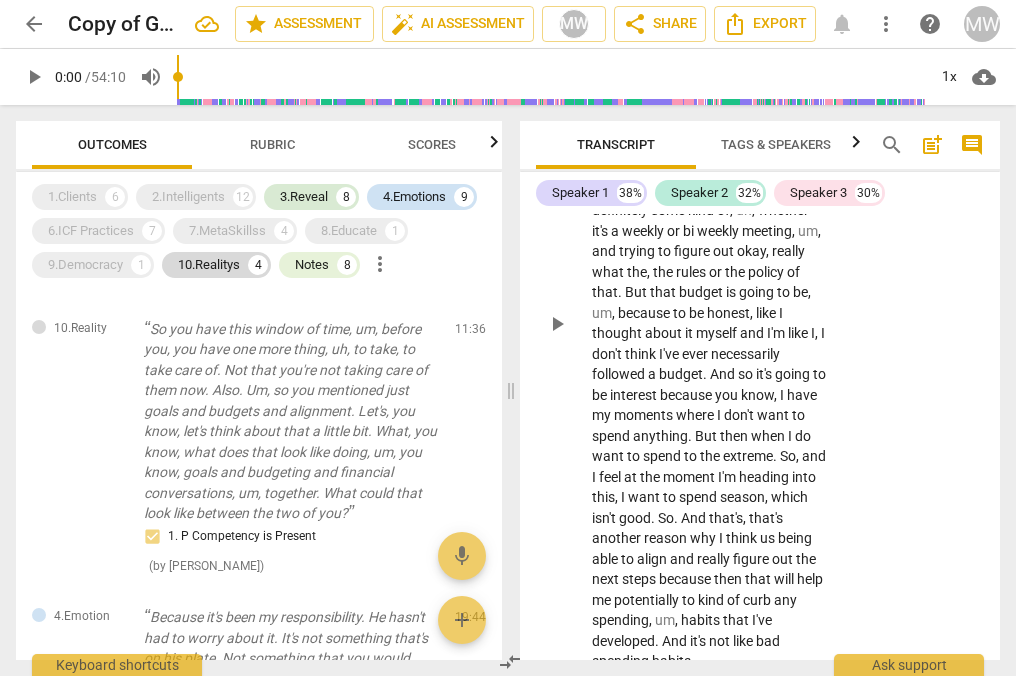 scroll, scrollTop: 10417, scrollLeft: 0, axis: vertical 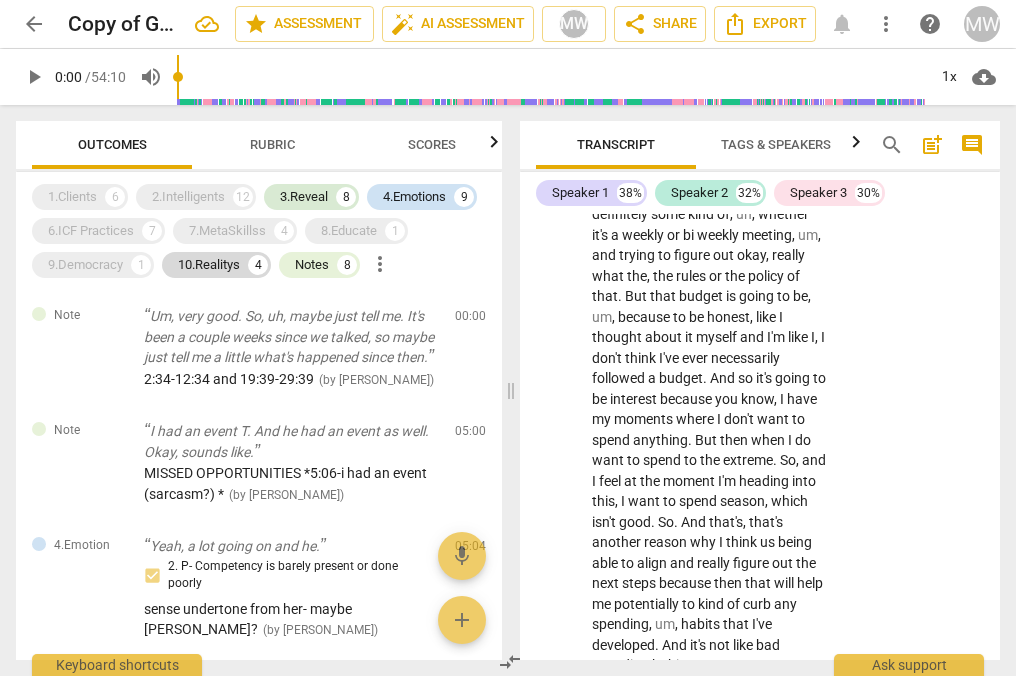 type on "dreaming level. what could it look like?" 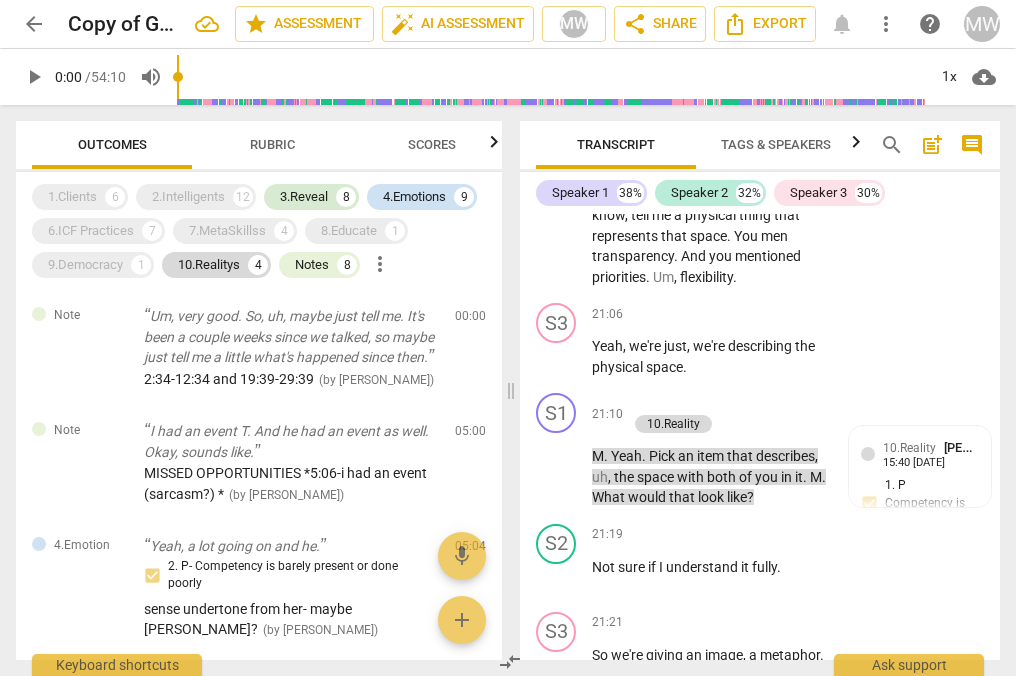 scroll, scrollTop: 16100, scrollLeft: 0, axis: vertical 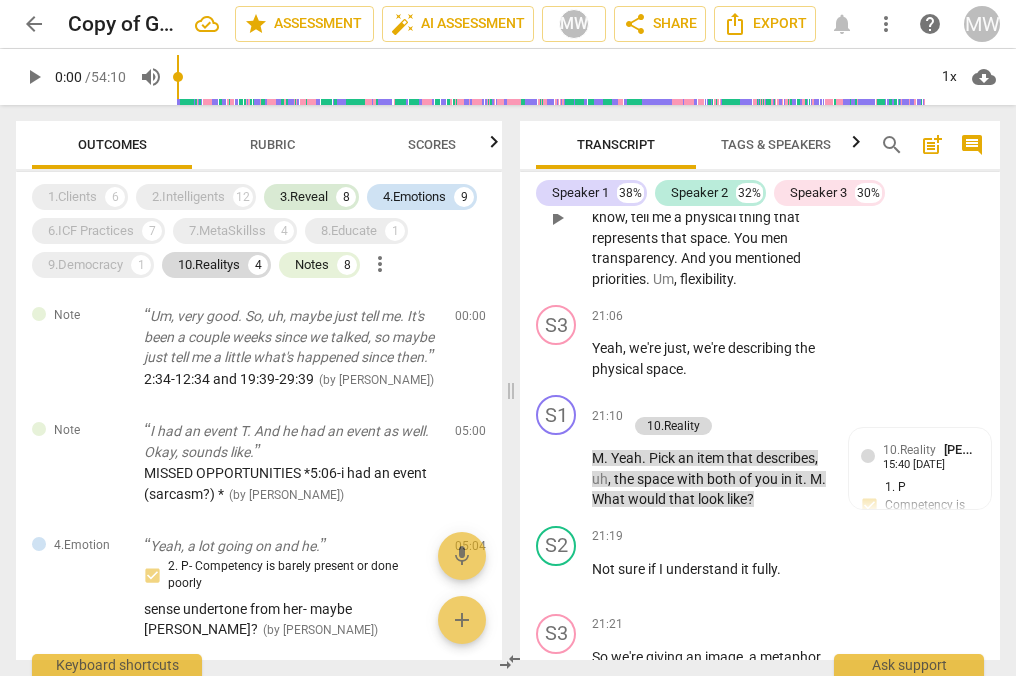 click on "+" at bounding box center [703, 124] 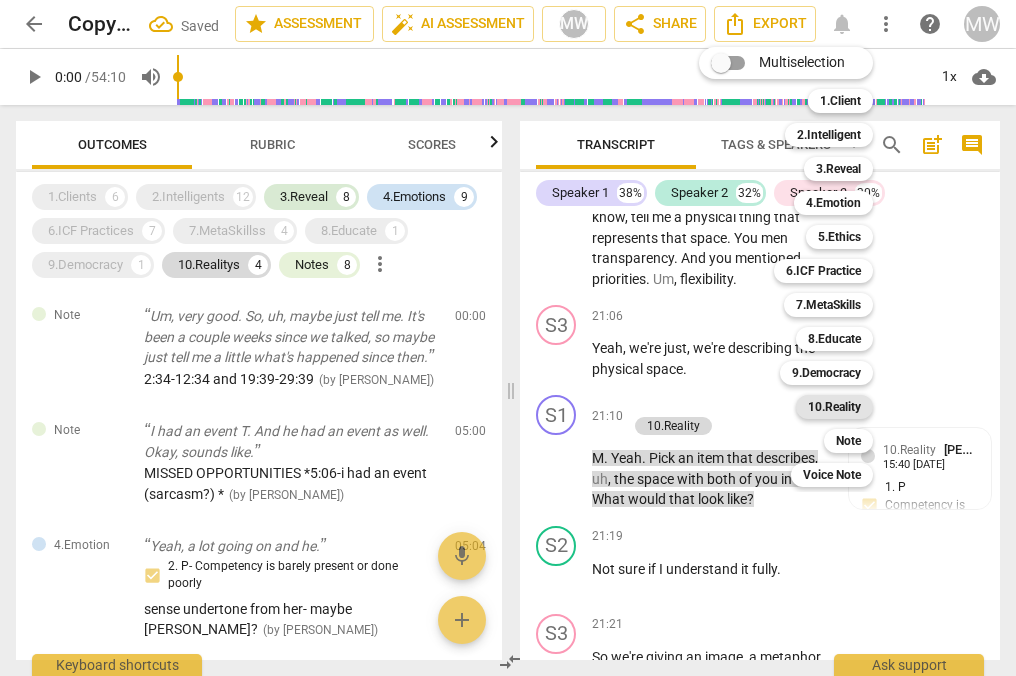 click on "10.Reality" at bounding box center (834, 407) 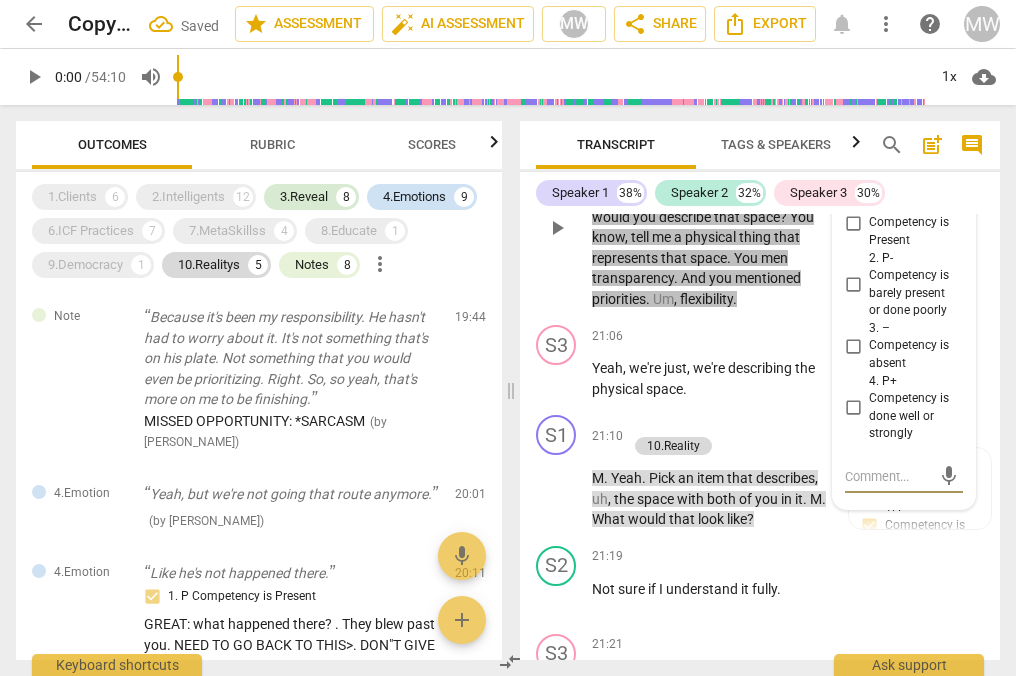 scroll, scrollTop: 3157, scrollLeft: 0, axis: vertical 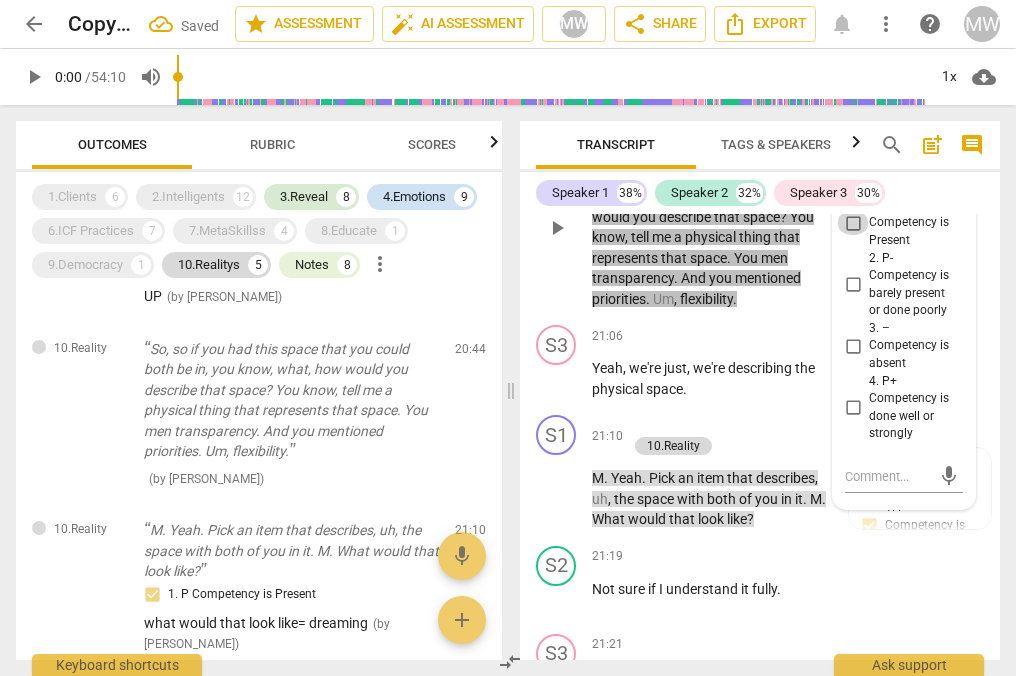 click on "1. P Competency is Present" at bounding box center [853, 223] 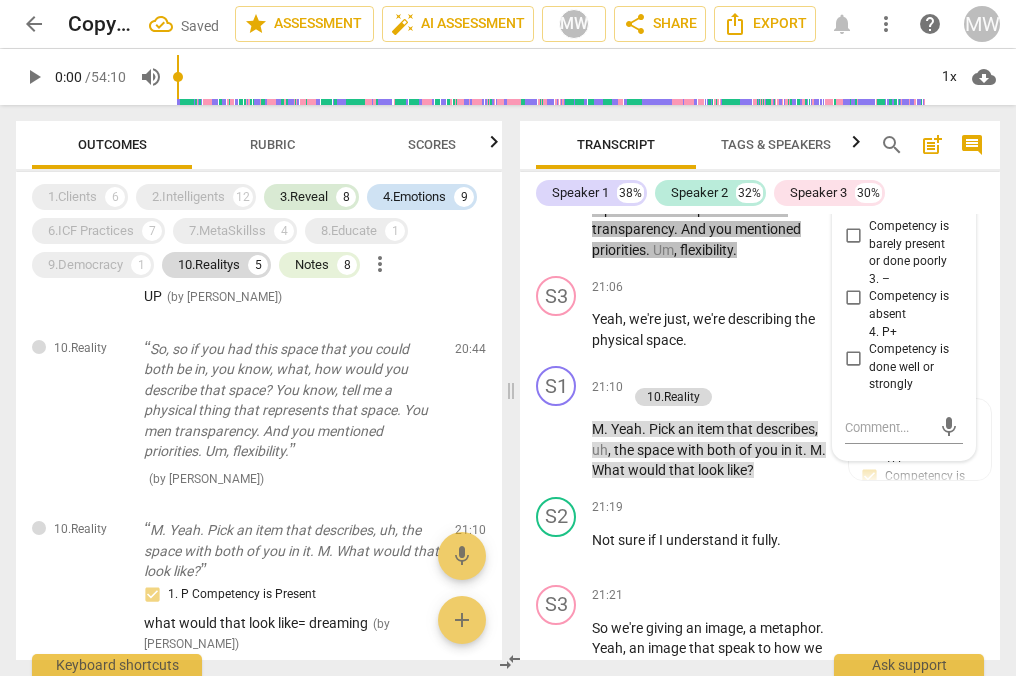 scroll, scrollTop: 16174, scrollLeft: 0, axis: vertical 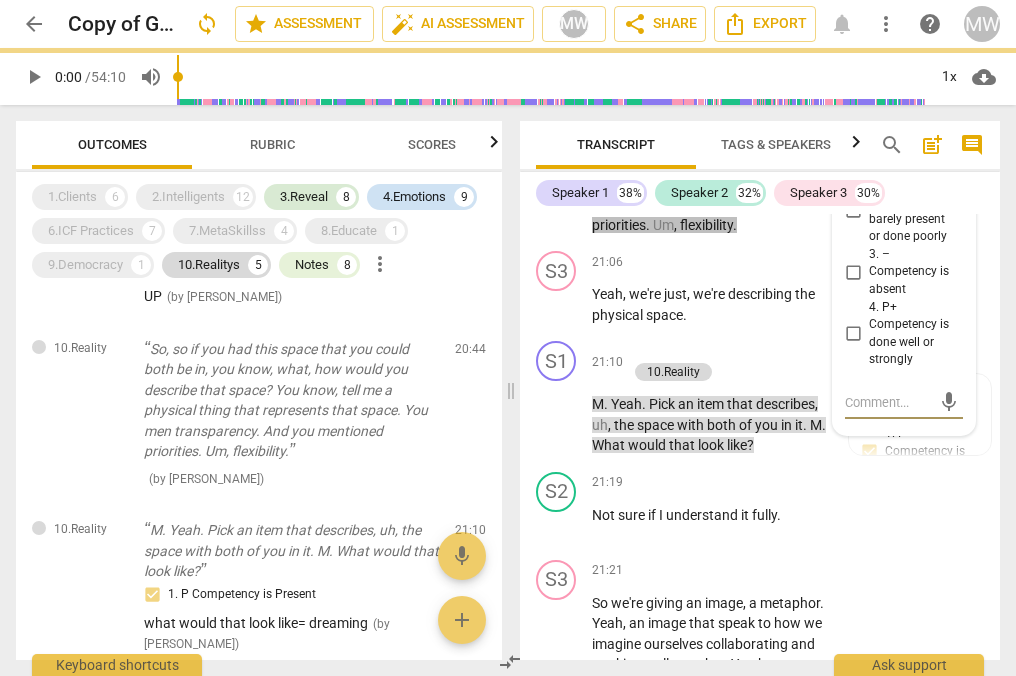 click at bounding box center (888, 402) 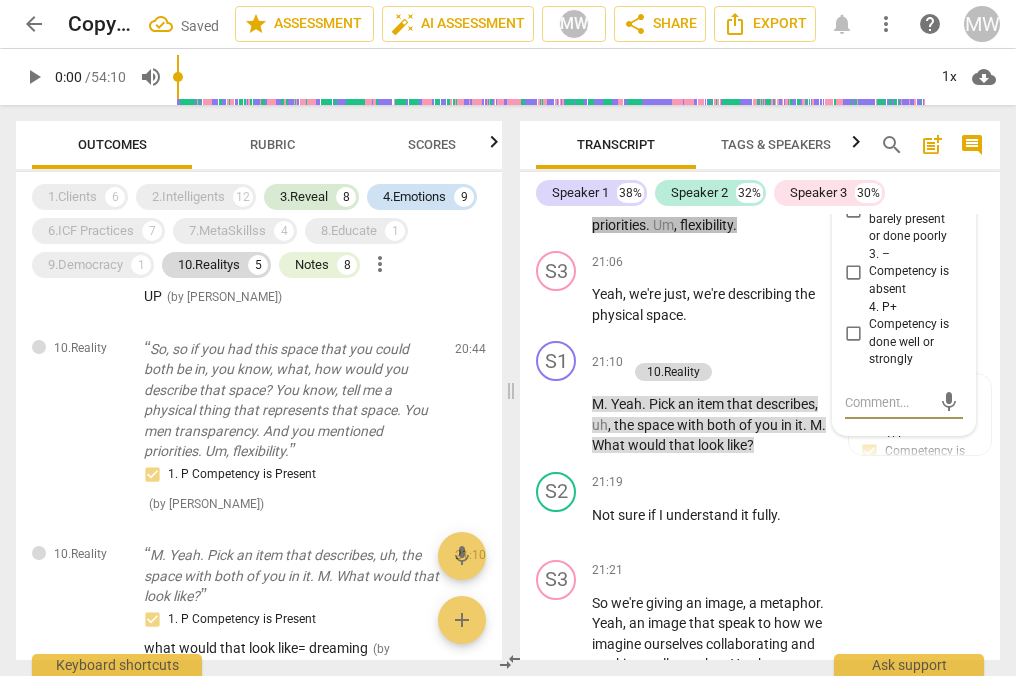 type on "d" 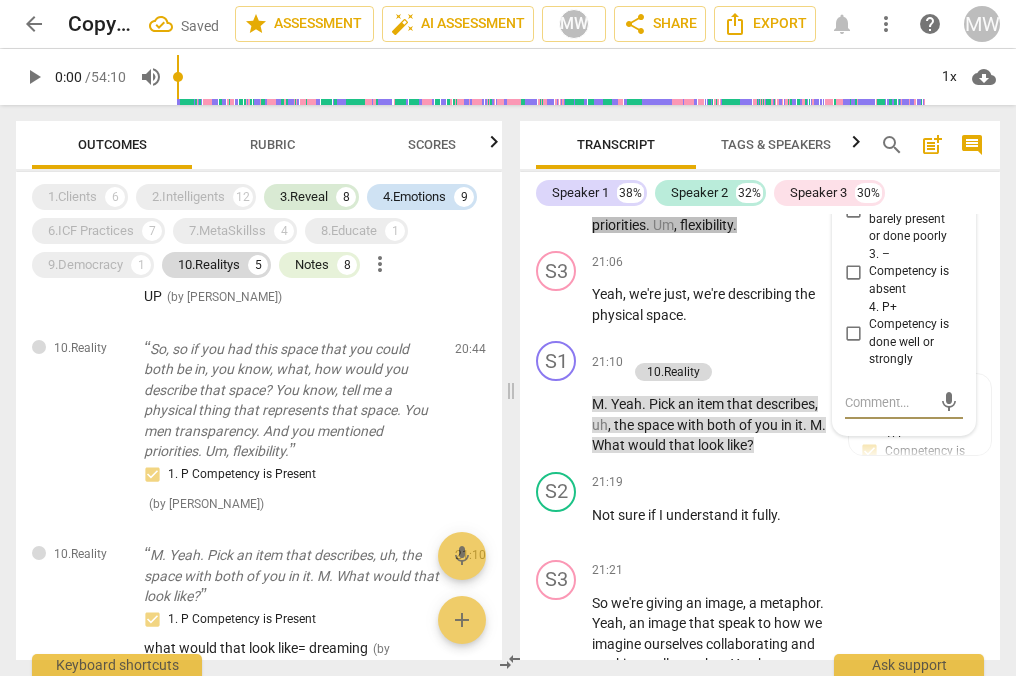 type on "d" 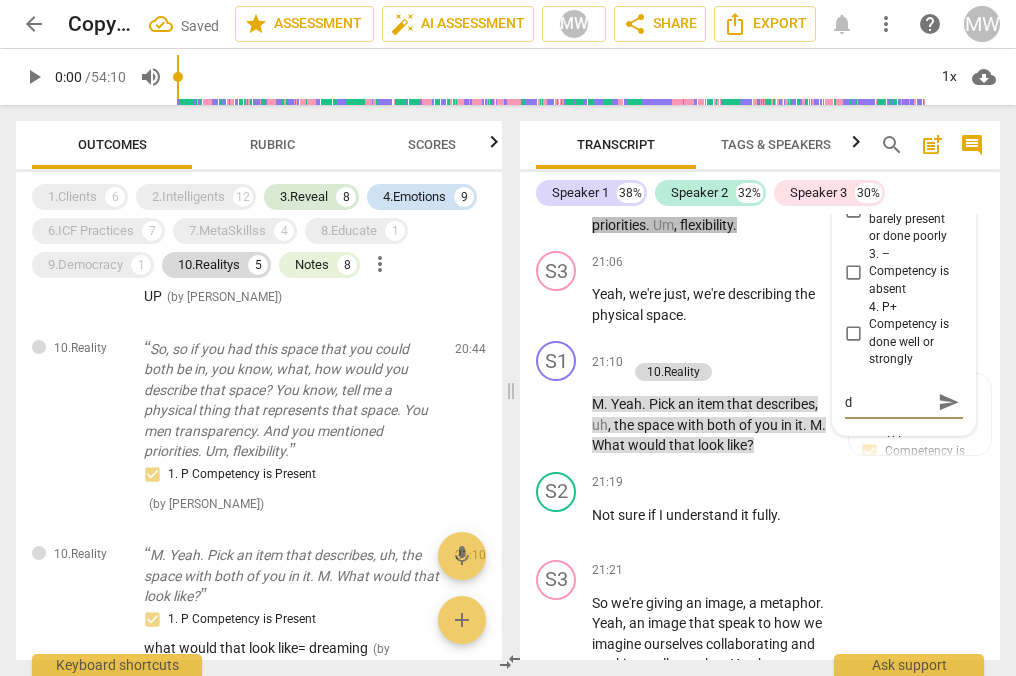 type on "dr" 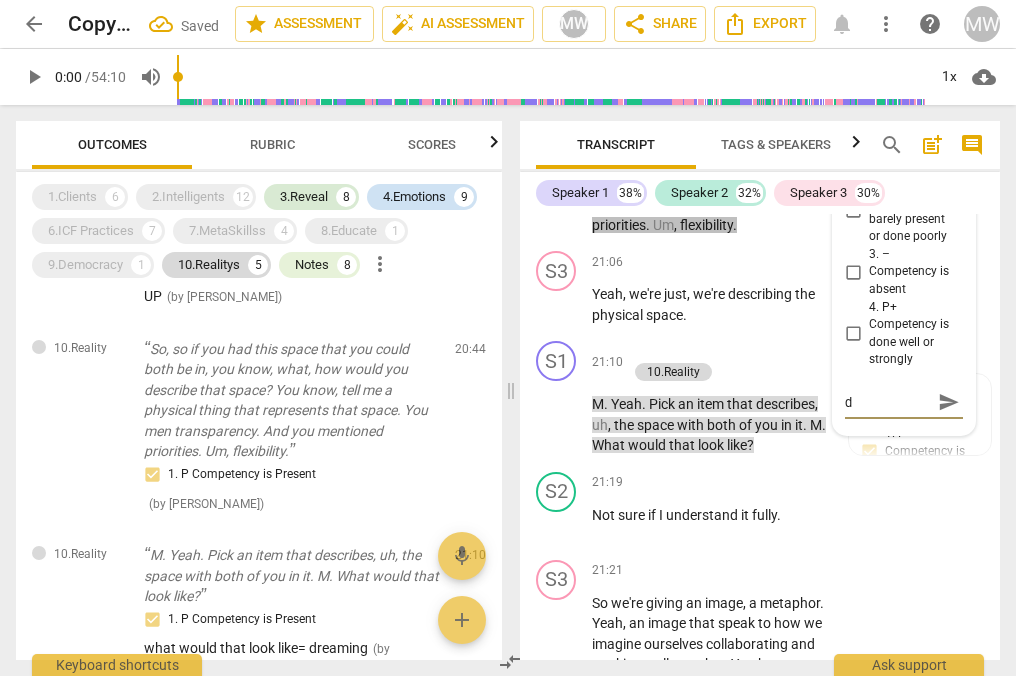 type on "dr" 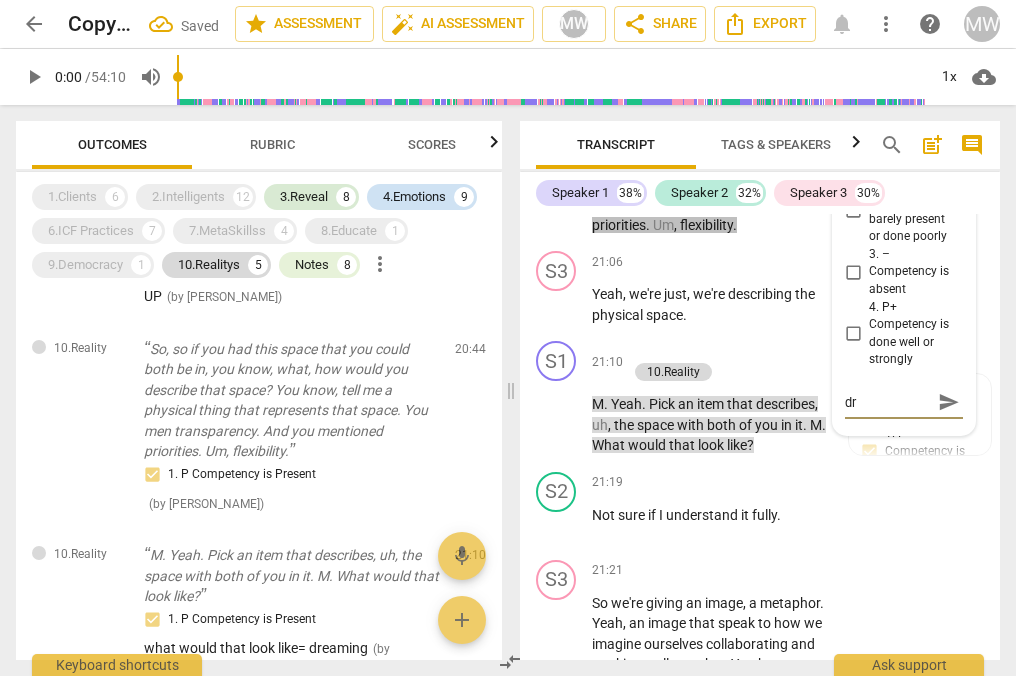 type on "dre" 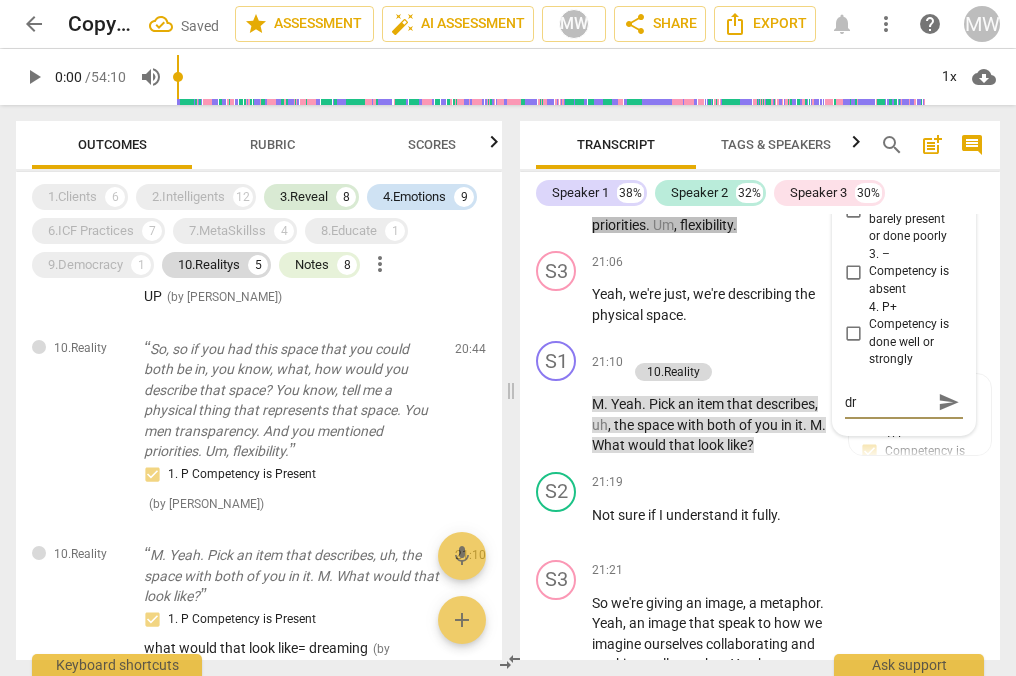 type on "dre" 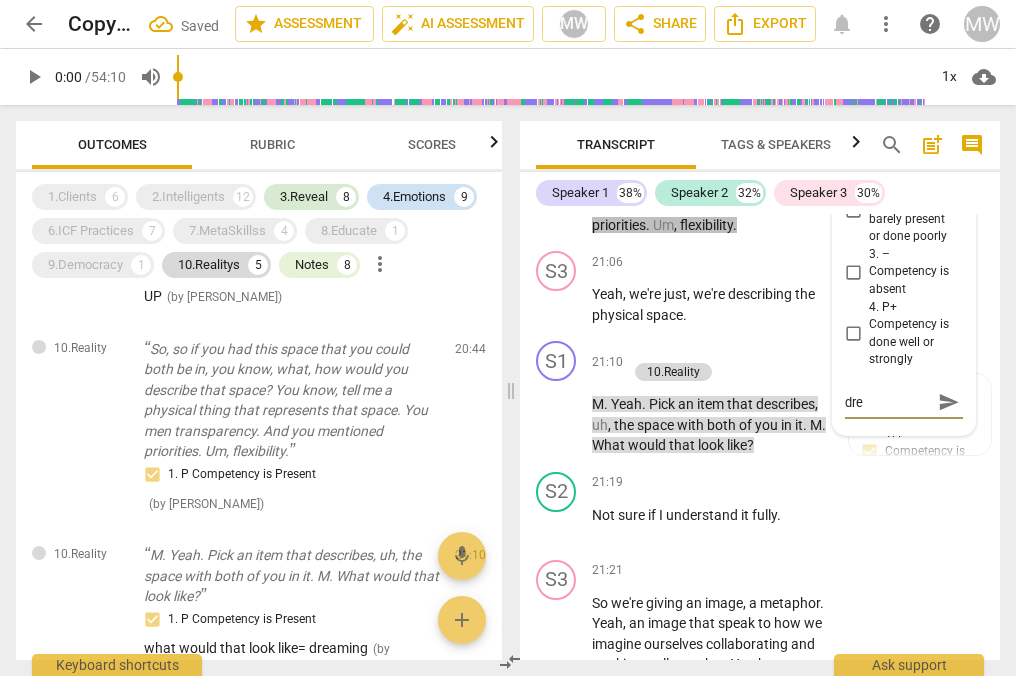 type on "drea" 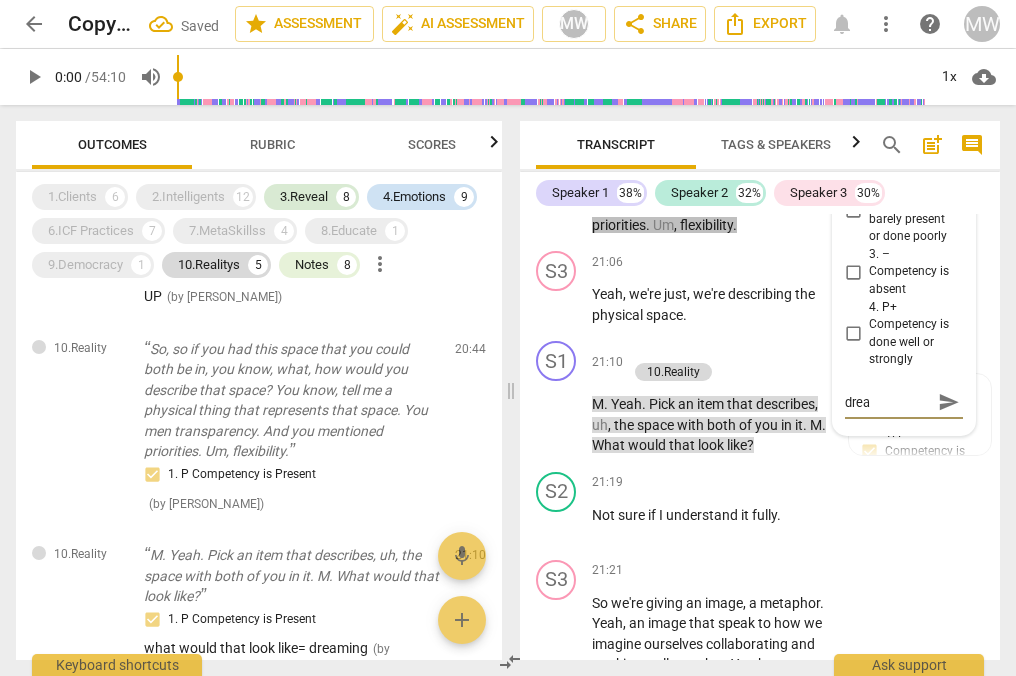 type on "dream" 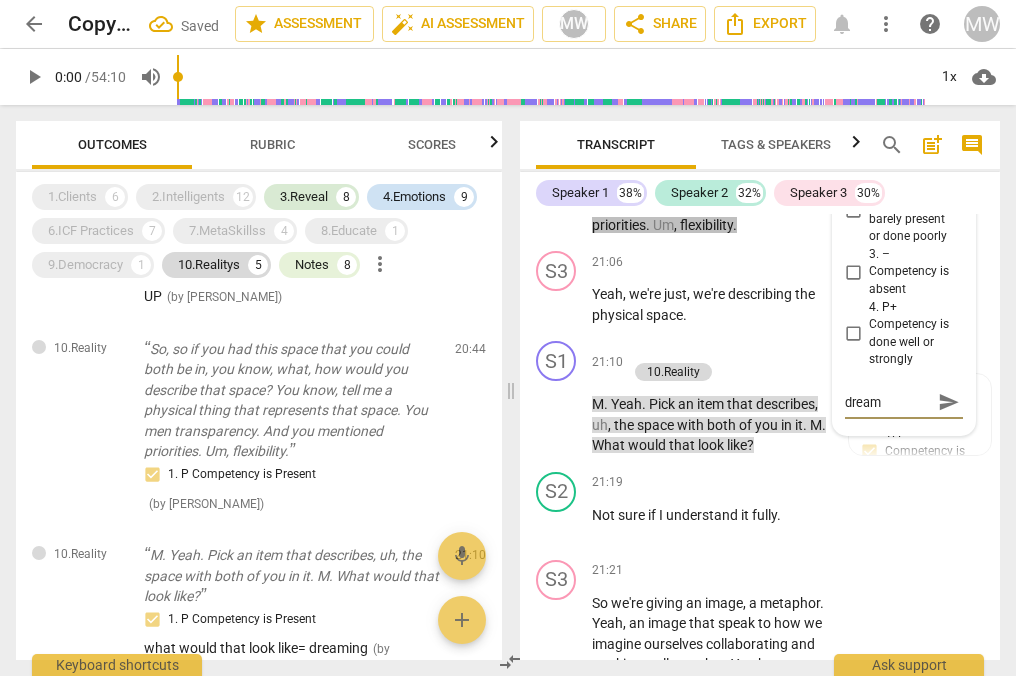 type on "dreami" 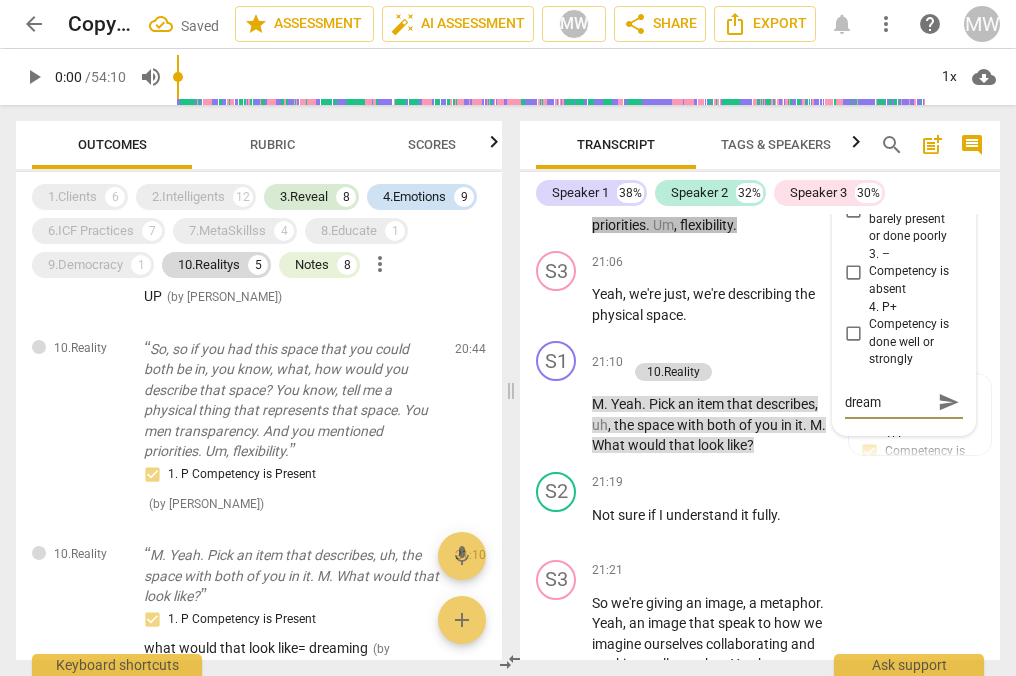 type on "dreami" 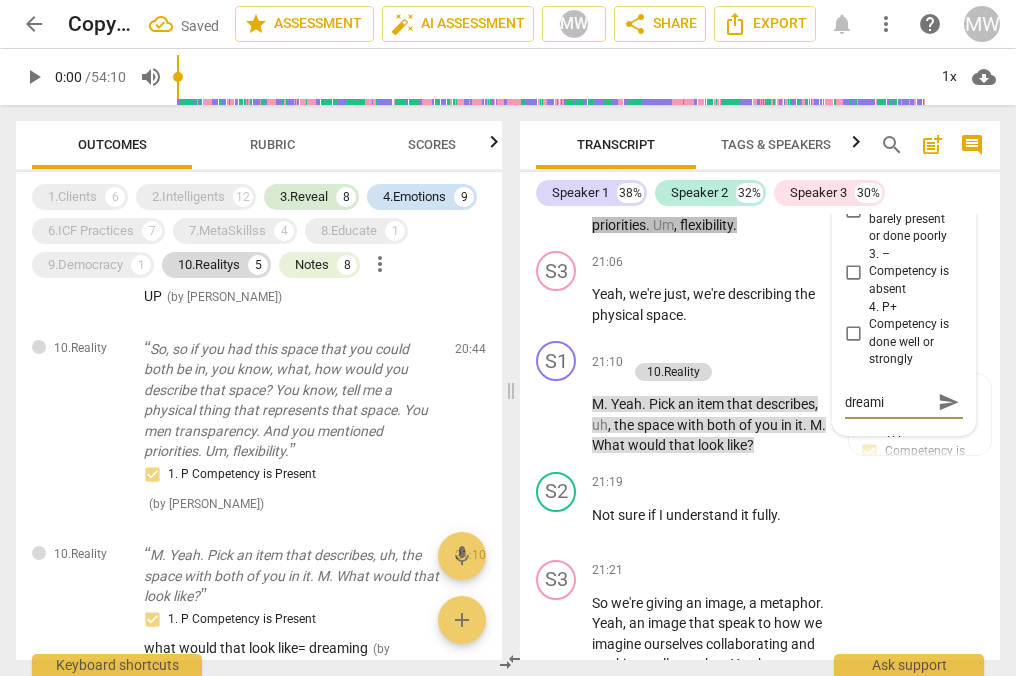type on "dreamin" 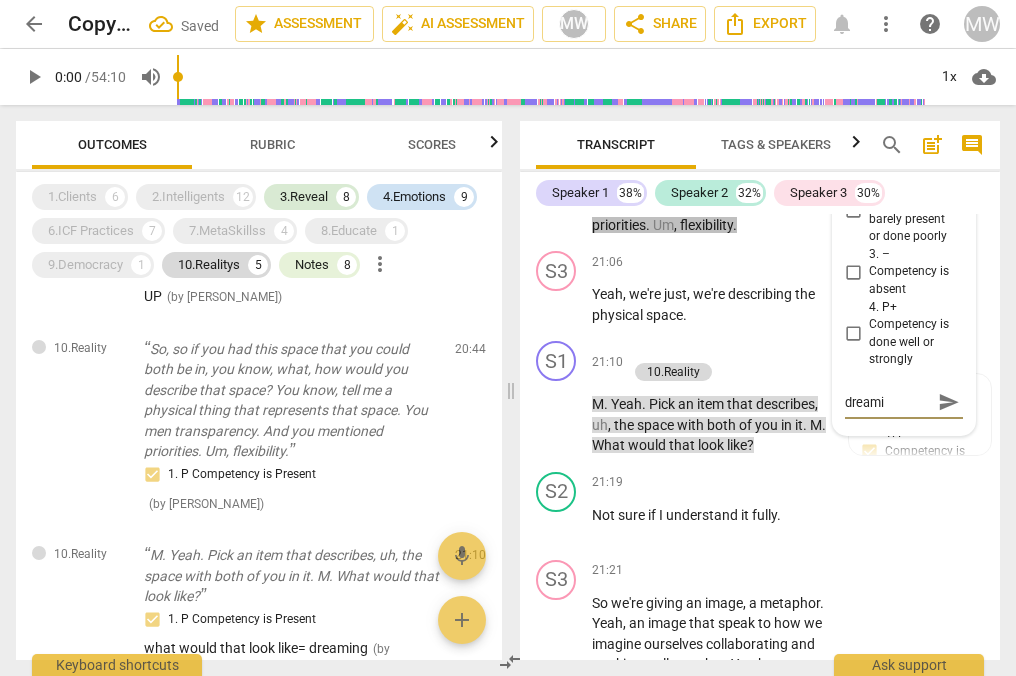 type on "dreamin" 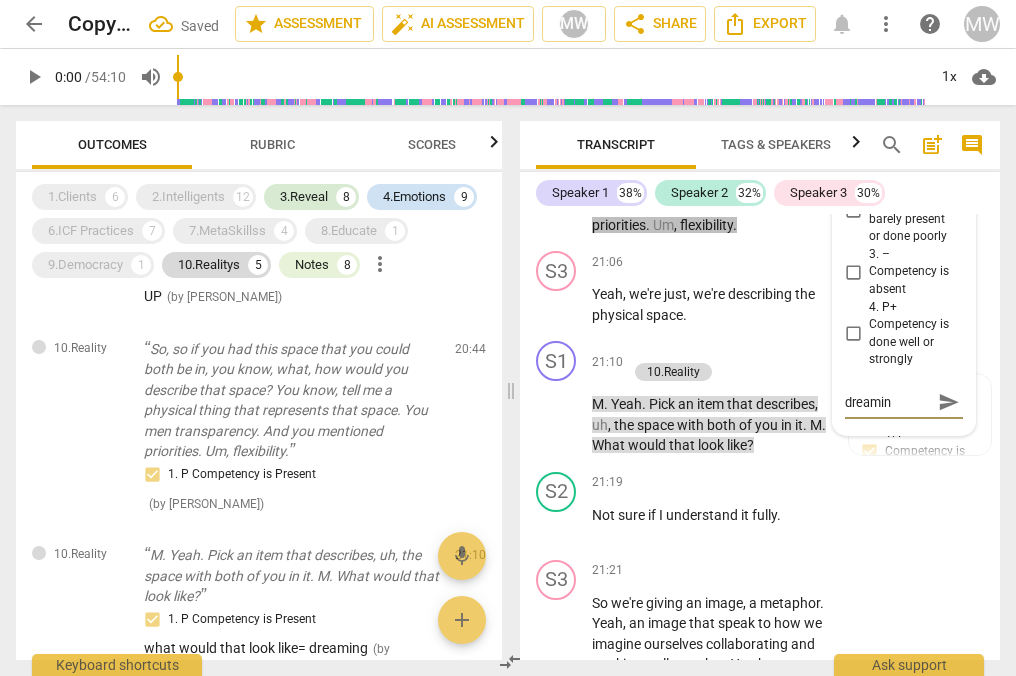 type on "dreaming" 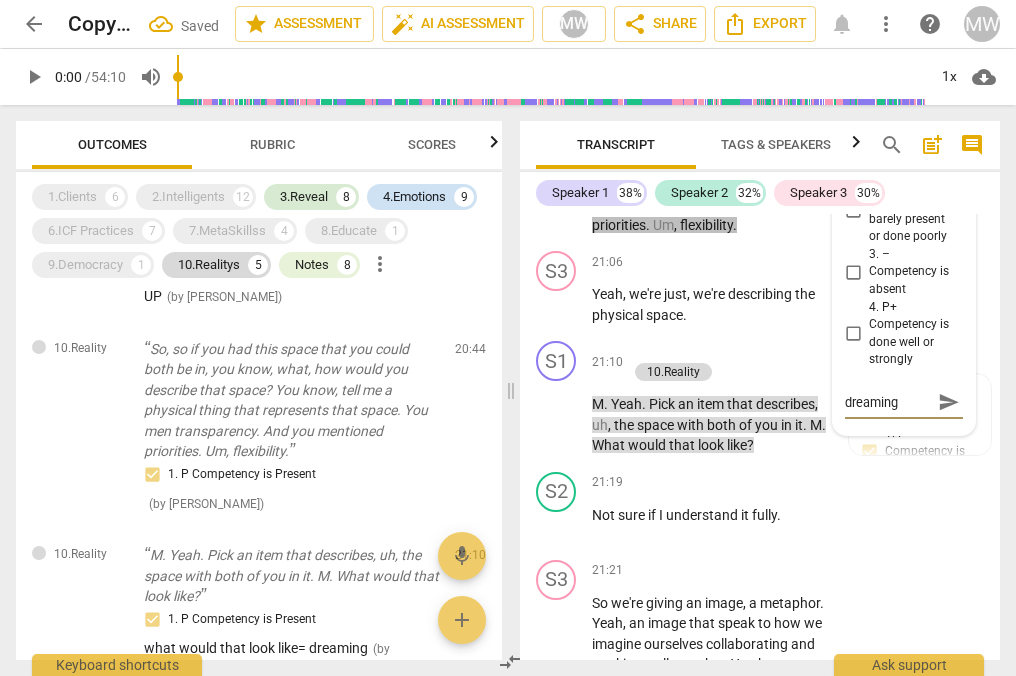 type on "dreaming" 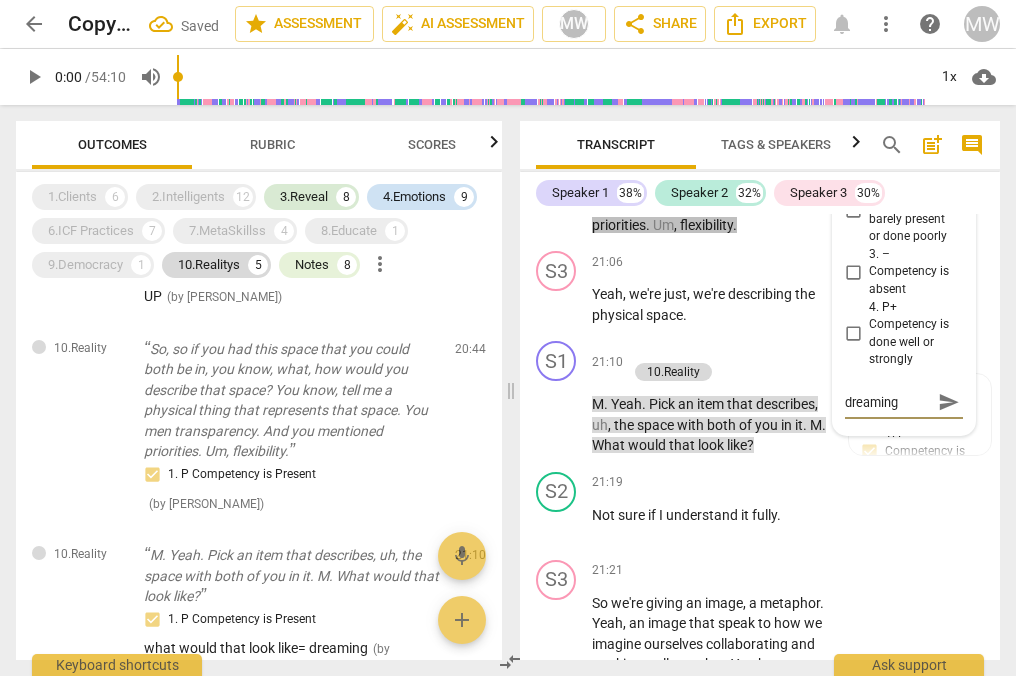 type on "dreaming l" 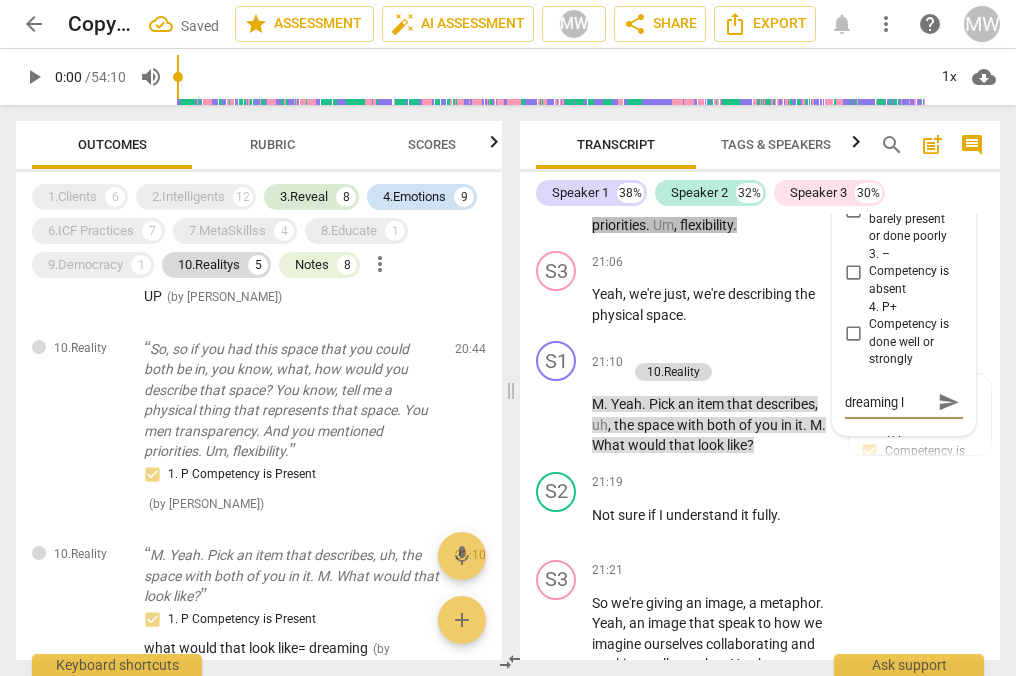 type on "dreaming le" 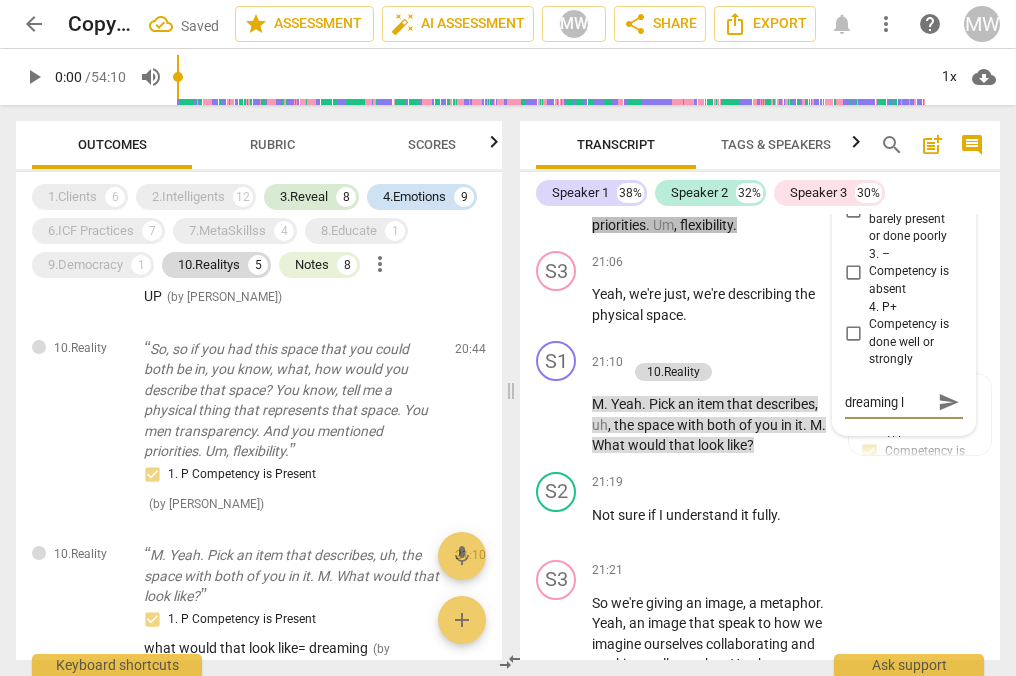 type on "dreaming le" 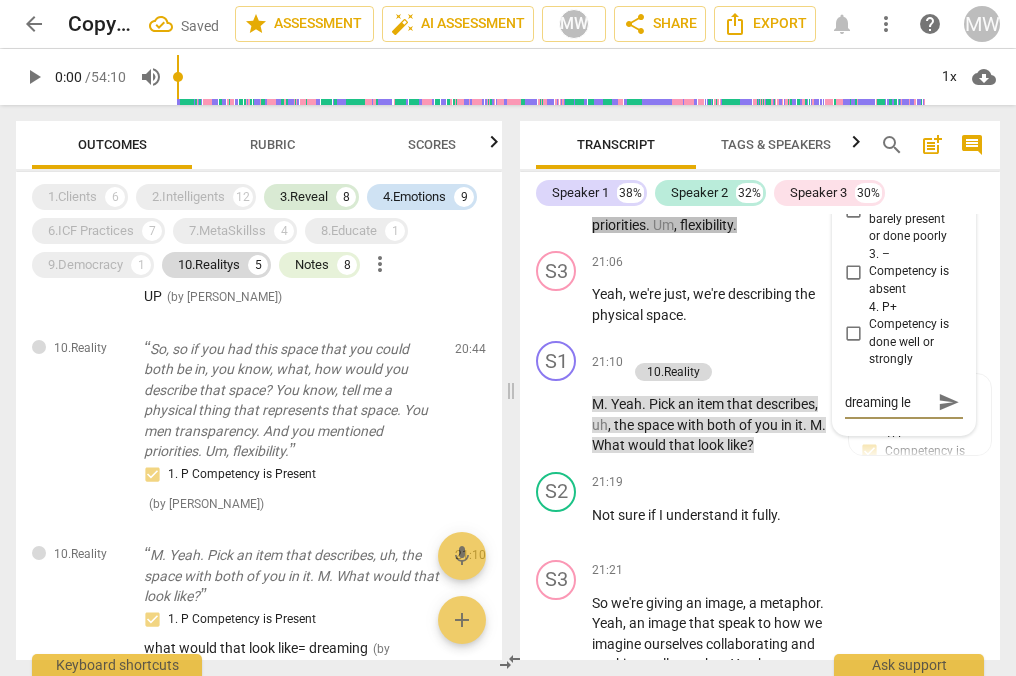 type on "dreaming [PERSON_NAME]" 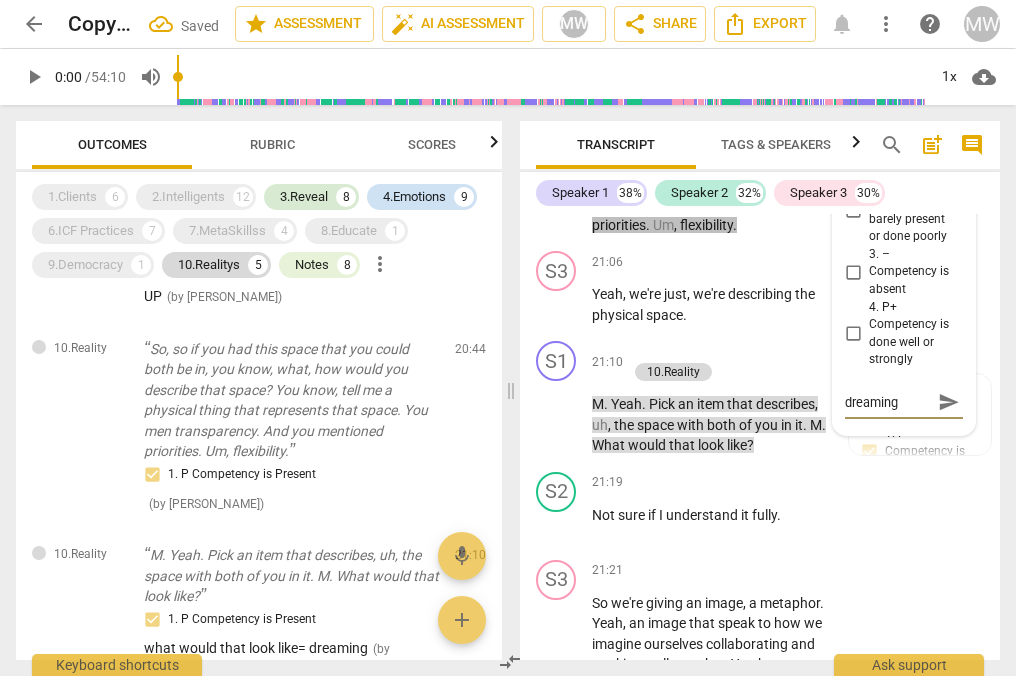 type on "dreaming leve" 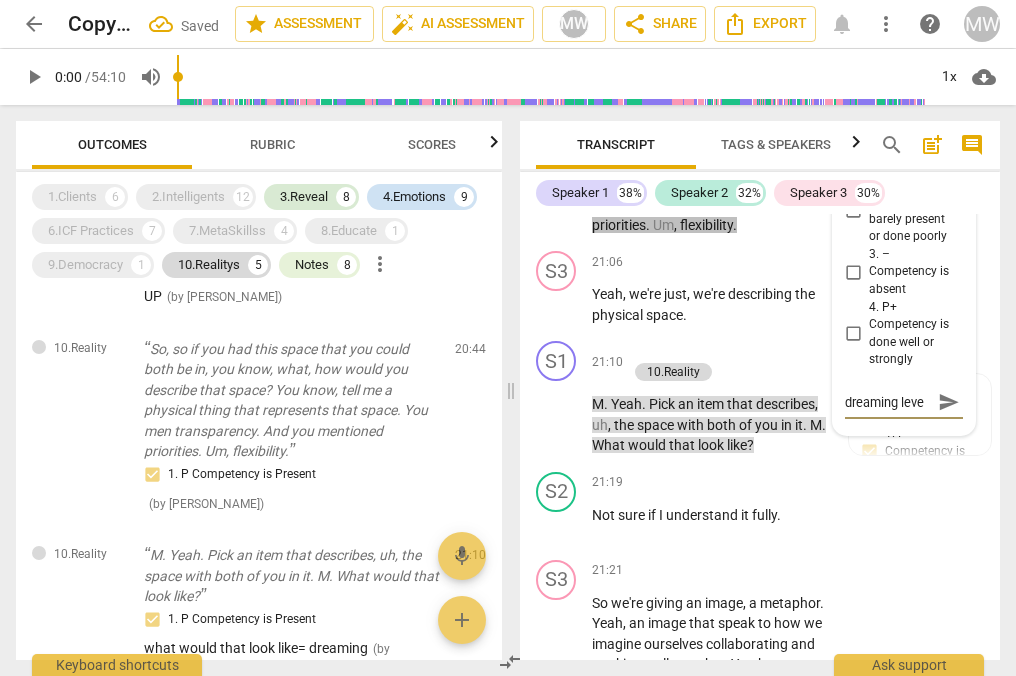 type on "dreaming level" 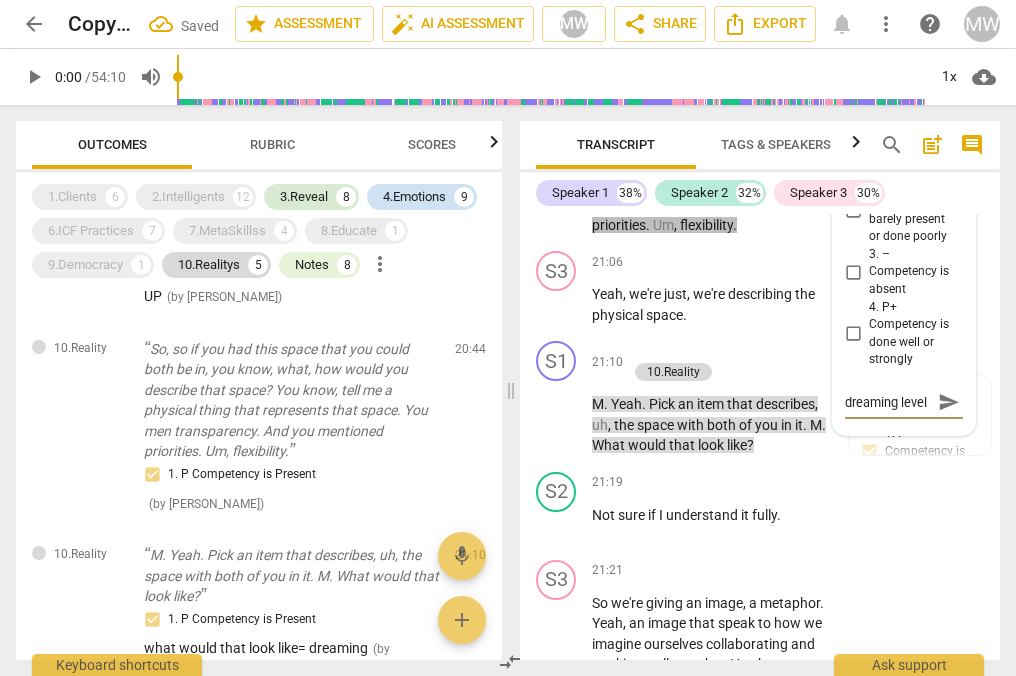 type on "dreaming level" 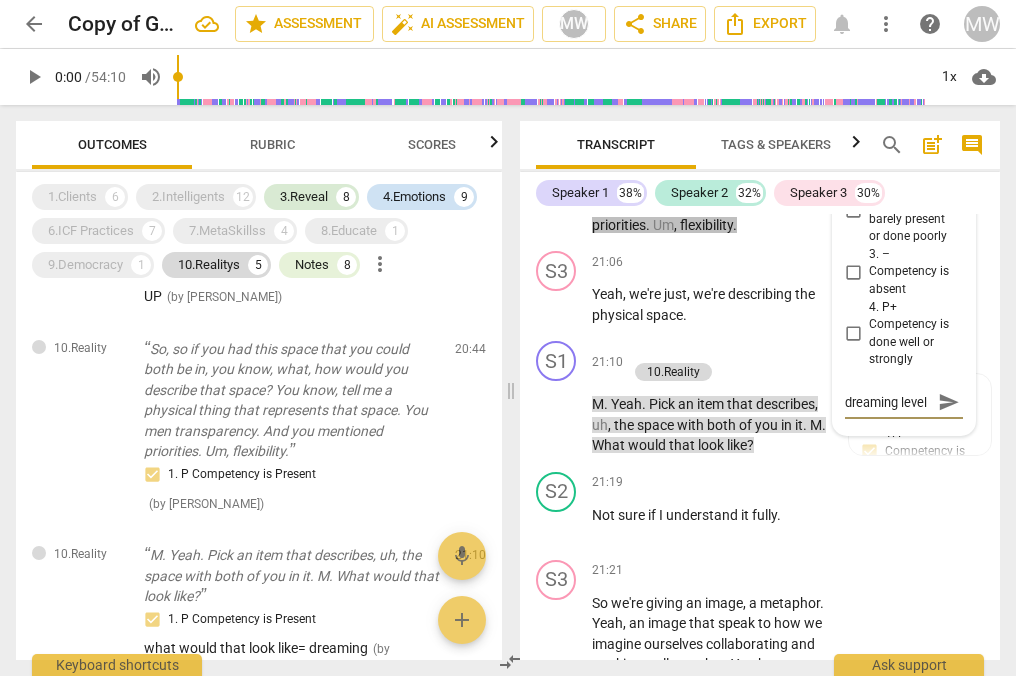 type on "dreaming level" 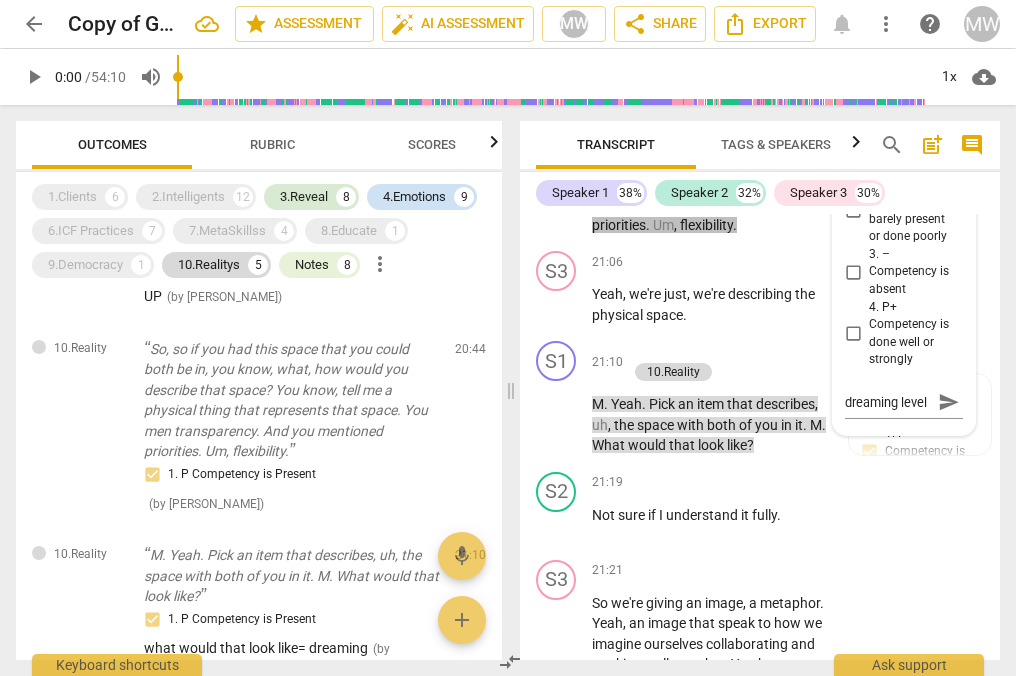 click on "play_arrow pause" at bounding box center [566, 154] 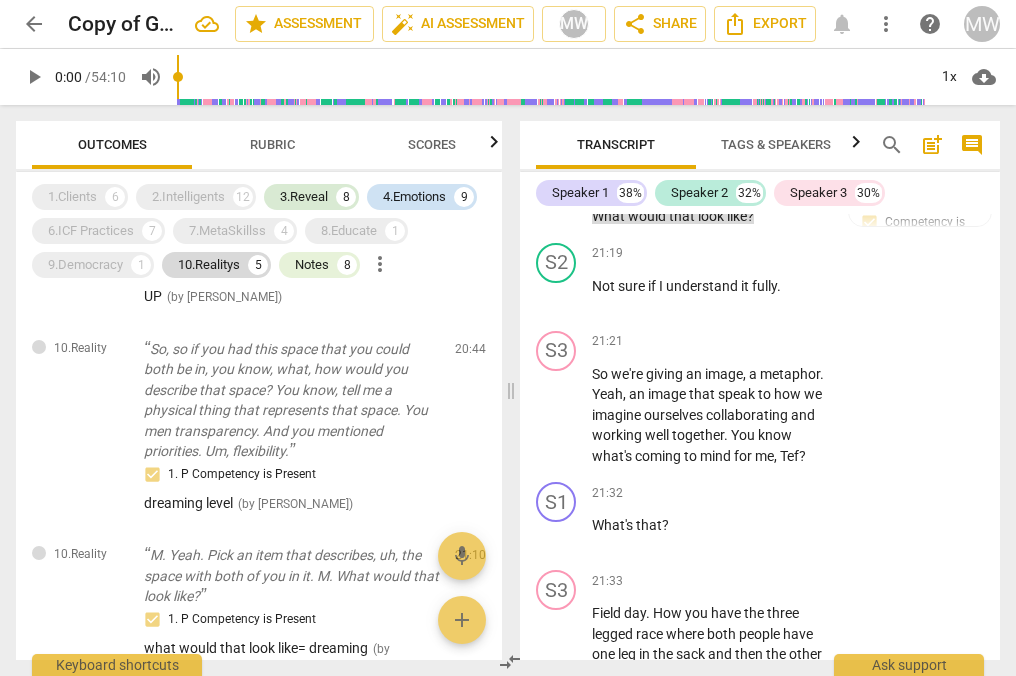scroll, scrollTop: 16408, scrollLeft: 0, axis: vertical 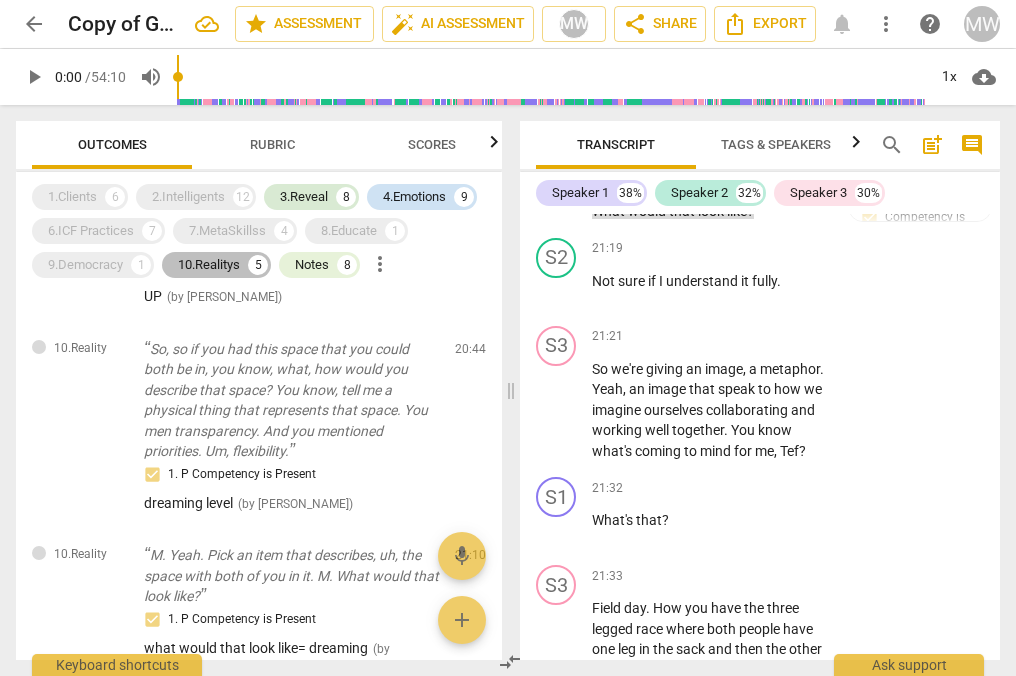 click on "5" at bounding box center [258, 265] 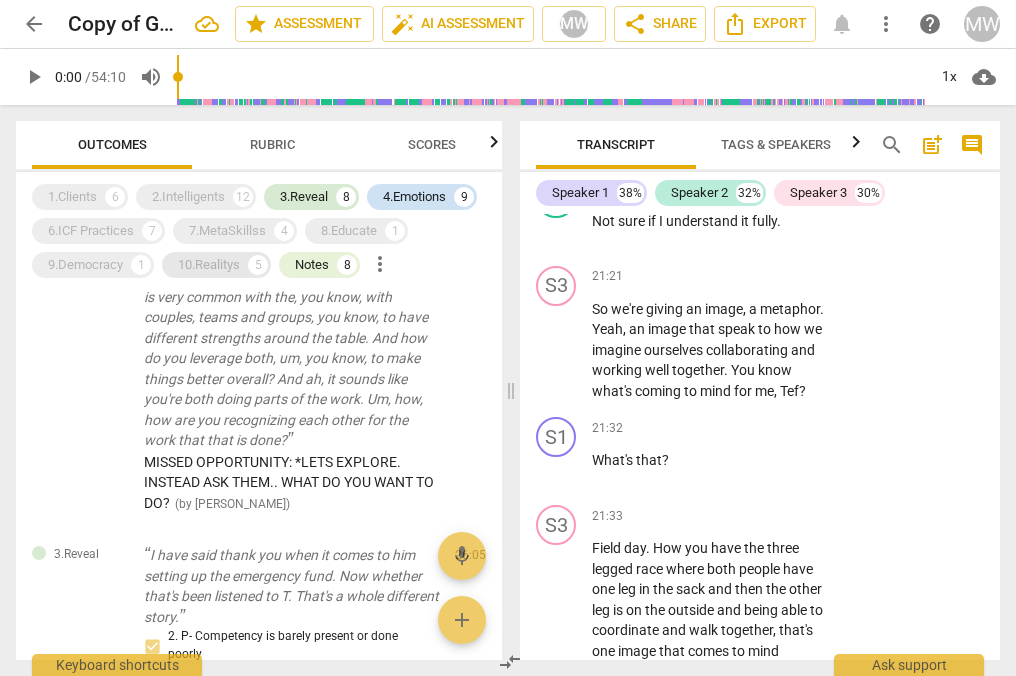 scroll, scrollTop: 2476, scrollLeft: 0, axis: vertical 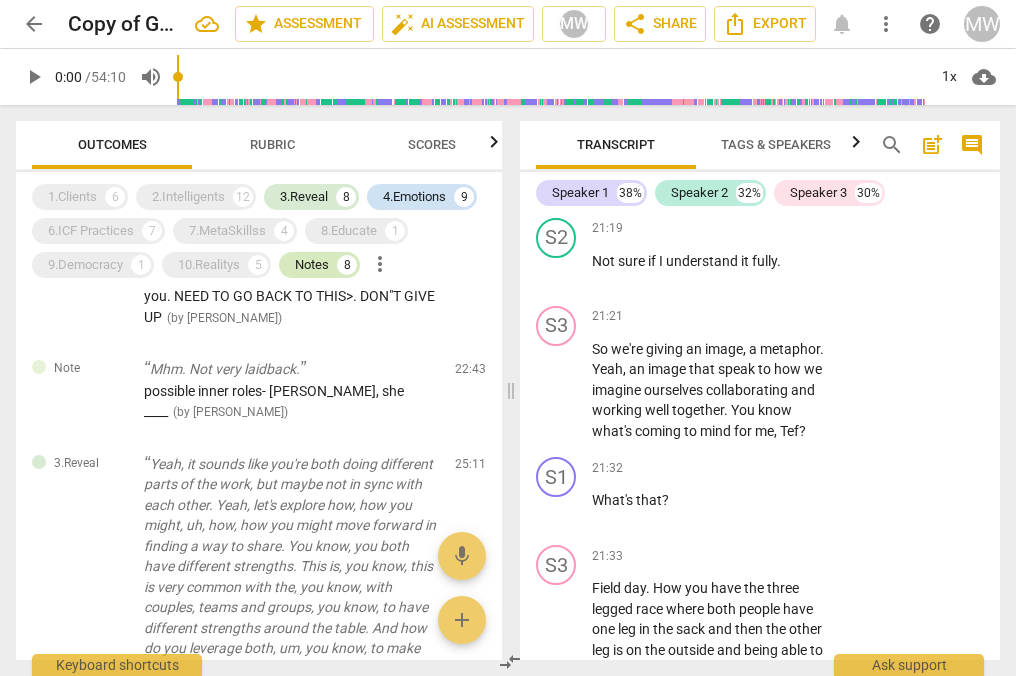 click on "Notes" at bounding box center (312, 265) 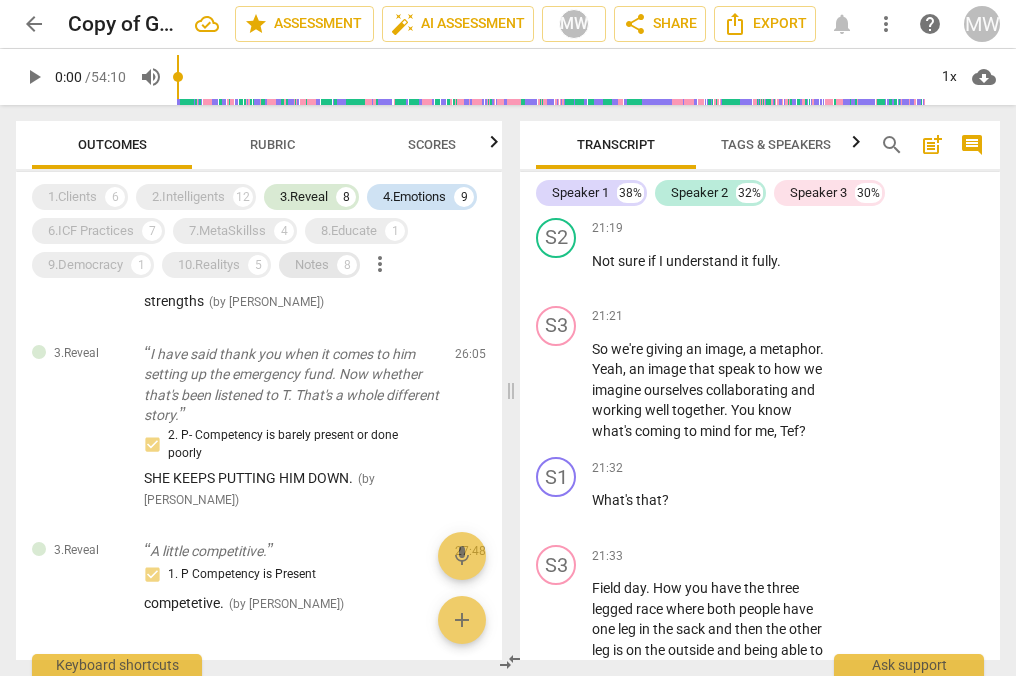 scroll, scrollTop: 2028, scrollLeft: 0, axis: vertical 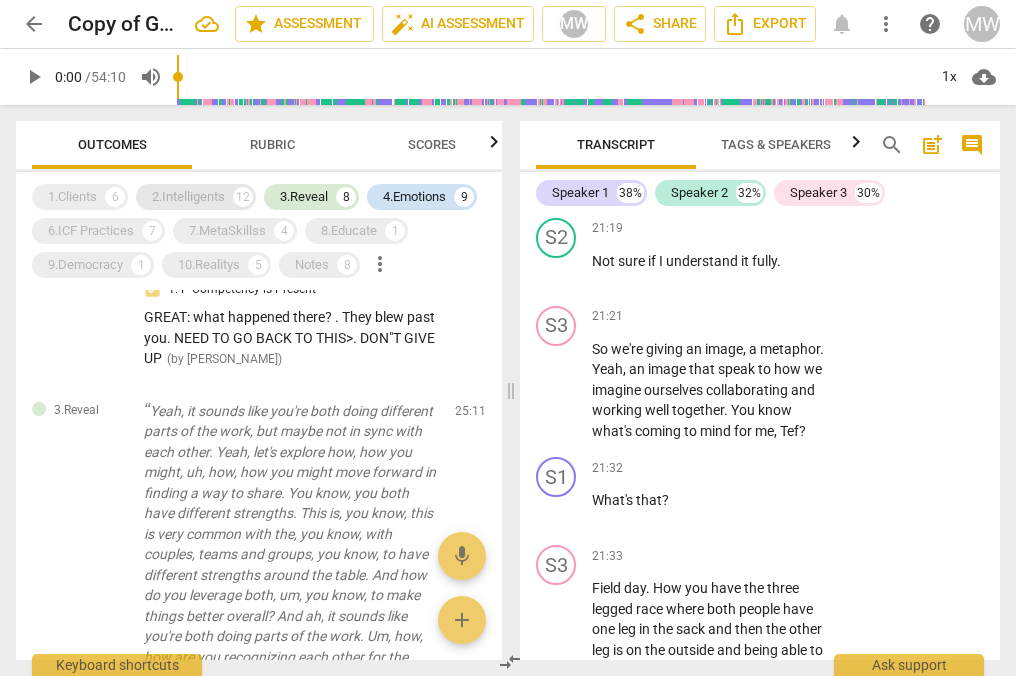 click on "2.Intelligents" at bounding box center [188, 197] 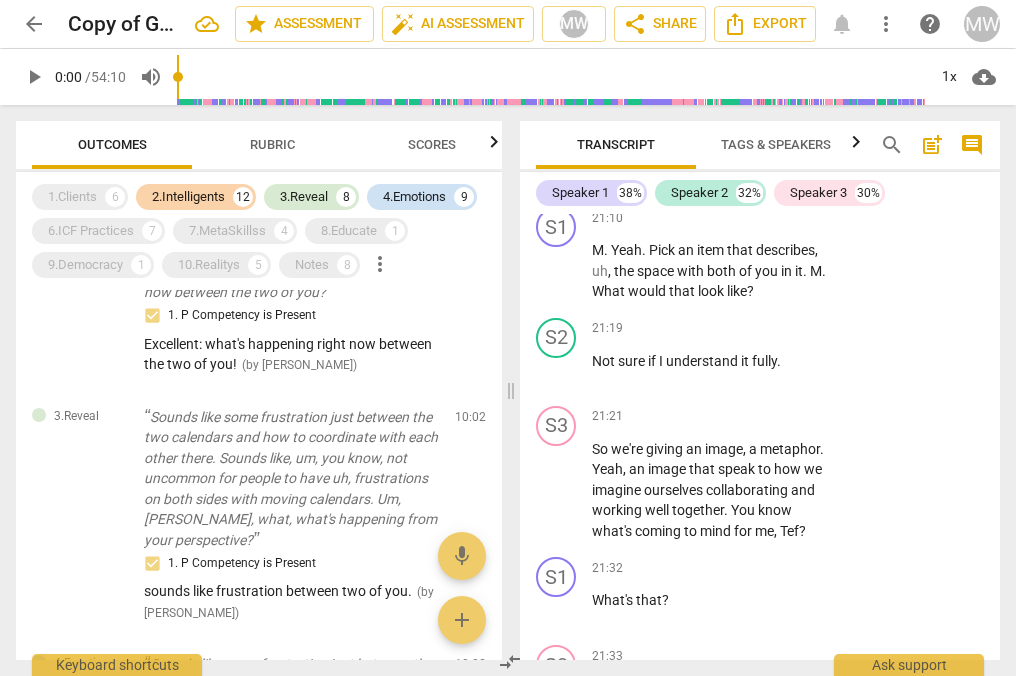 scroll, scrollTop: 3256, scrollLeft: 0, axis: vertical 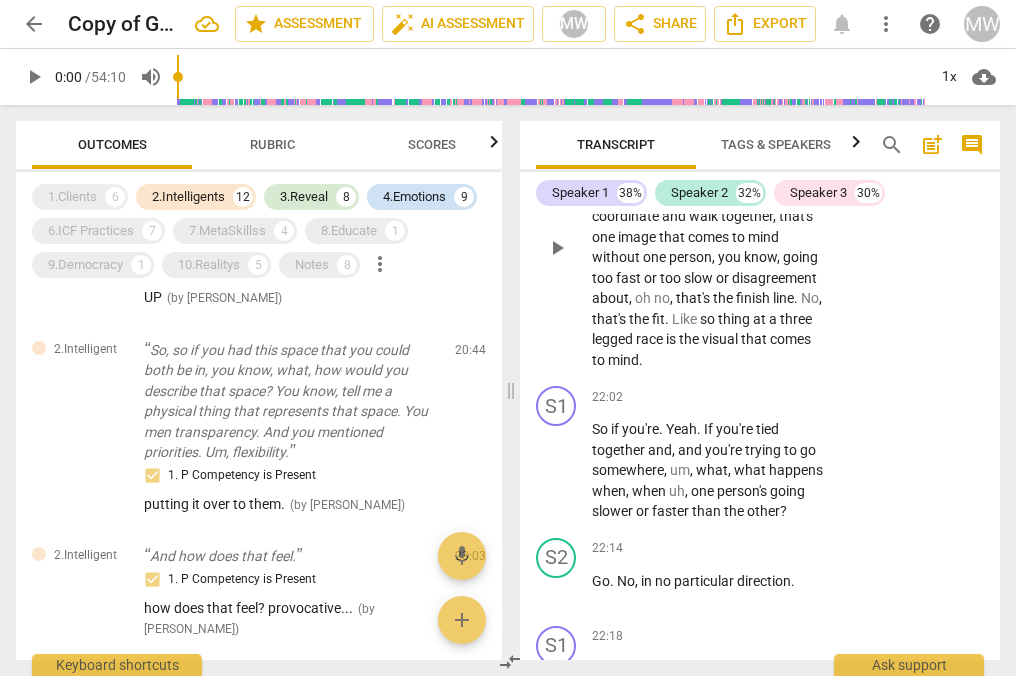 click on "+" at bounding box center (703, 102) 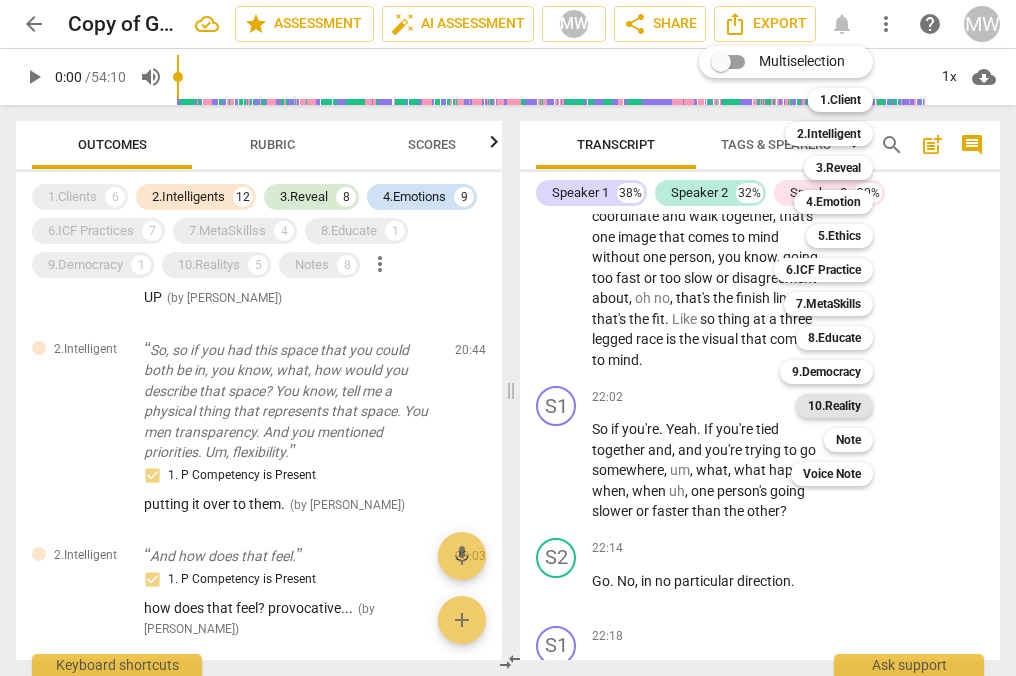 click on "10.Reality" at bounding box center (834, 406) 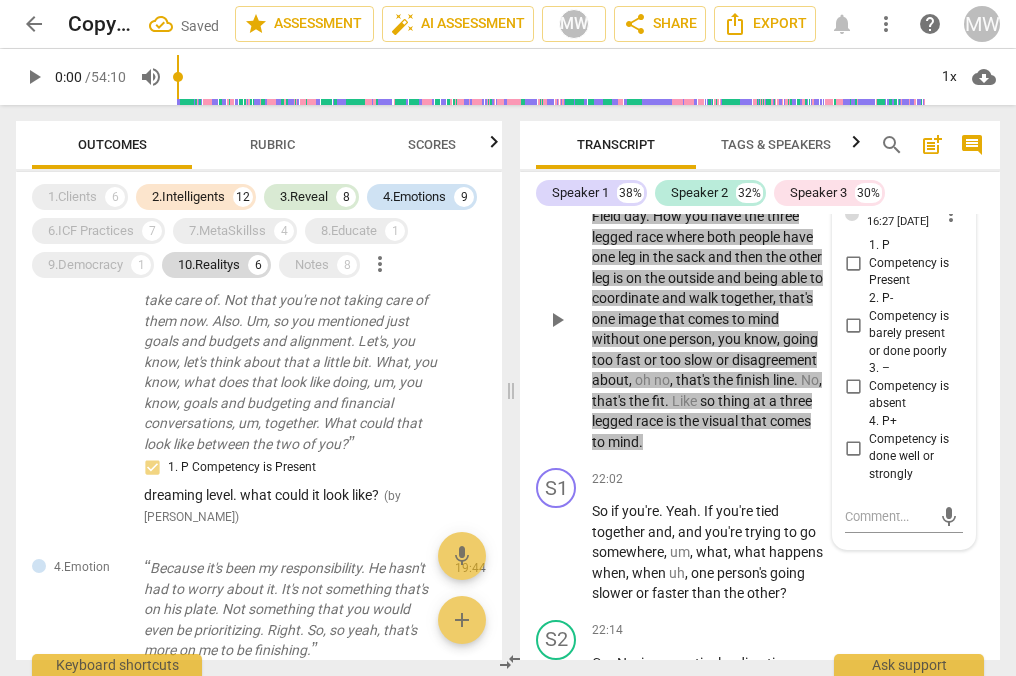 scroll, scrollTop: 3988, scrollLeft: 0, axis: vertical 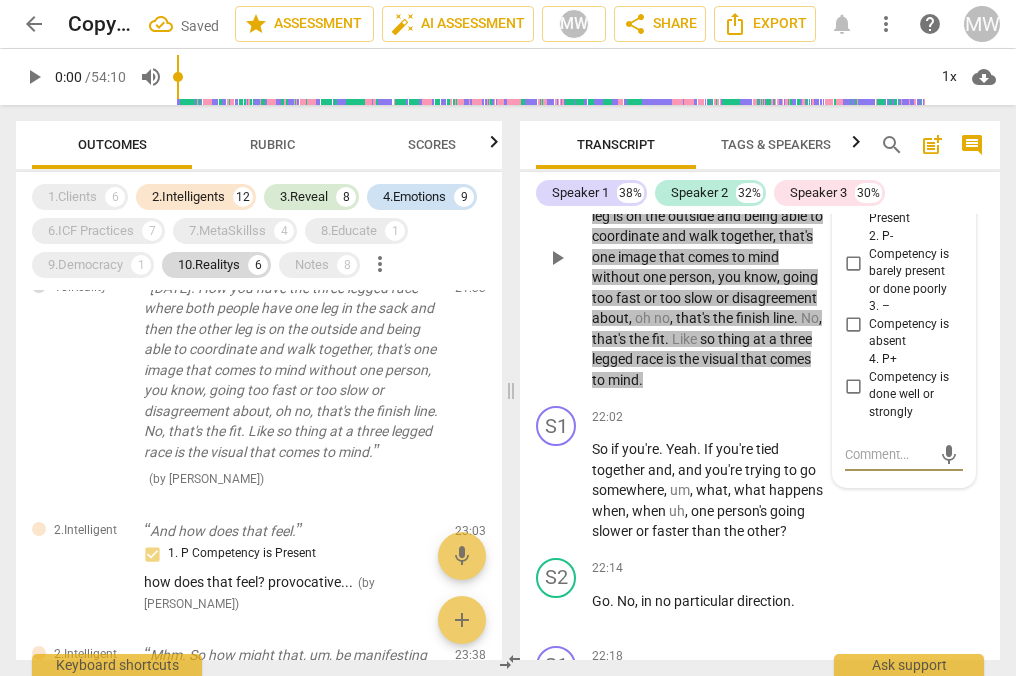 click on "1. P Competency is Present" at bounding box center (853, 202) 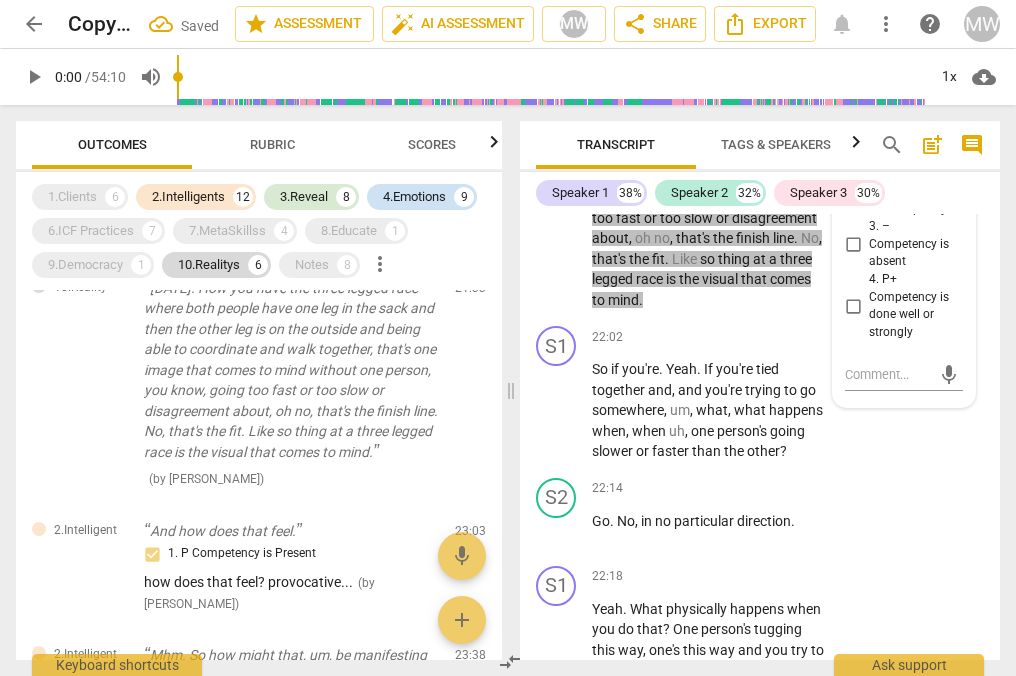 scroll, scrollTop: 17104, scrollLeft: 0, axis: vertical 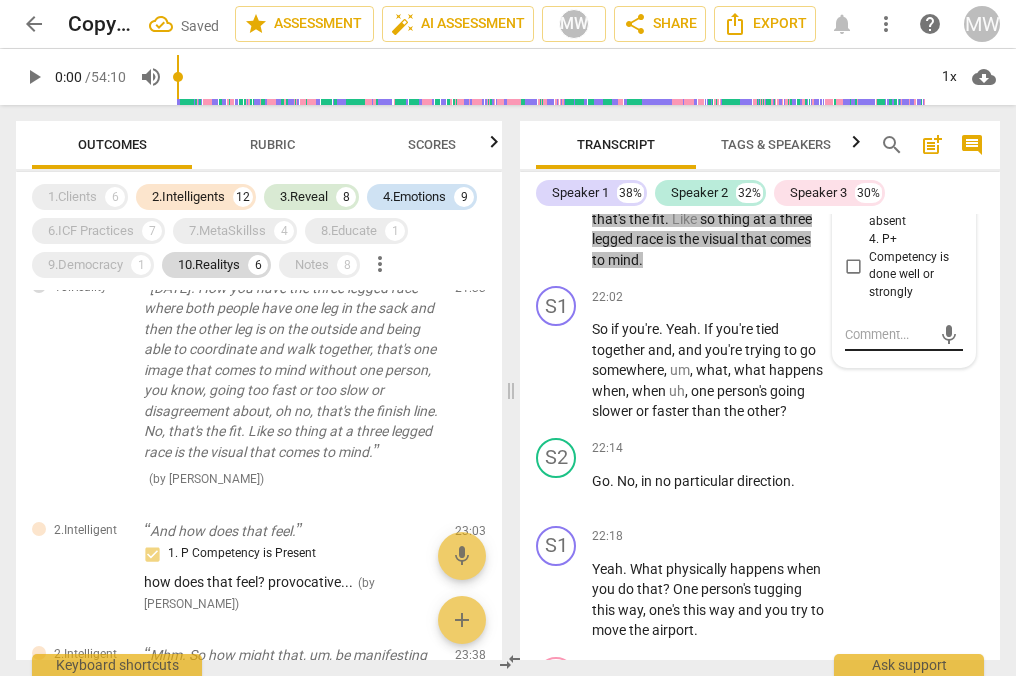 click at bounding box center (888, 334) 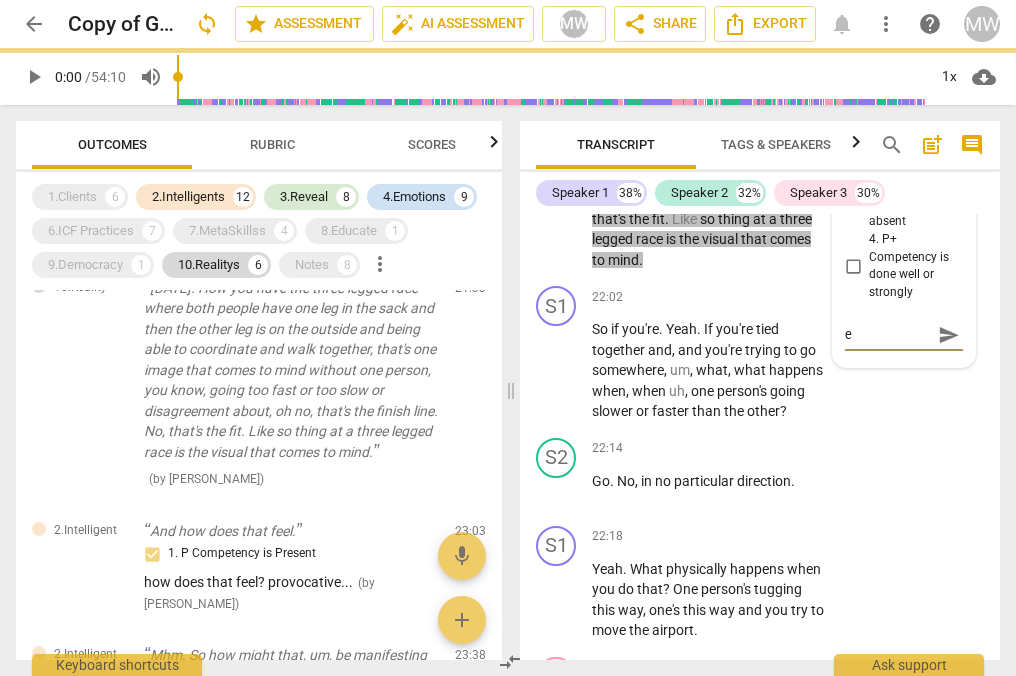 type on "e" 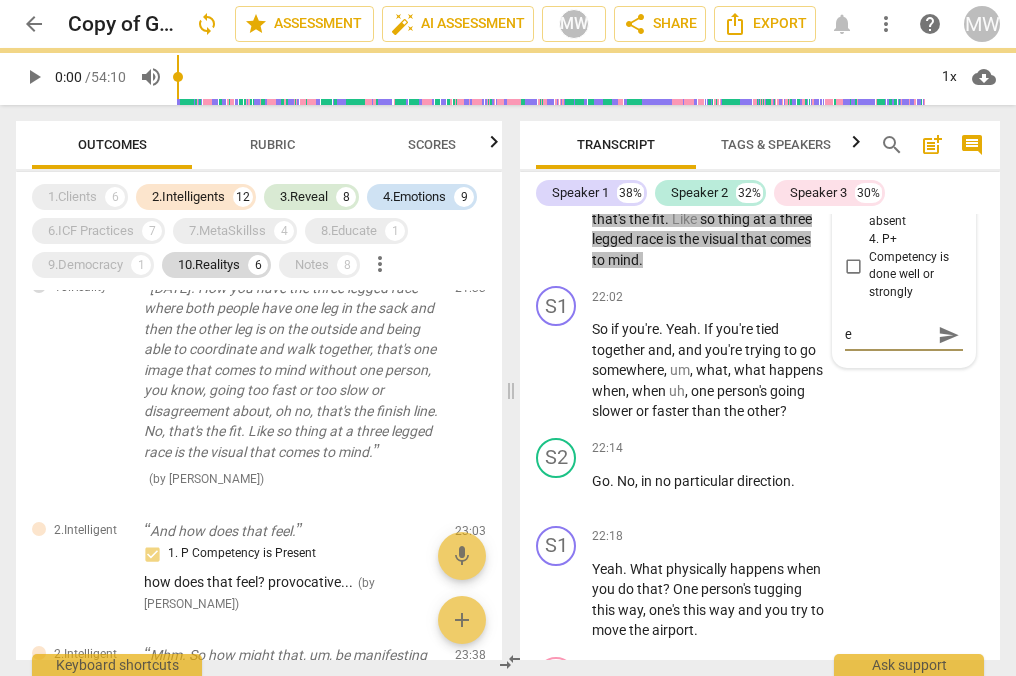type on "e" 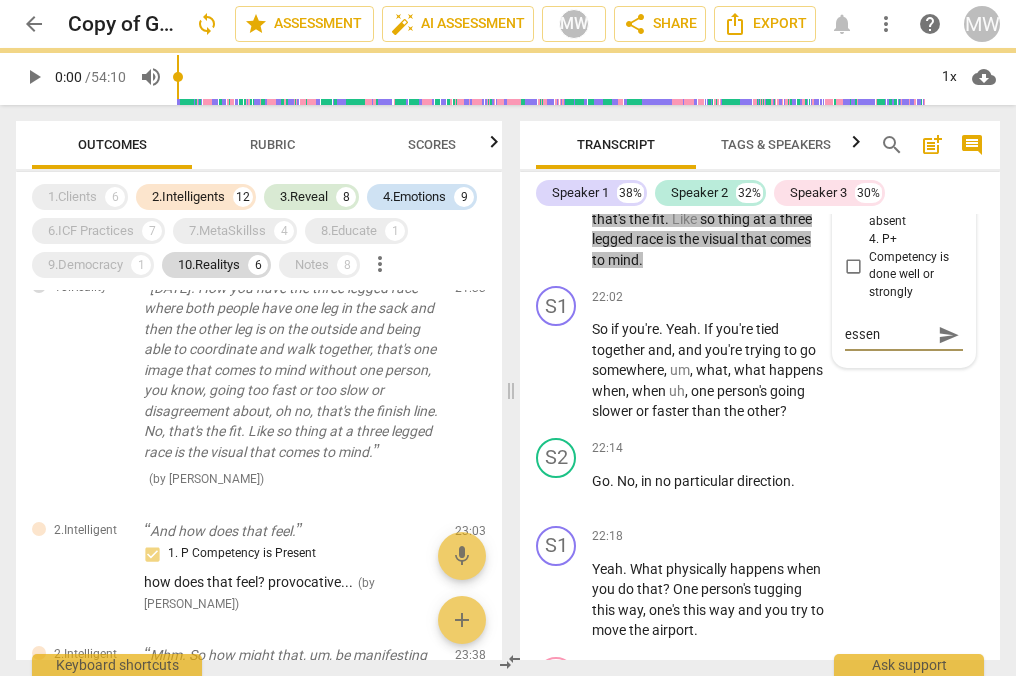 type on "essenc" 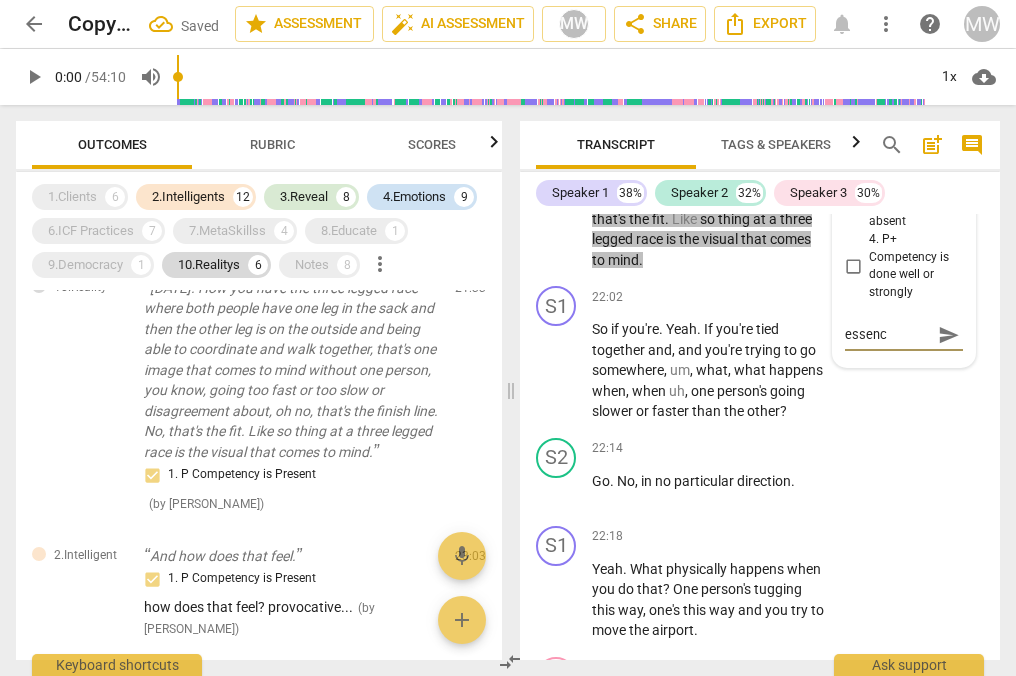 type on "essence" 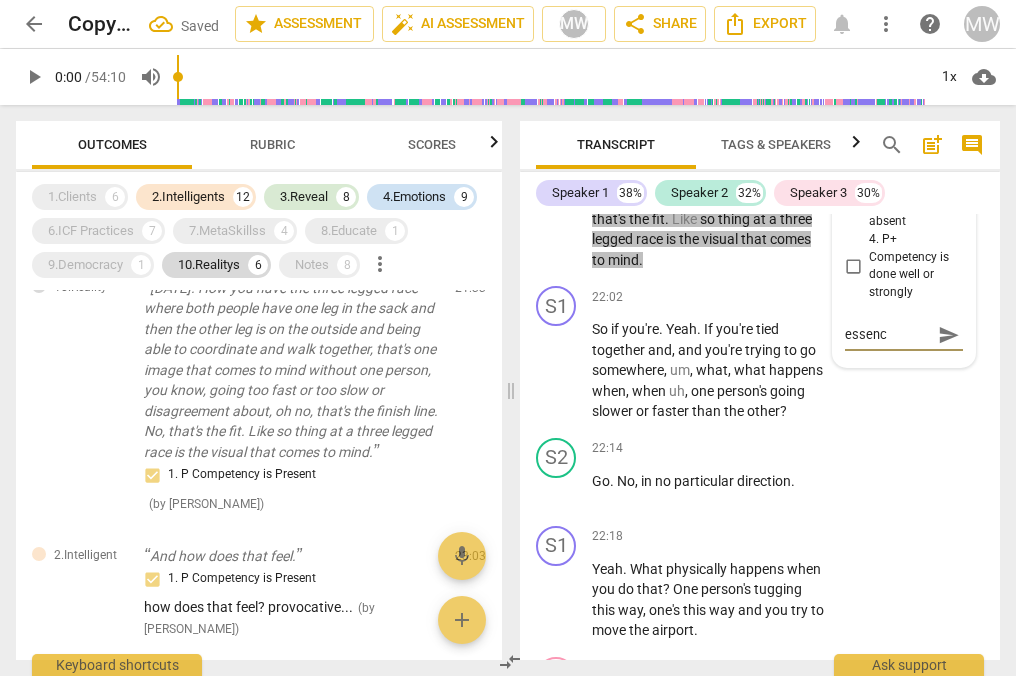 type on "essence" 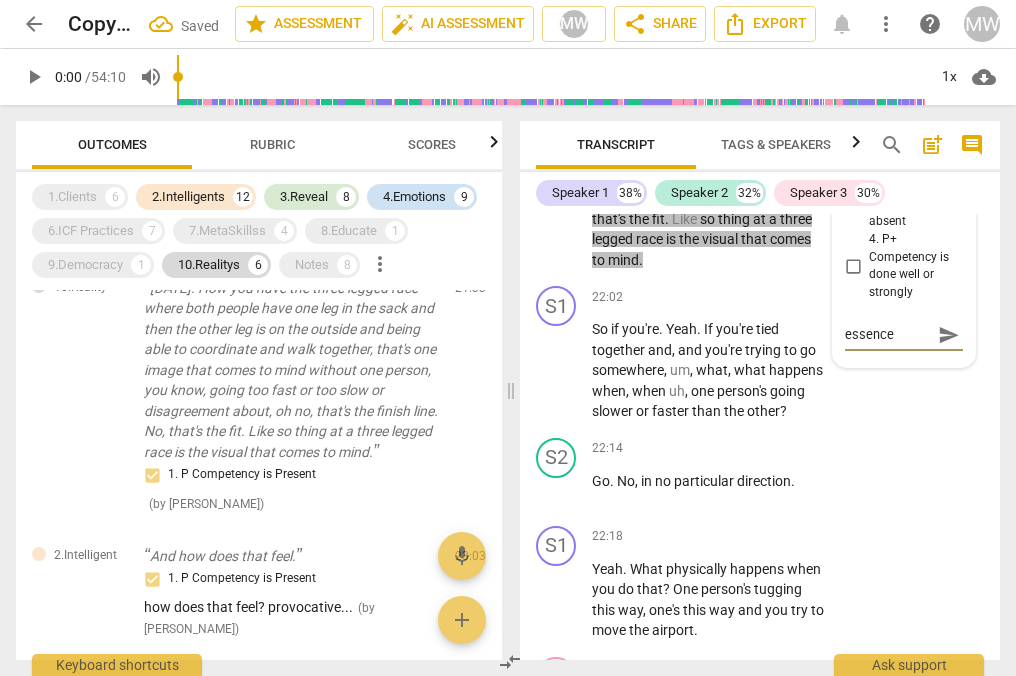 type on "essence" 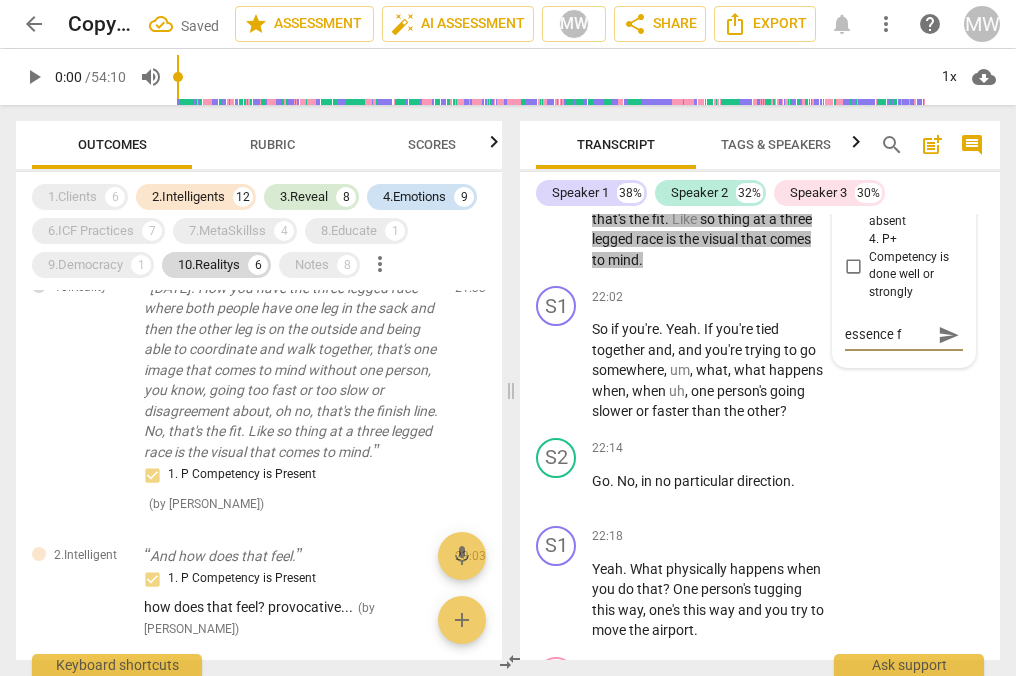 type on "essence fi" 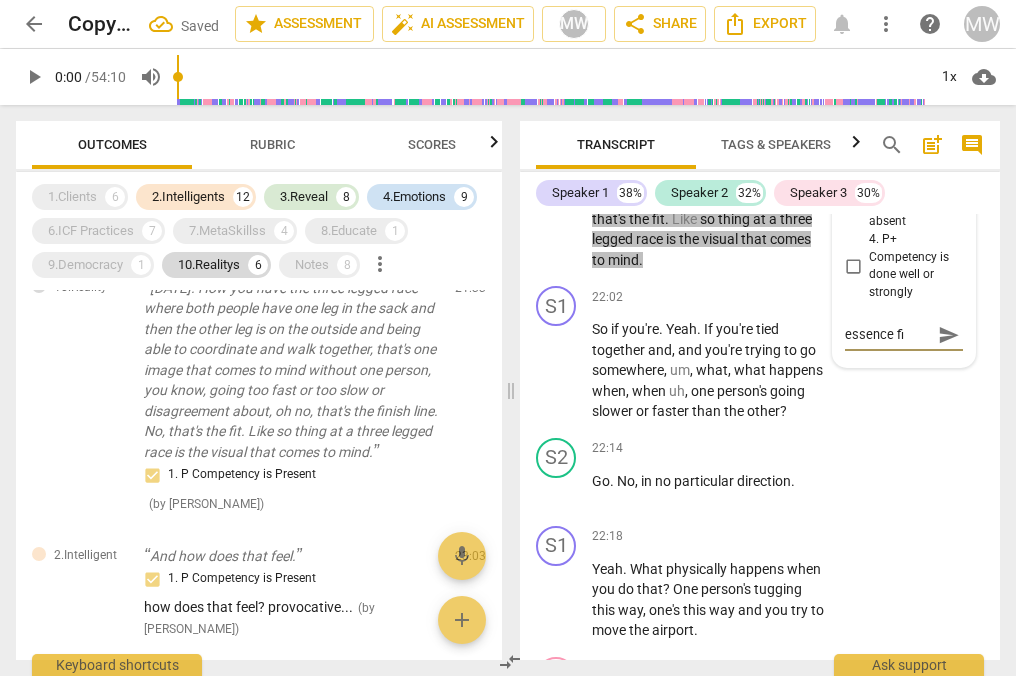 type on "essence fie" 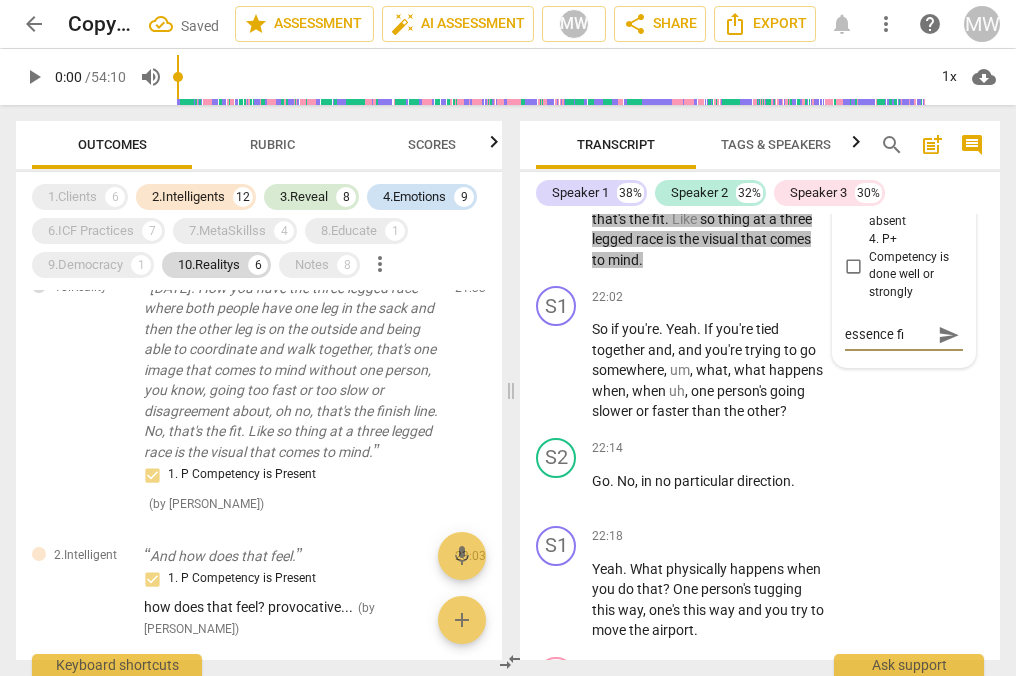 type on "essence fie" 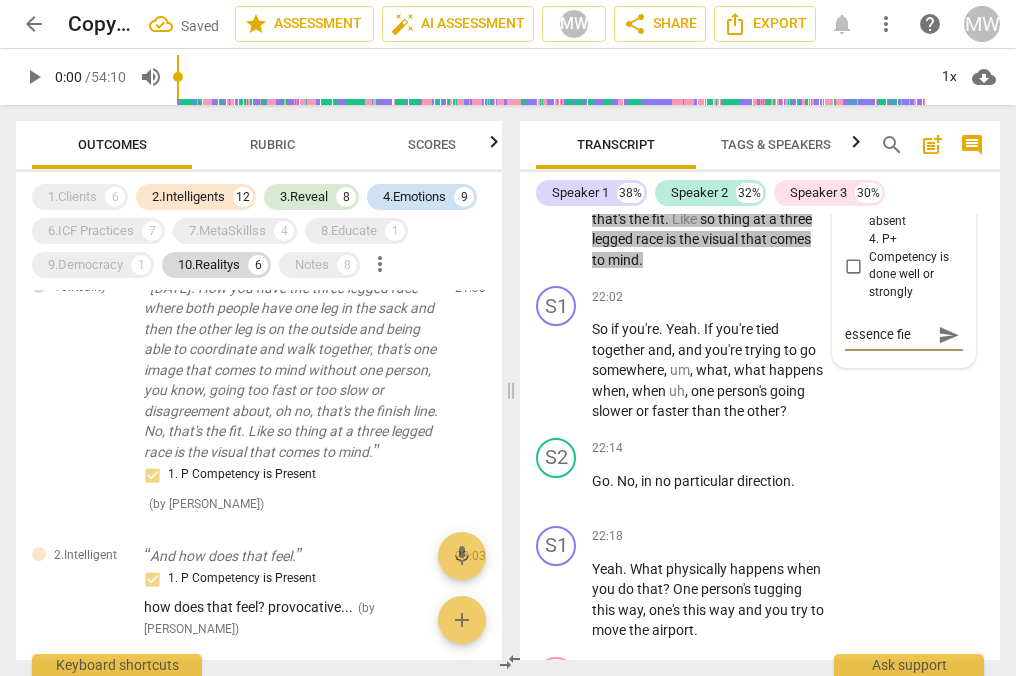 type on "essence fiel" 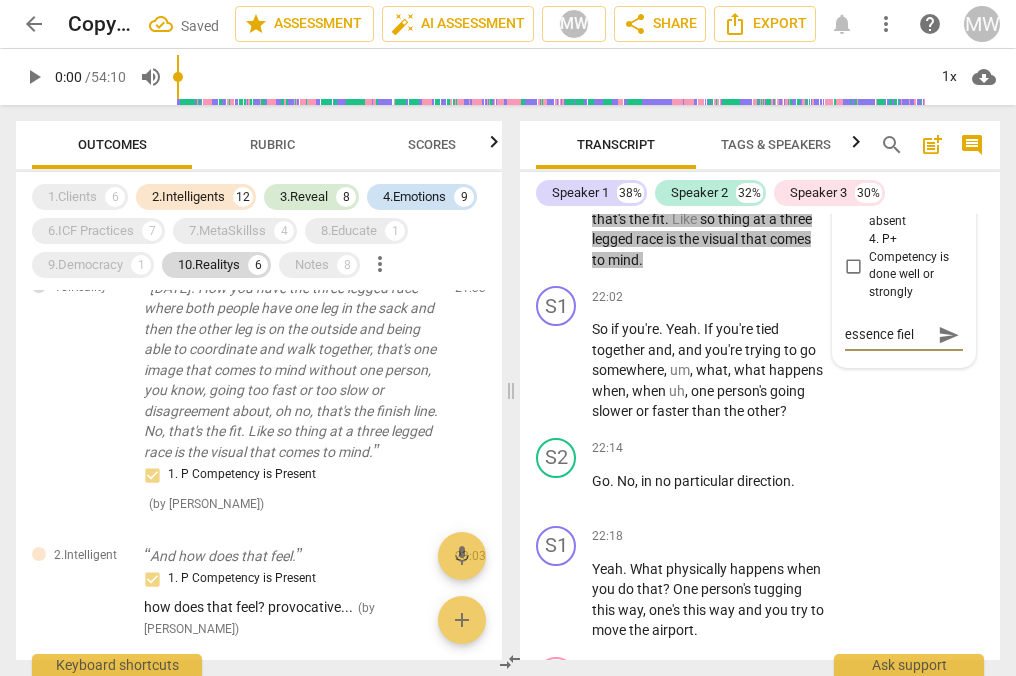 type on "essence field" 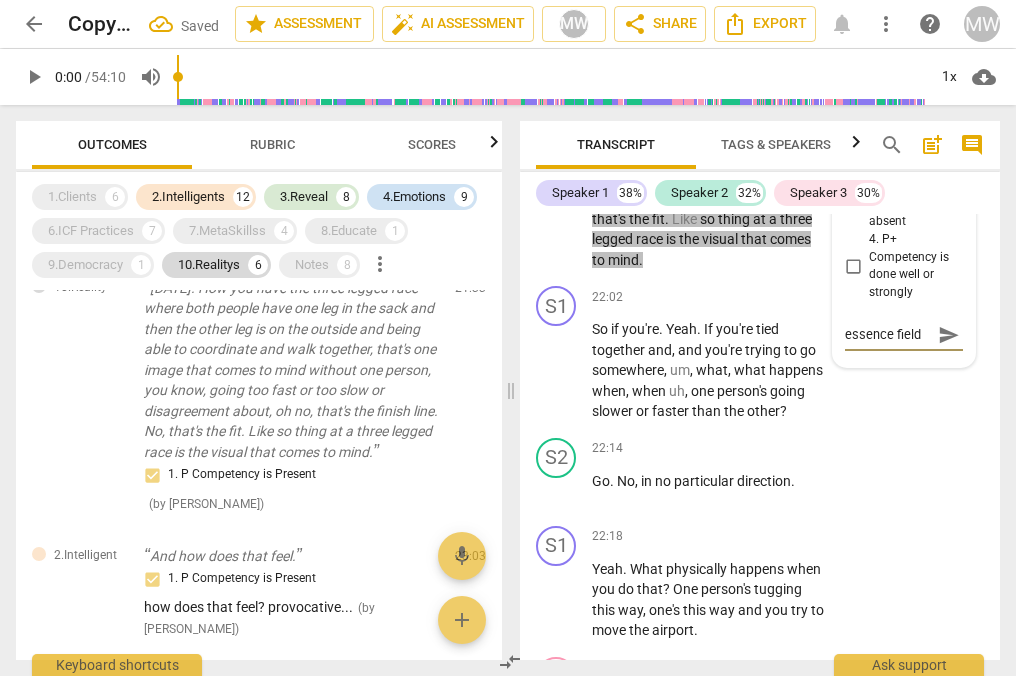 type on "essence field" 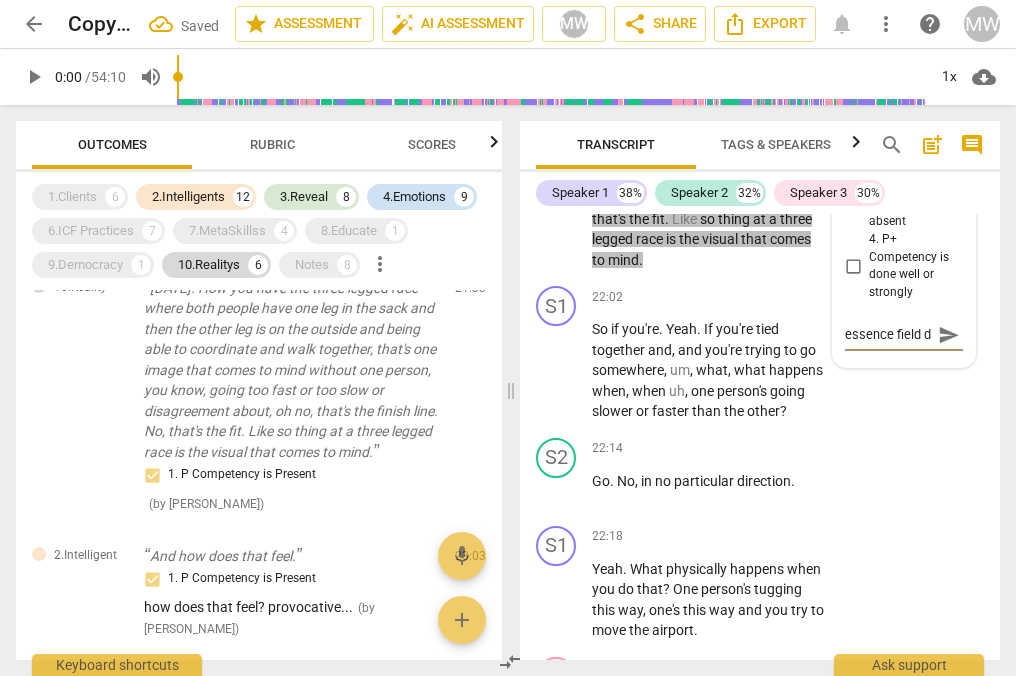 scroll, scrollTop: 17, scrollLeft: 0, axis: vertical 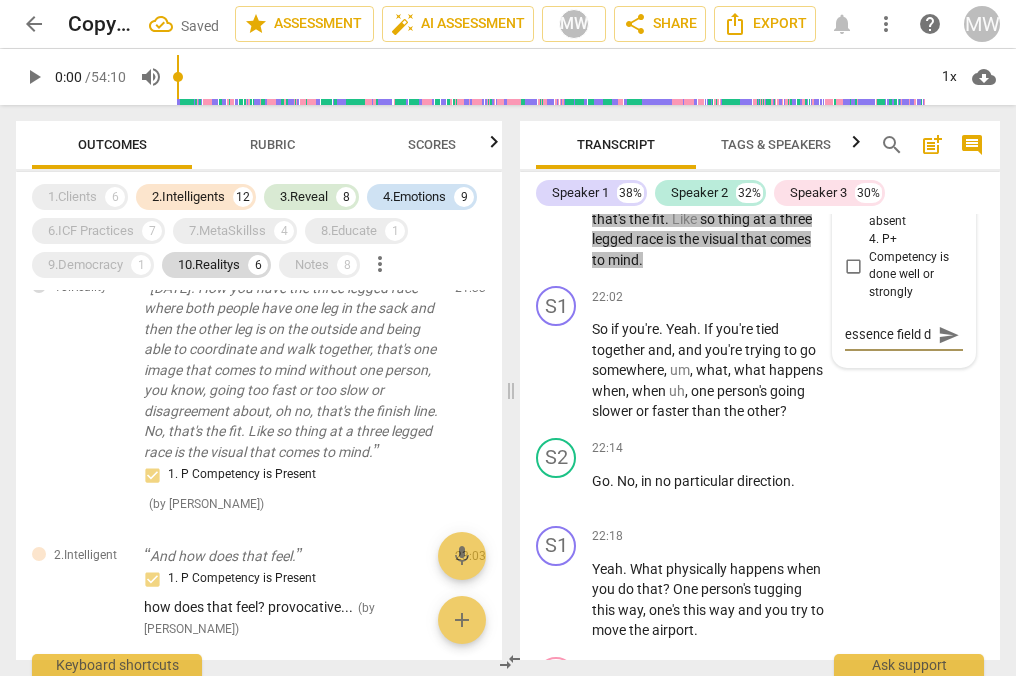 type on "essence field da" 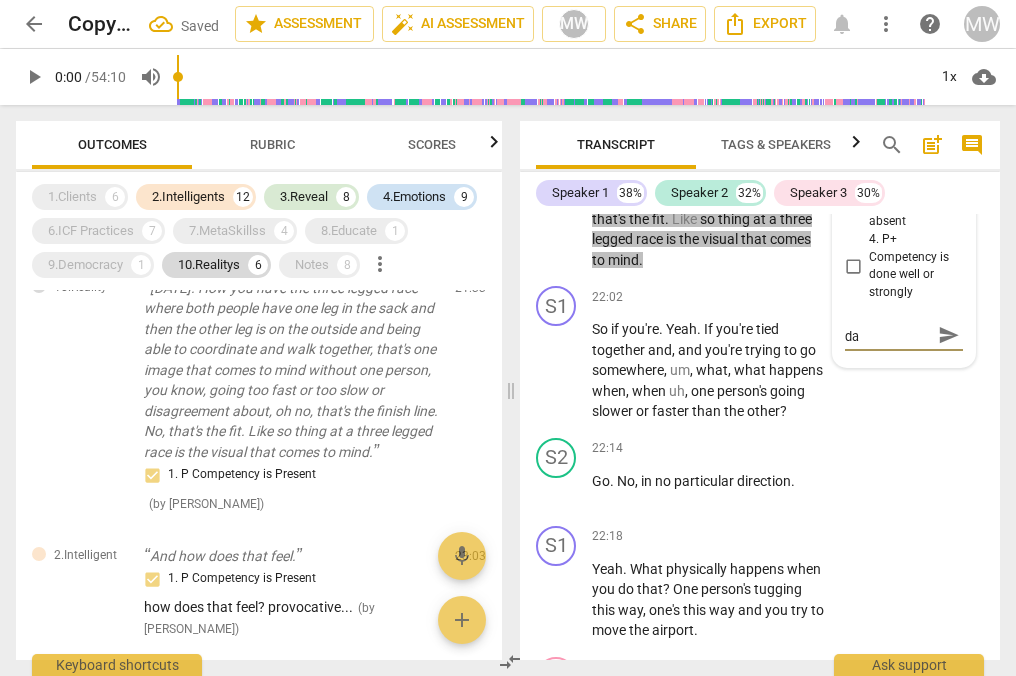 type on "essence [DATE]" 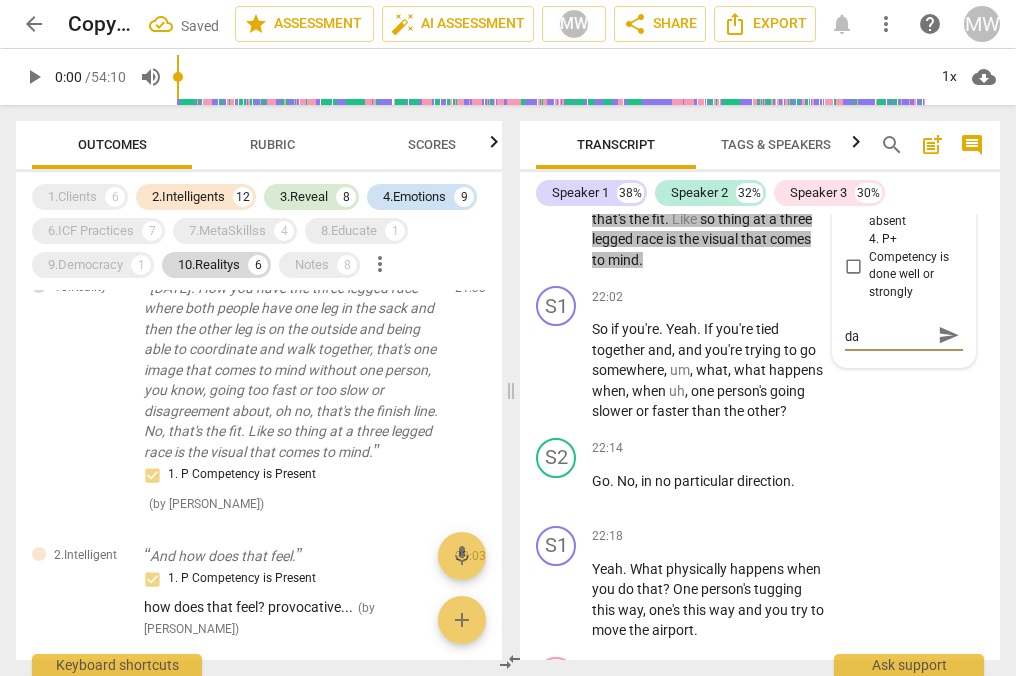 type on "essence [DATE]" 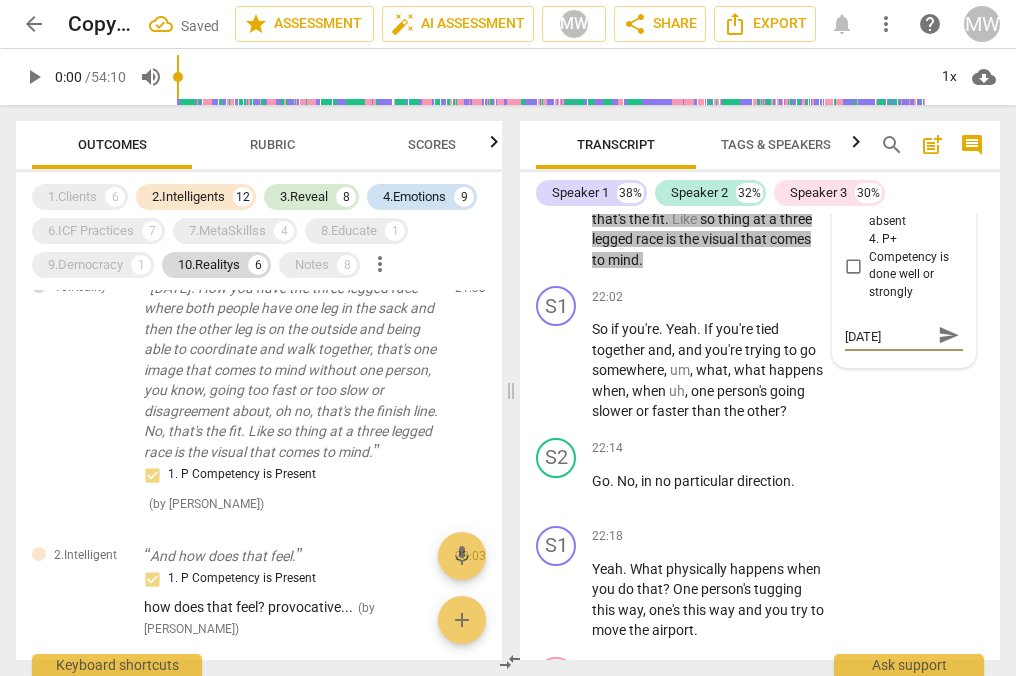 type on "essence [DATE]" 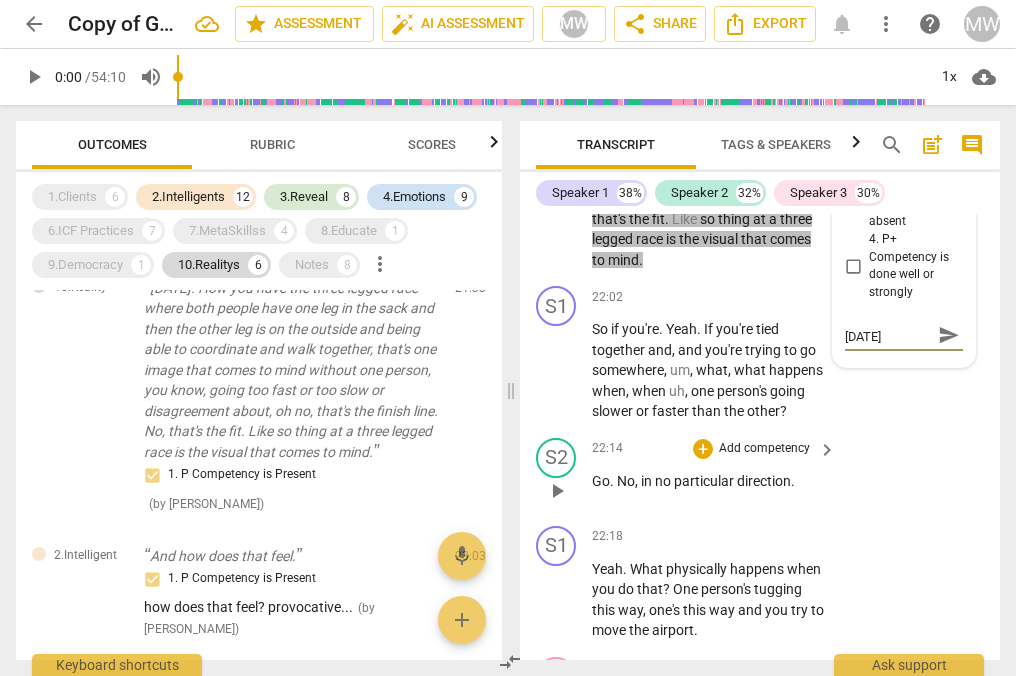 scroll, scrollTop: 1, scrollLeft: 0, axis: vertical 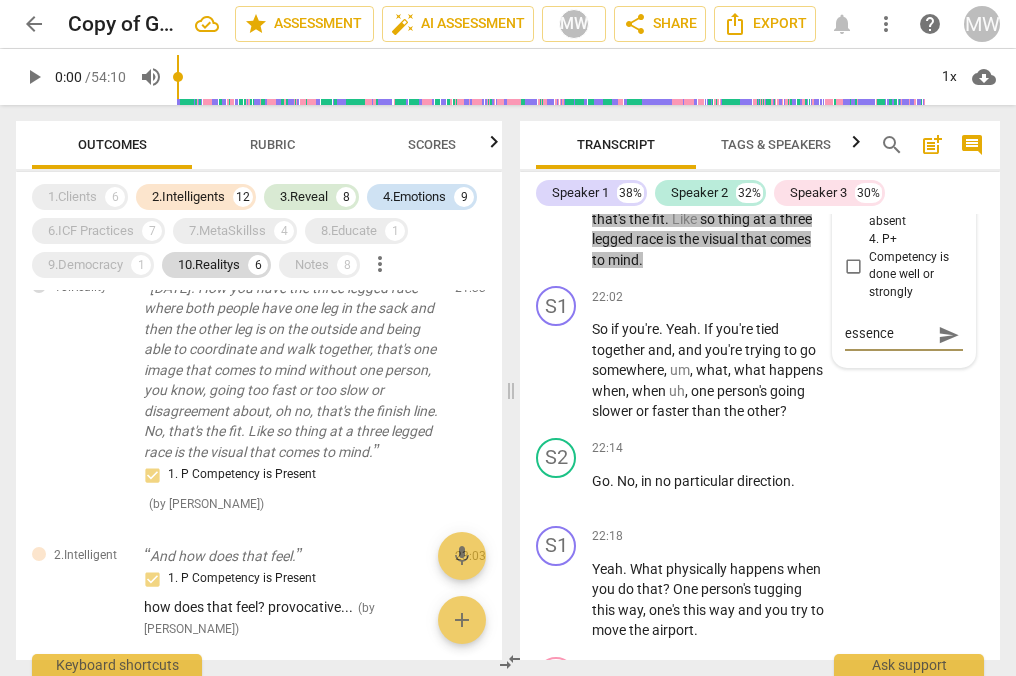 type on "essence [DATE]" 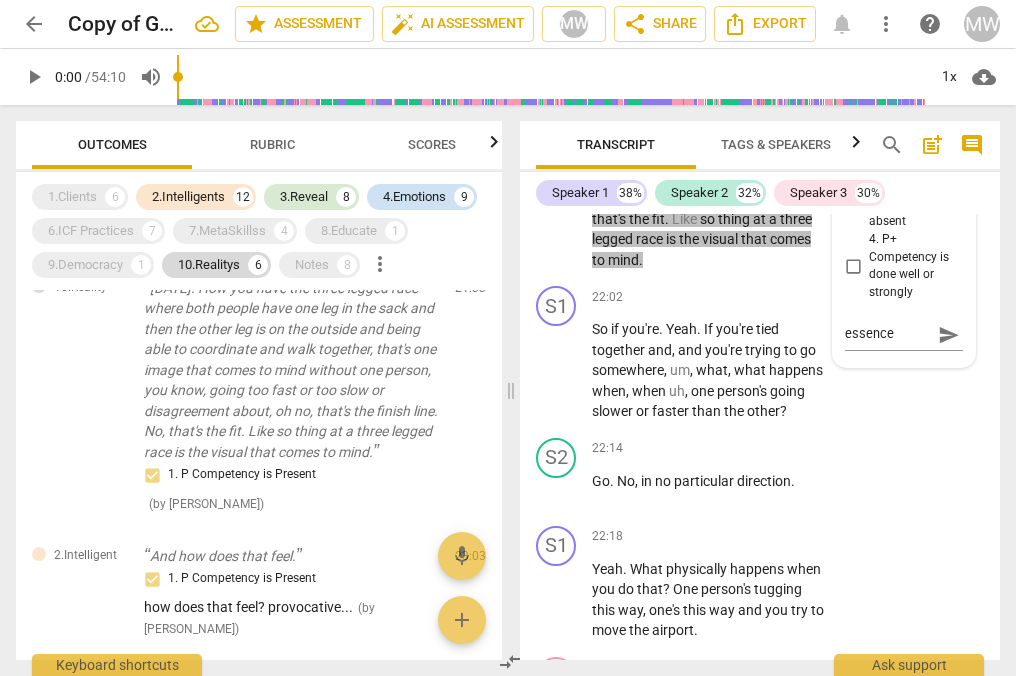 click on "[DATE] .   How   you   have   the   three   legged   race   where   both   people   have   one   leg   in   the   sack   and   then   the   other   leg   is   on   the   outside   and   being   able   to   coordinate   and   walk   together ,   that's   one   image   that   comes   to   mind   without   one   person ,   you   know ,   going   too   fast   or   too   slow   or   disagreement   about ,   oh   no ,   that's   the   finish   line .   No ,   that's   the   fit .   Like   so   thing   at   a   three   legged   race   is   the   visual   that   comes   to   mind ." at bounding box center [709, 147] 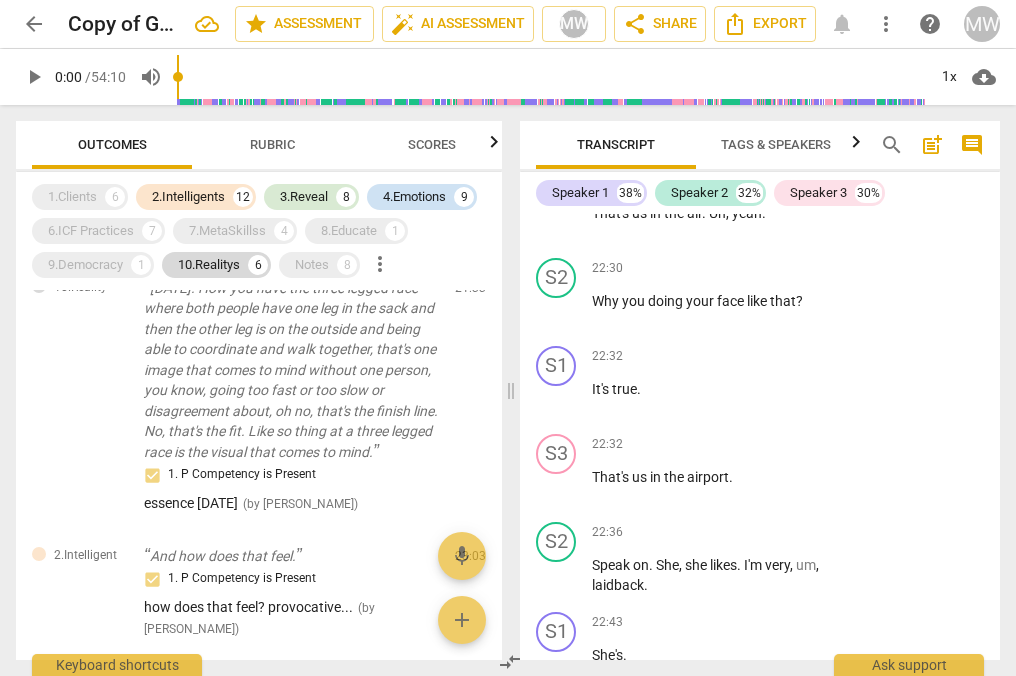 scroll, scrollTop: 17605, scrollLeft: 0, axis: vertical 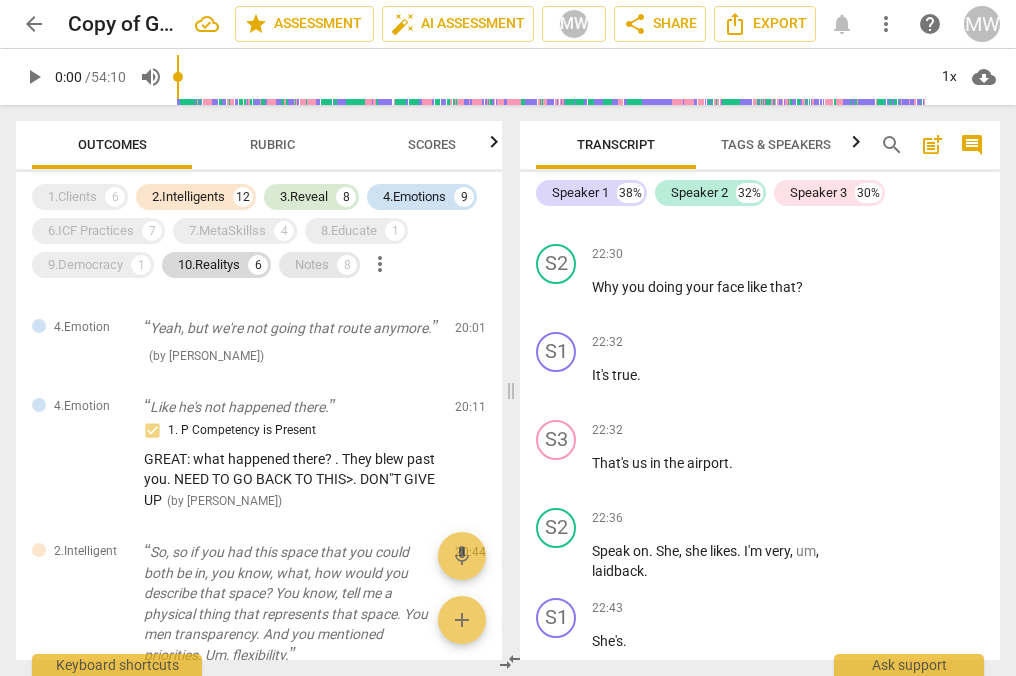 click on "Notes" at bounding box center [312, 265] 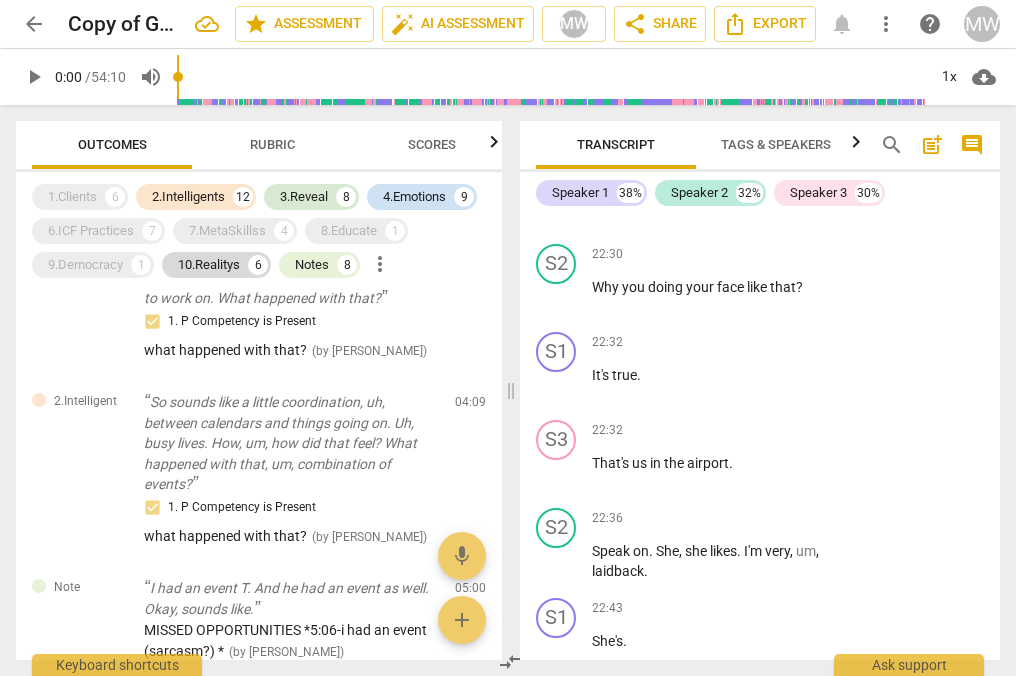 scroll, scrollTop: 0, scrollLeft: 0, axis: both 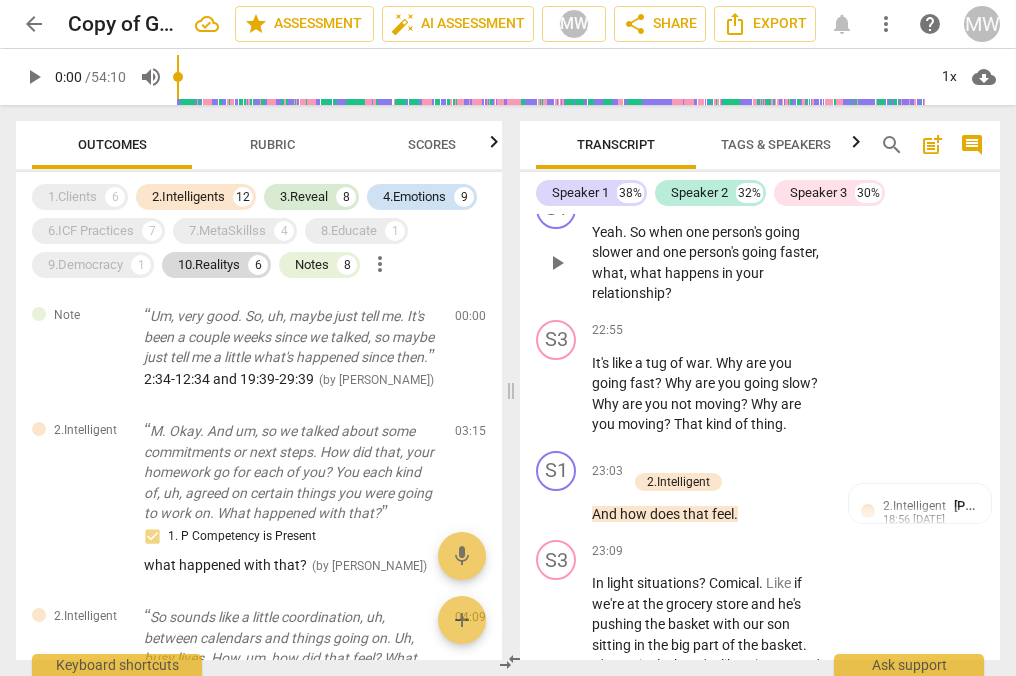 click on "+" at bounding box center (703, 200) 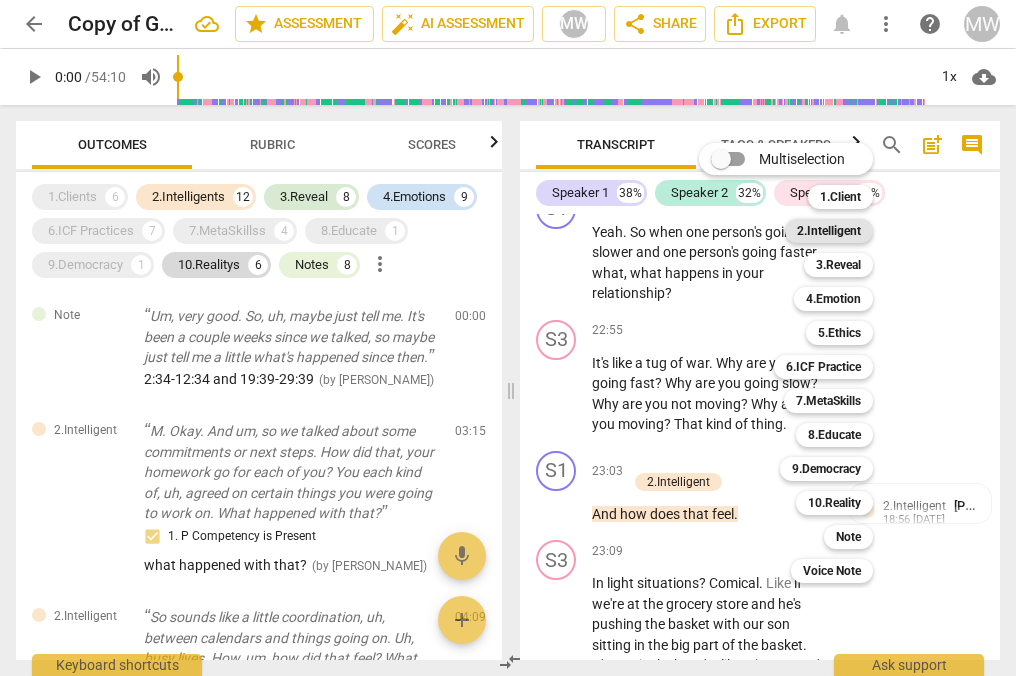 click on "2.Intelligent" at bounding box center (829, 231) 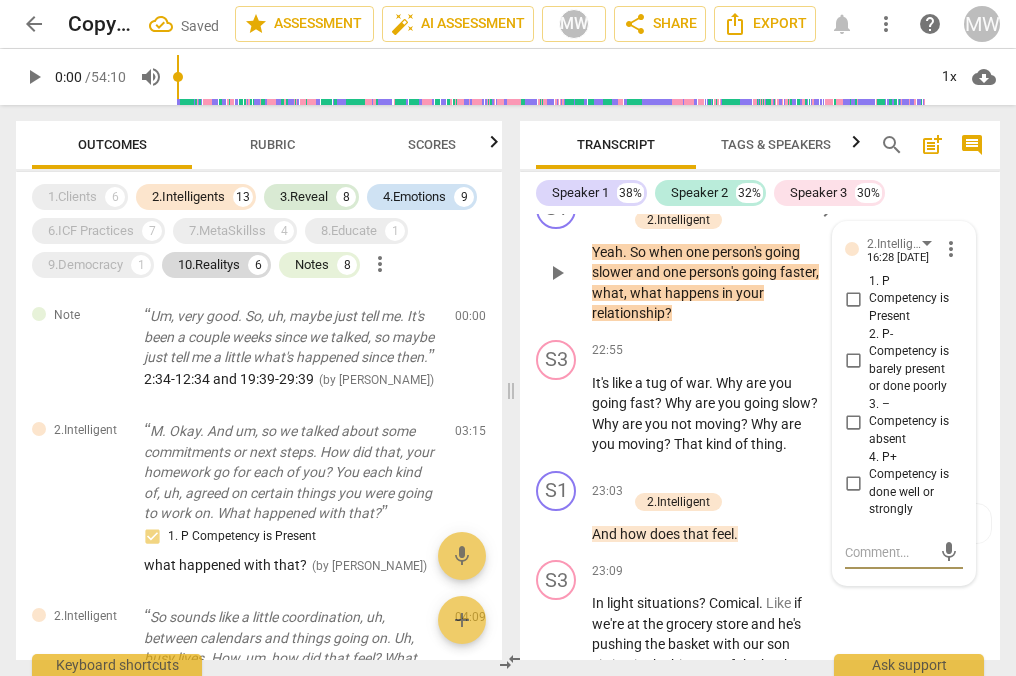 scroll, scrollTop: 18469, scrollLeft: 0, axis: vertical 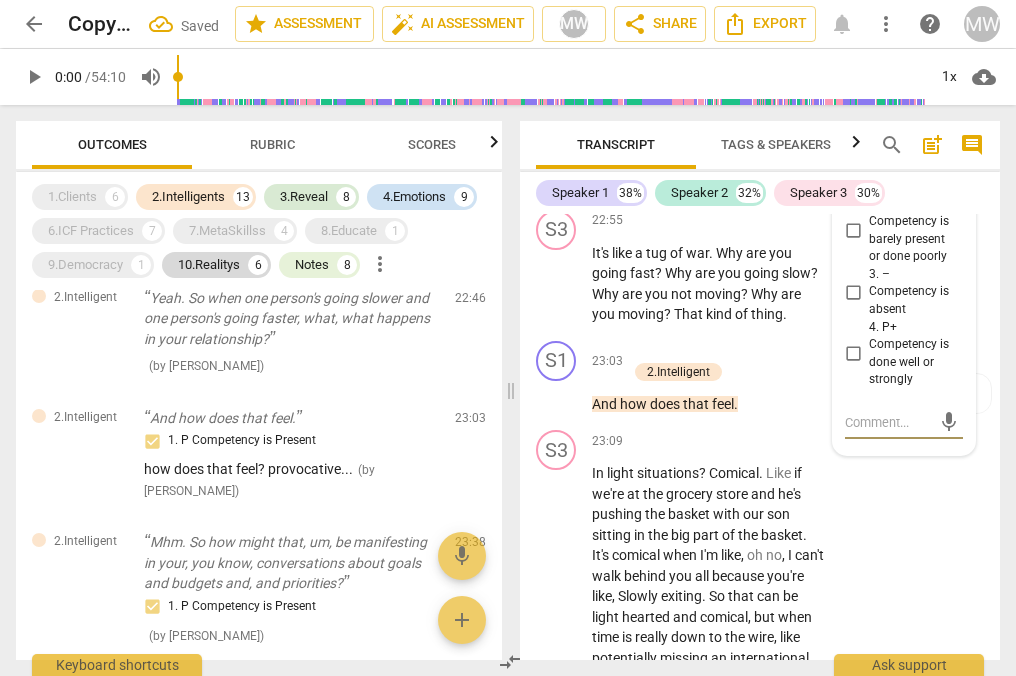 click on "1. P Competency is Present" at bounding box center [853, 169] 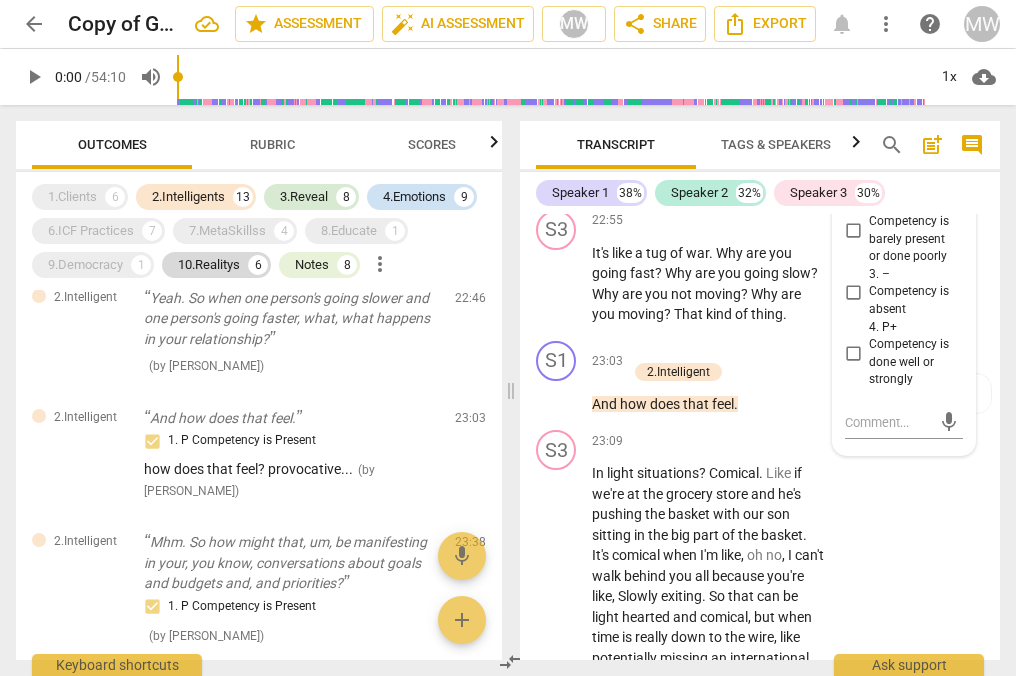 click on "Yeah .   So   when   one   person's   going   slower   and   one   person's   going   faster ,   what ,   what   happens   in   your   relationship ?" at bounding box center [709, 153] 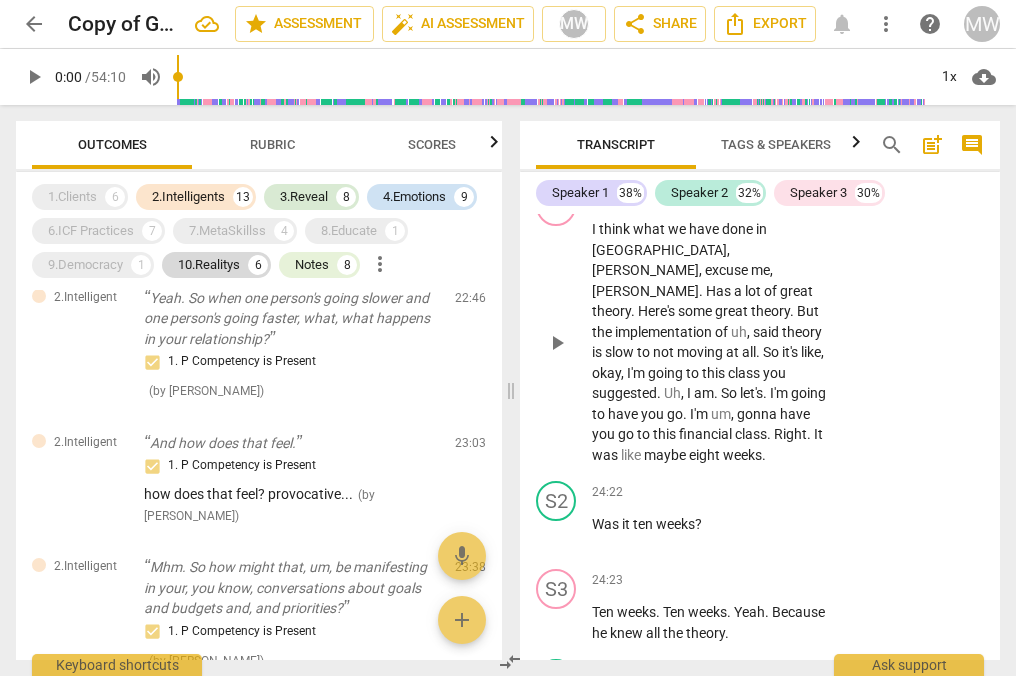 scroll, scrollTop: 19011, scrollLeft: 0, axis: vertical 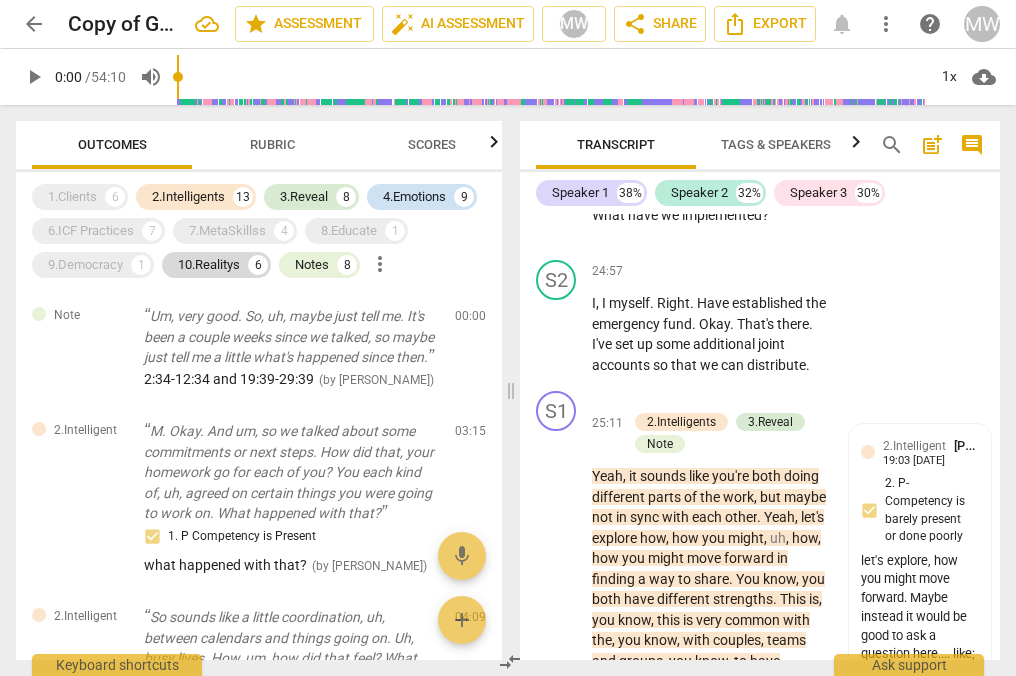 click on "+" at bounding box center [703, 95] 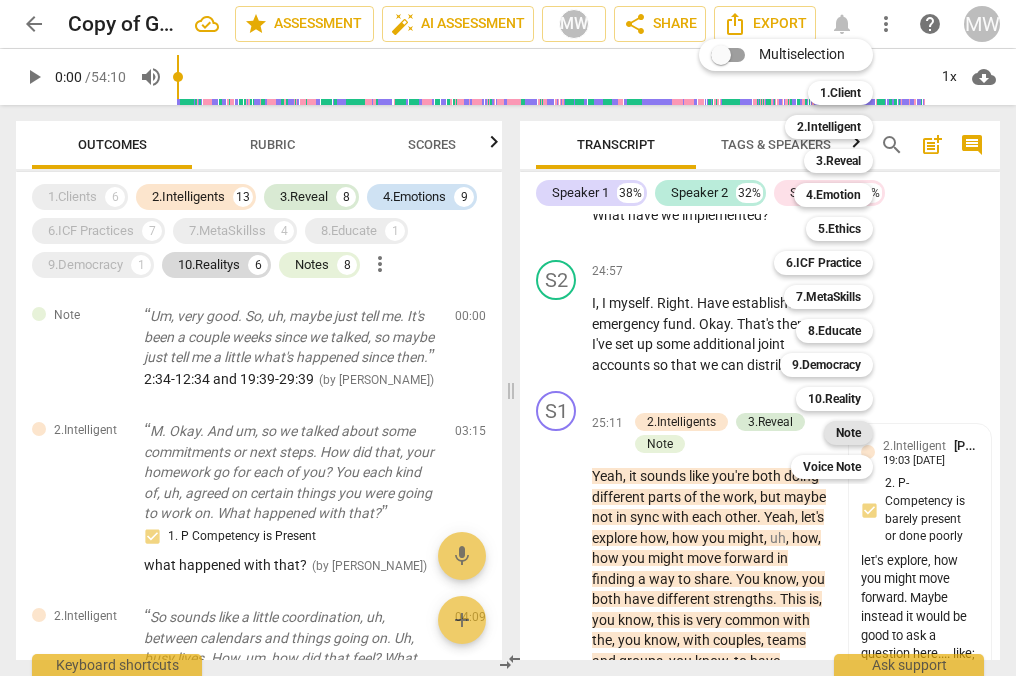 click on "Note" at bounding box center [848, 433] 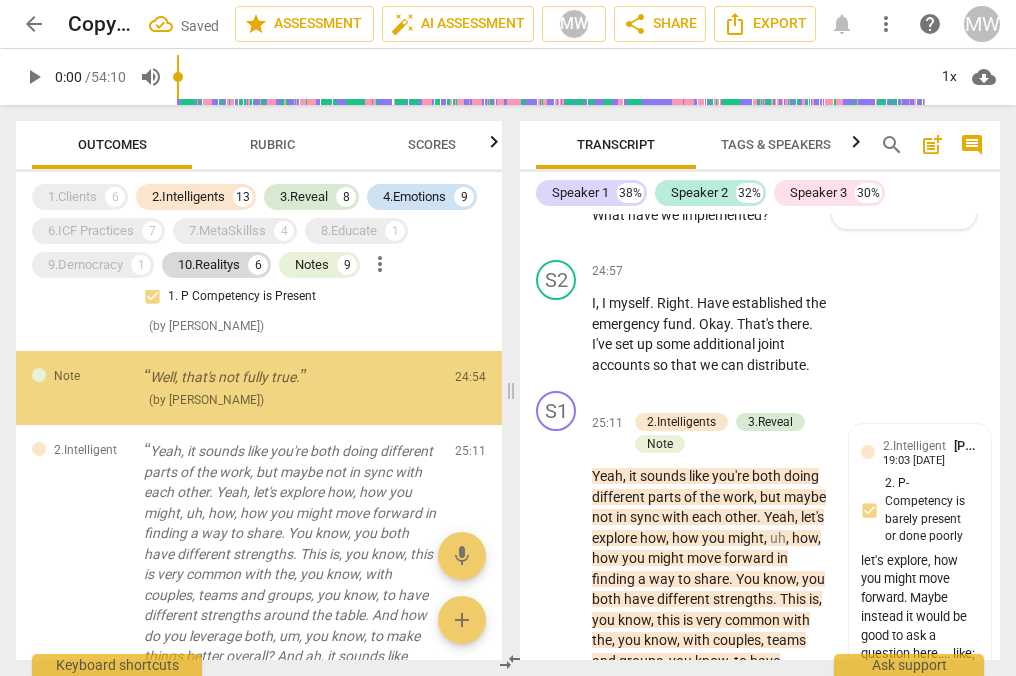 scroll, scrollTop: 5707, scrollLeft: 0, axis: vertical 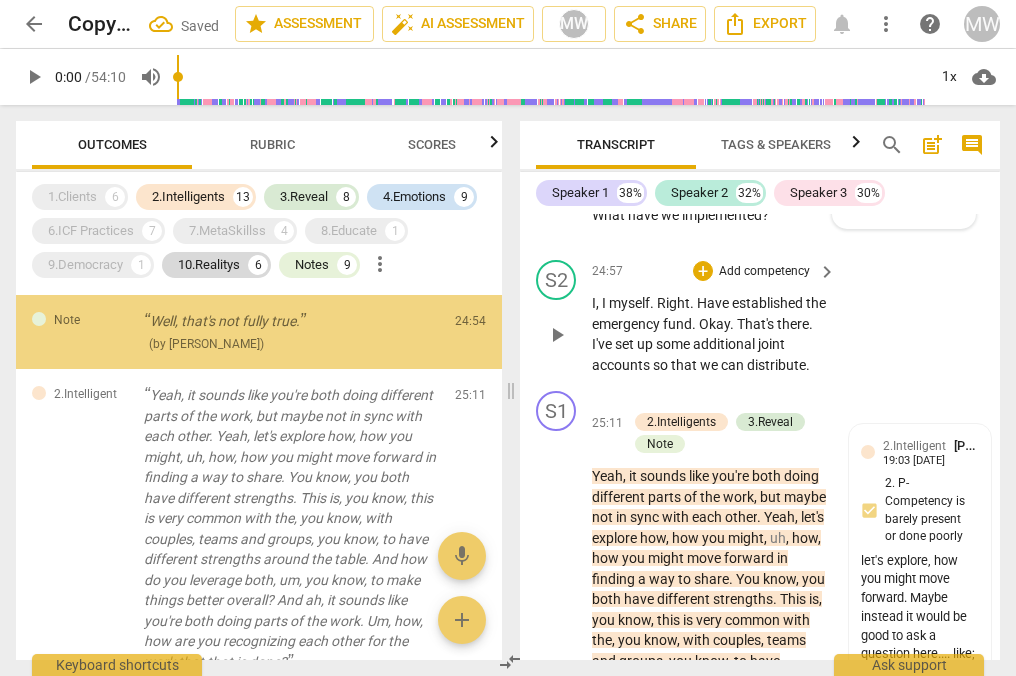 type on "s" 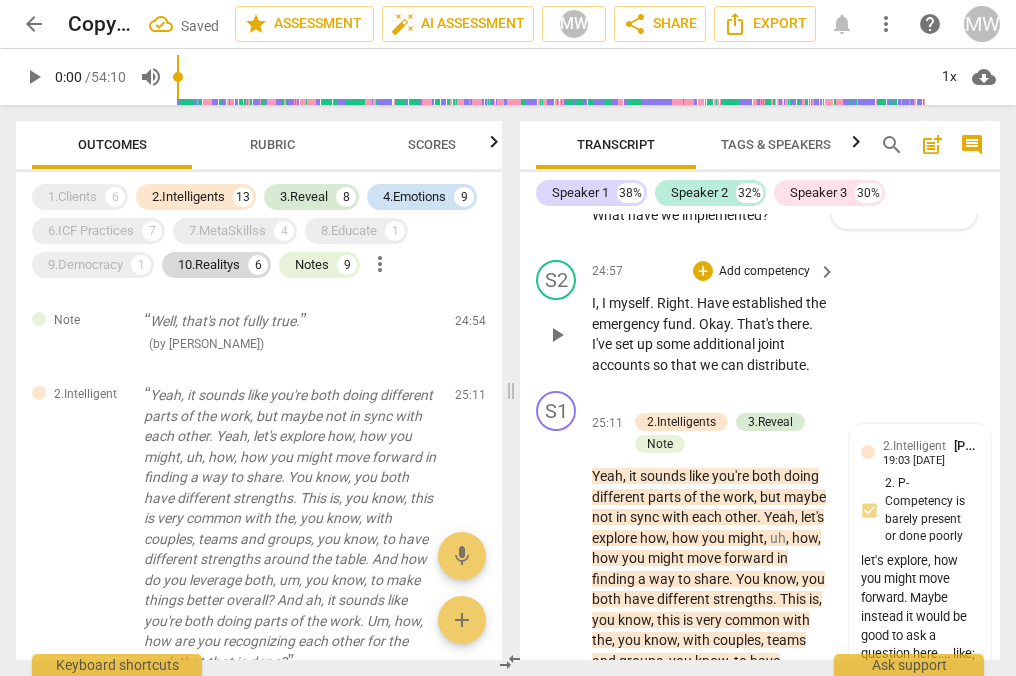 type on "sh" 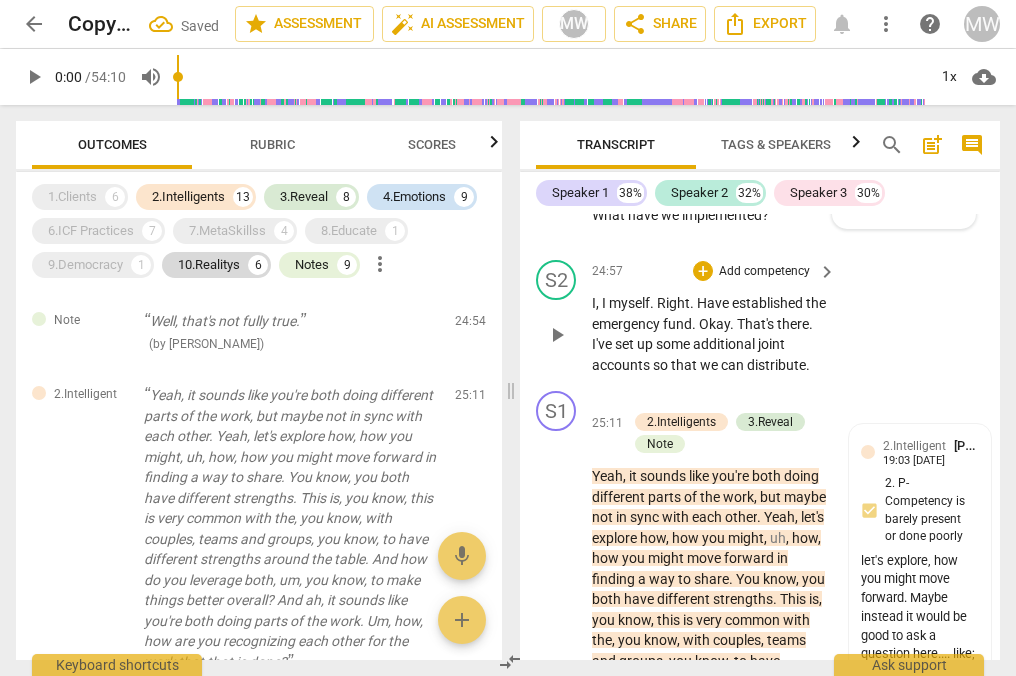type on "sh" 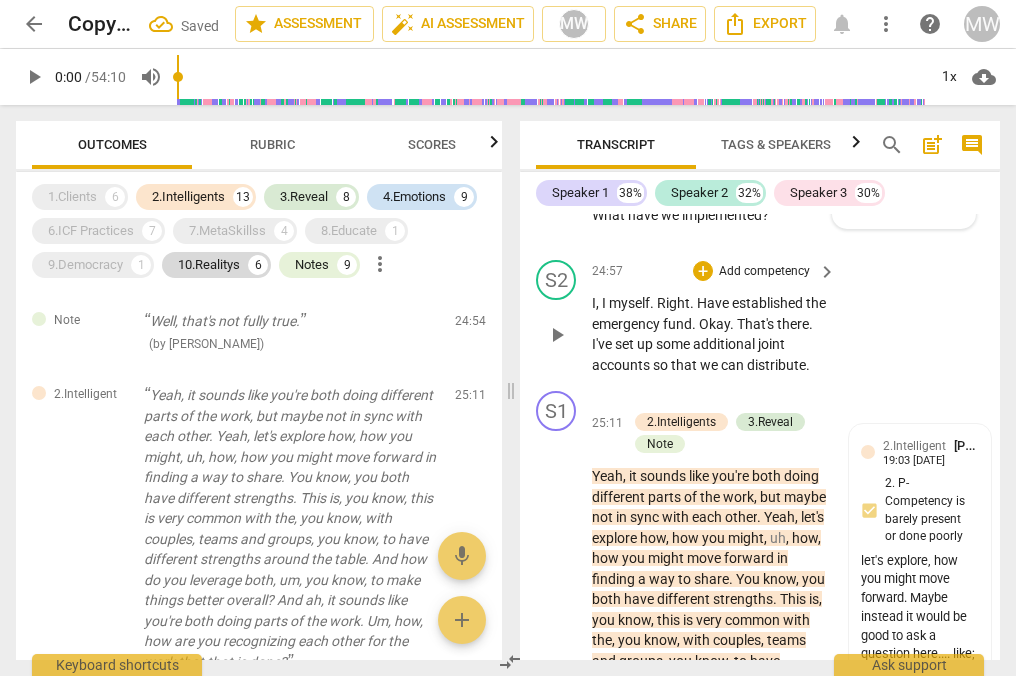 type on "she" 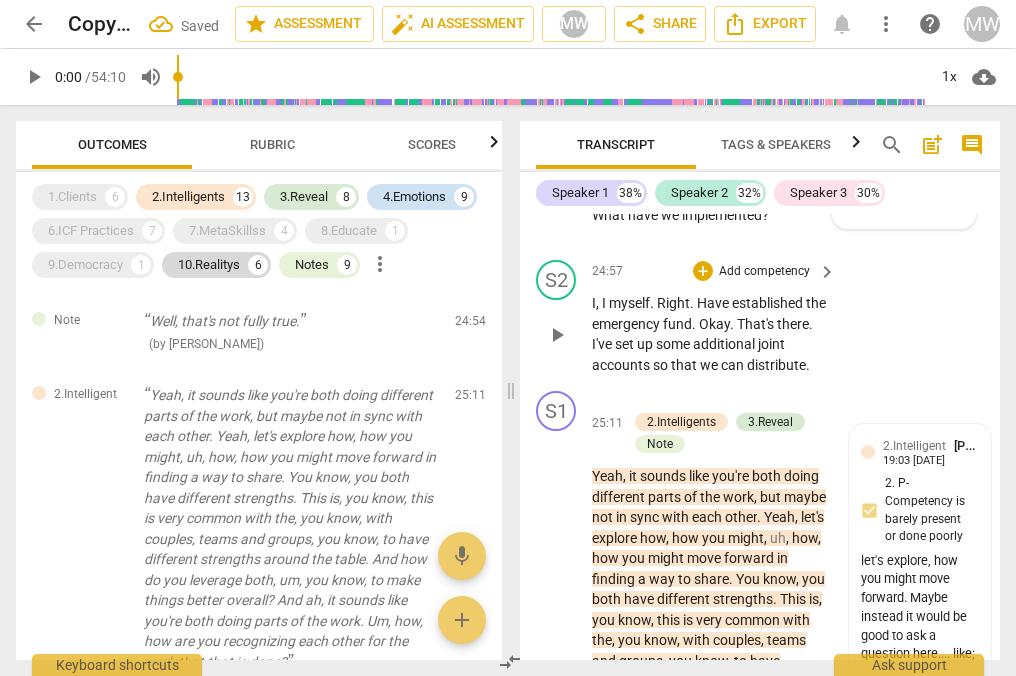 type on "she" 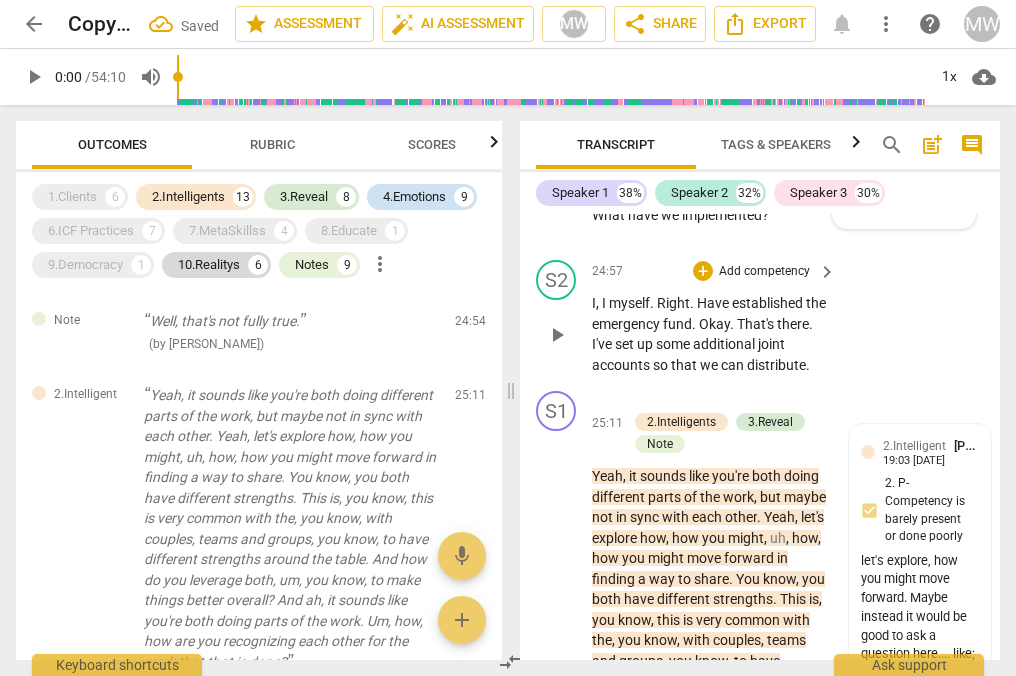 type on "she t" 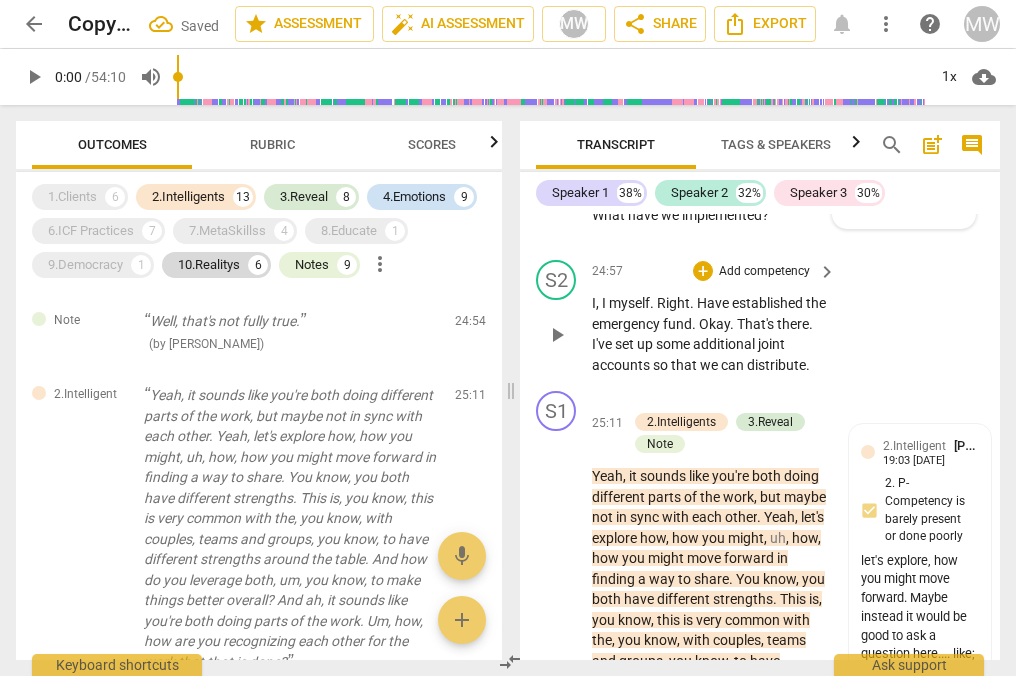 type on "she t" 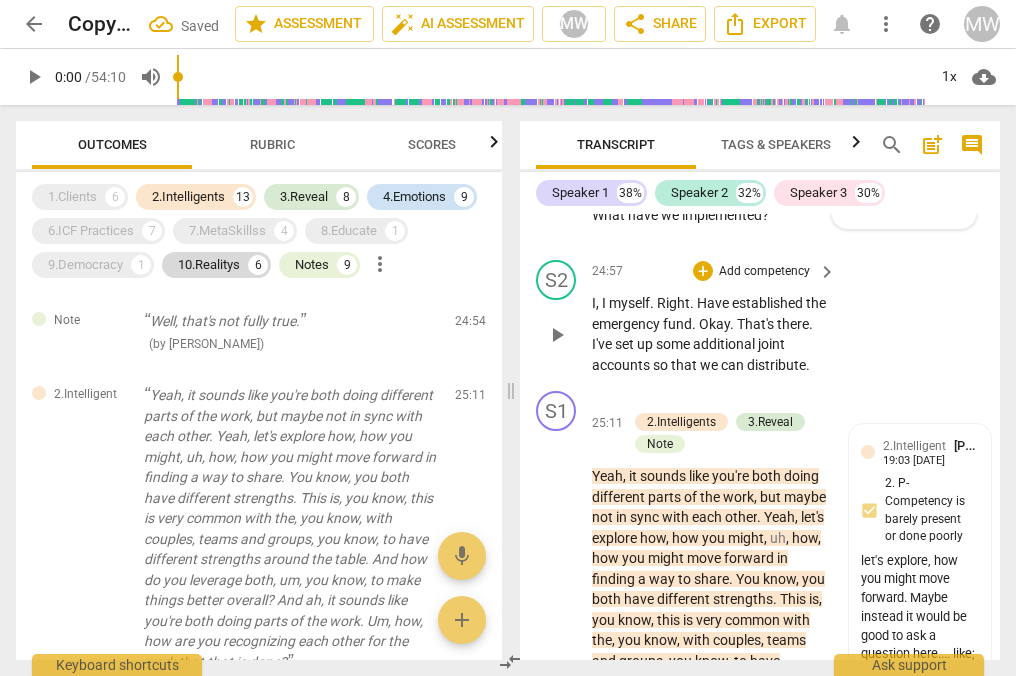 type on "she ta" 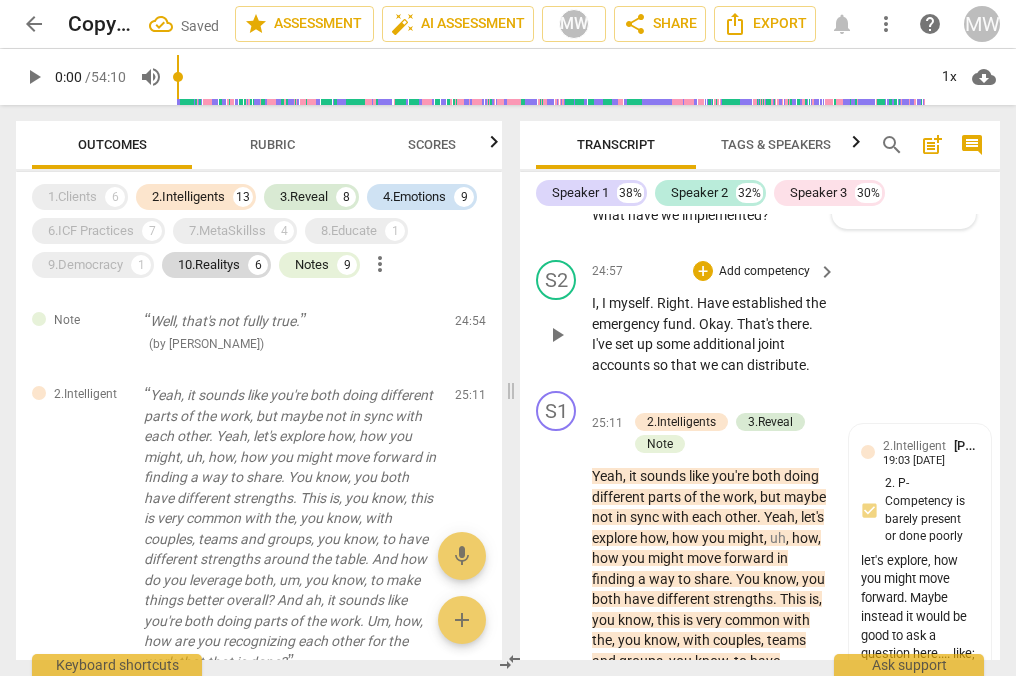 type on "she ta" 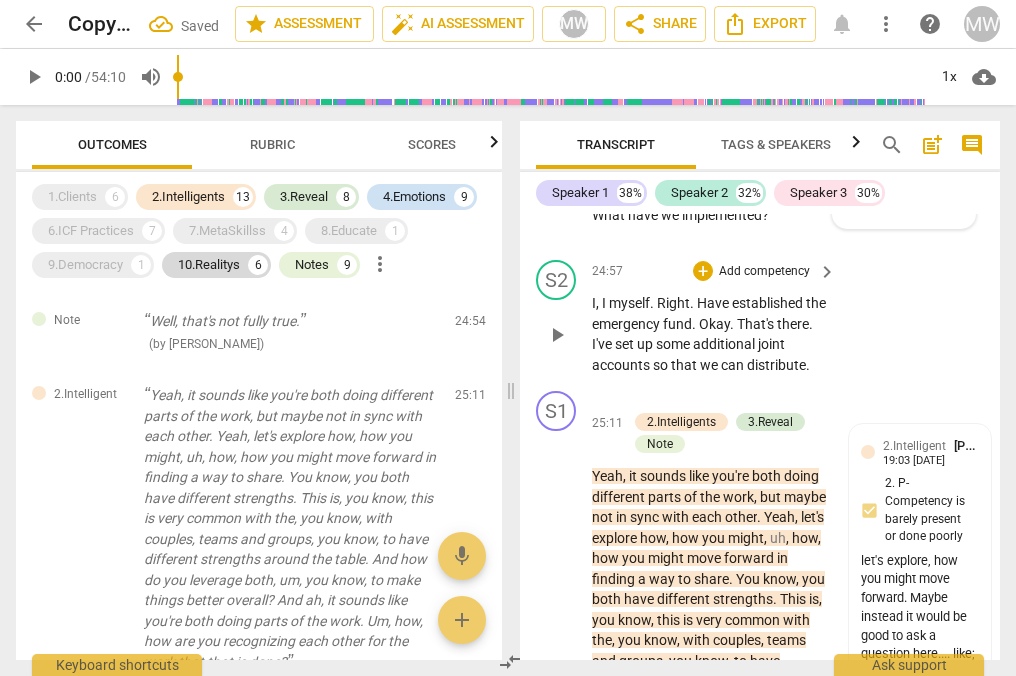 type on "she tal" 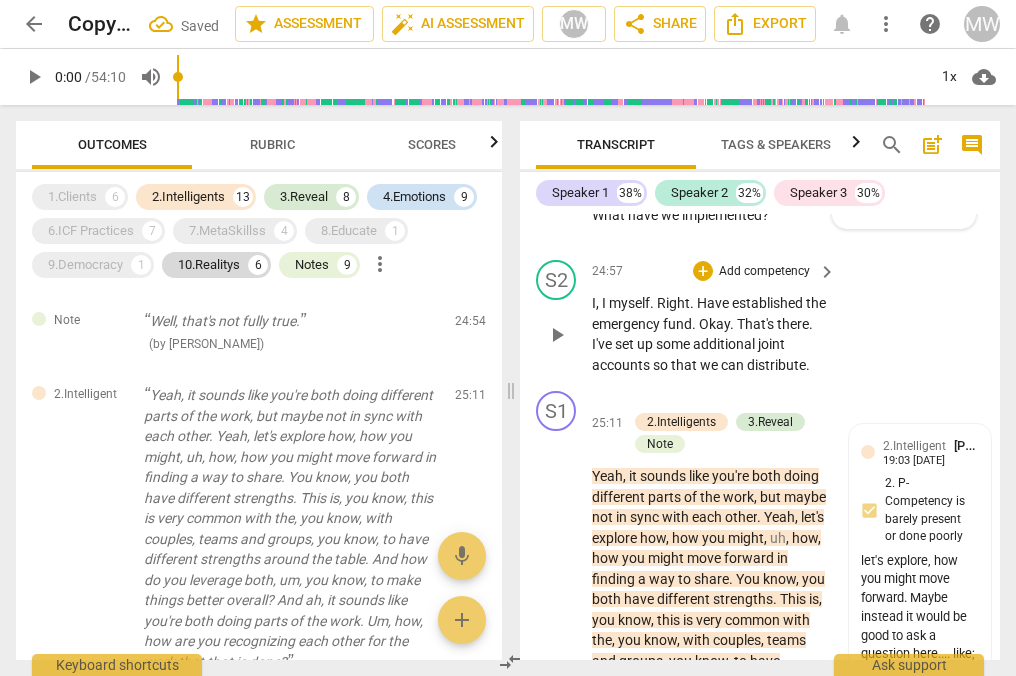 type on "she talk" 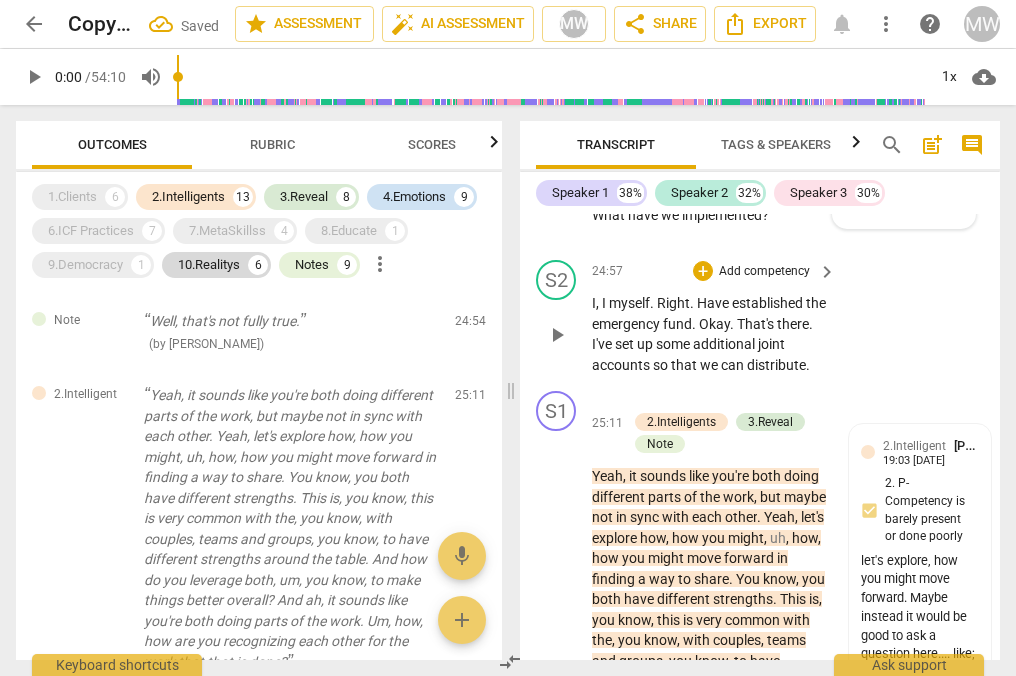 type on "she talks" 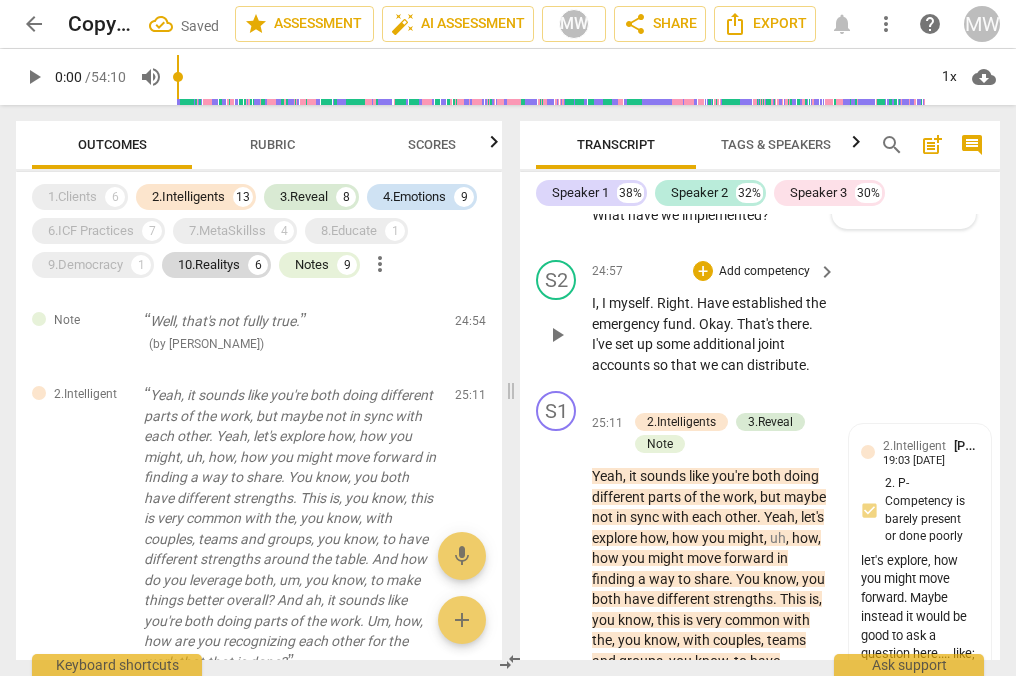 type on "she talks fo" 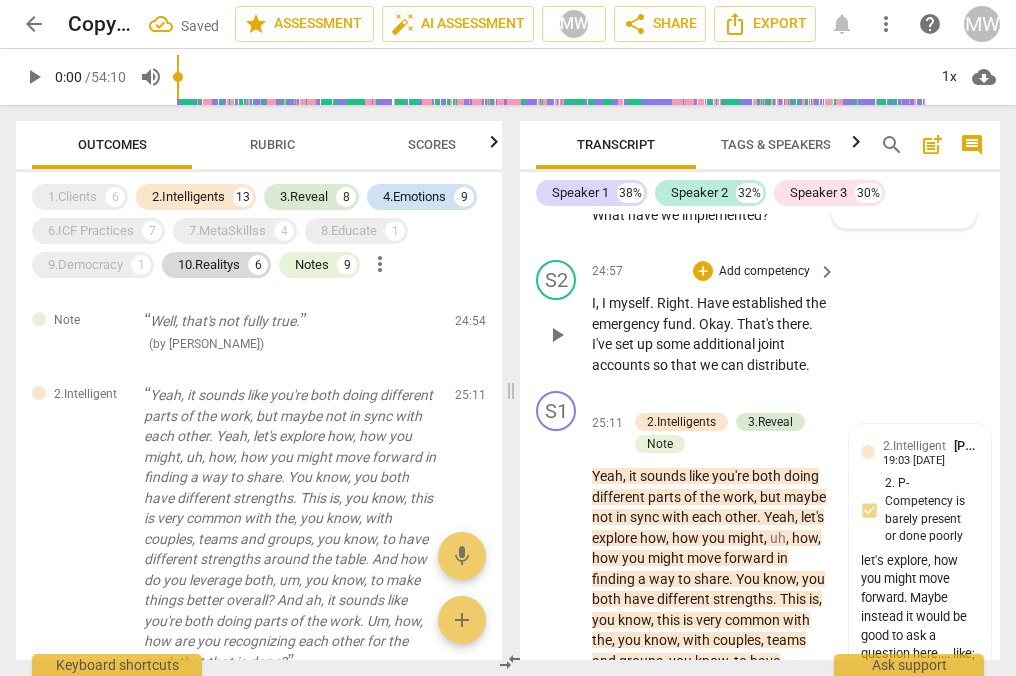 type on "she talks for" 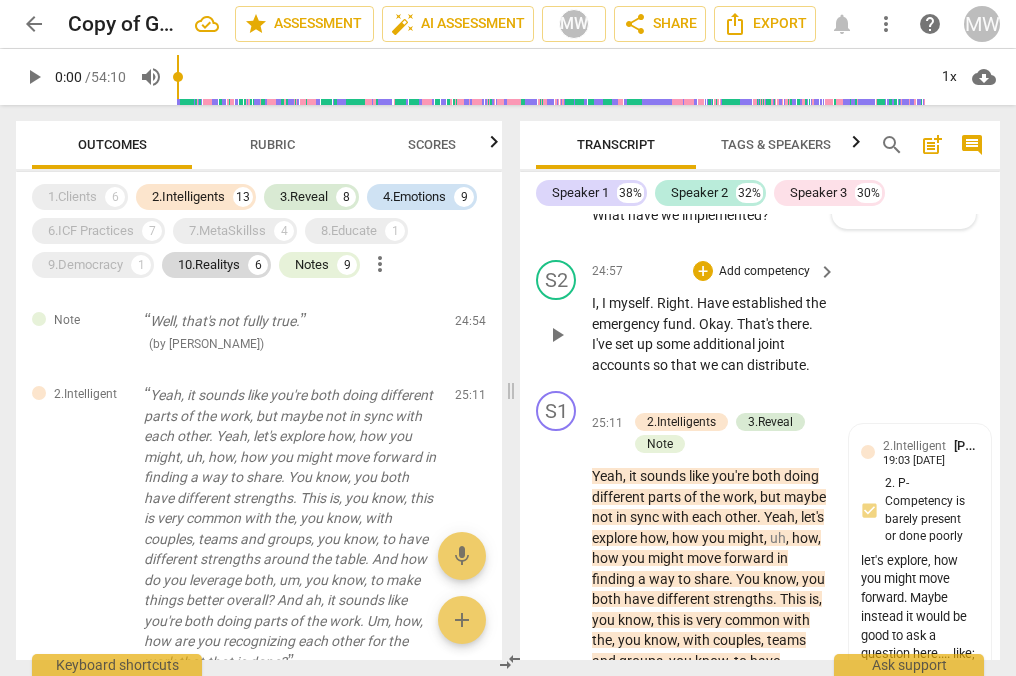 type on "she talks for h" 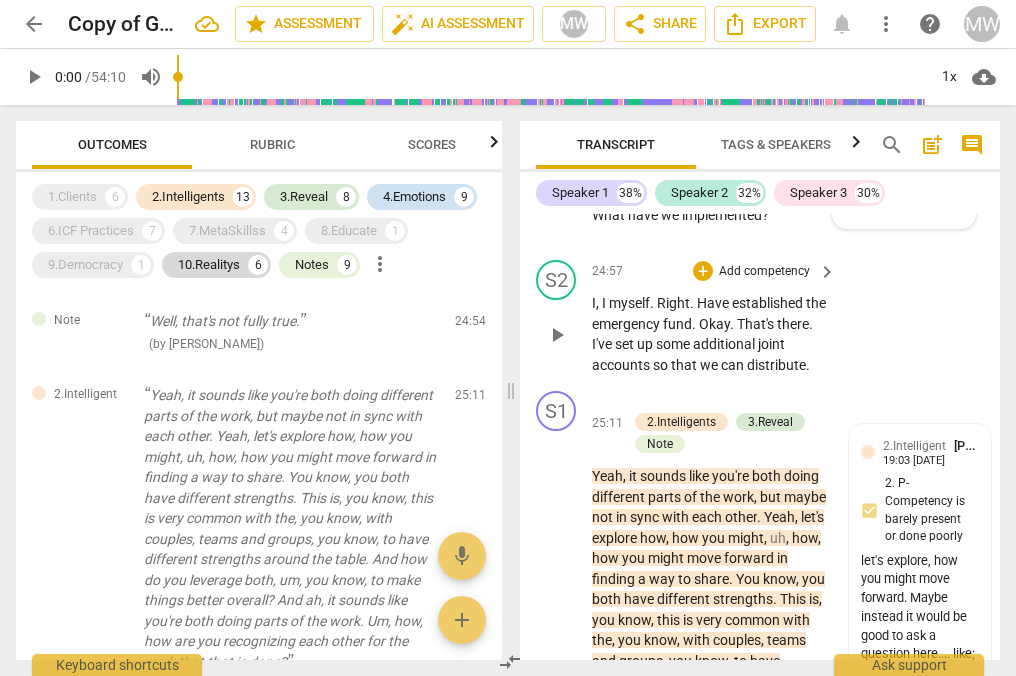 type on "she talks for him" 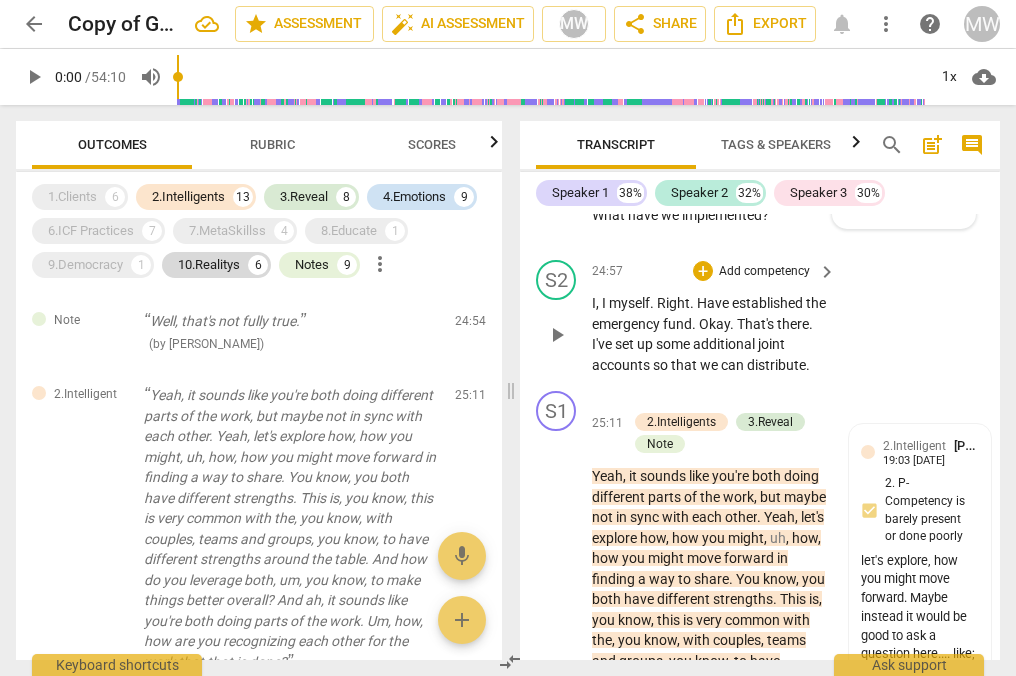 type on "she talks for him." 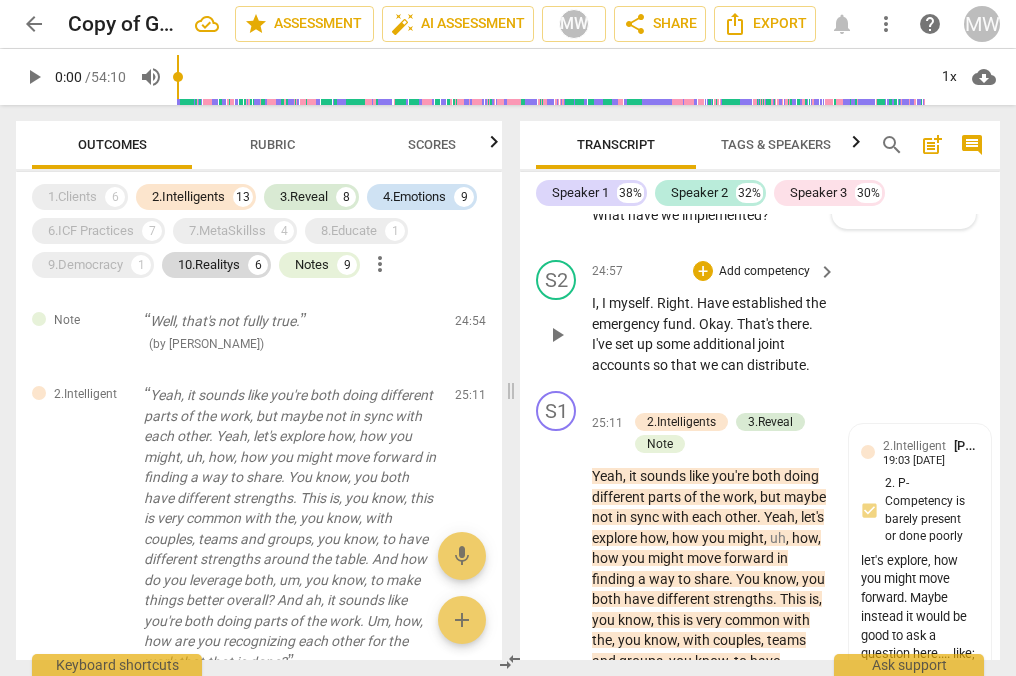 type on "she talks for him." 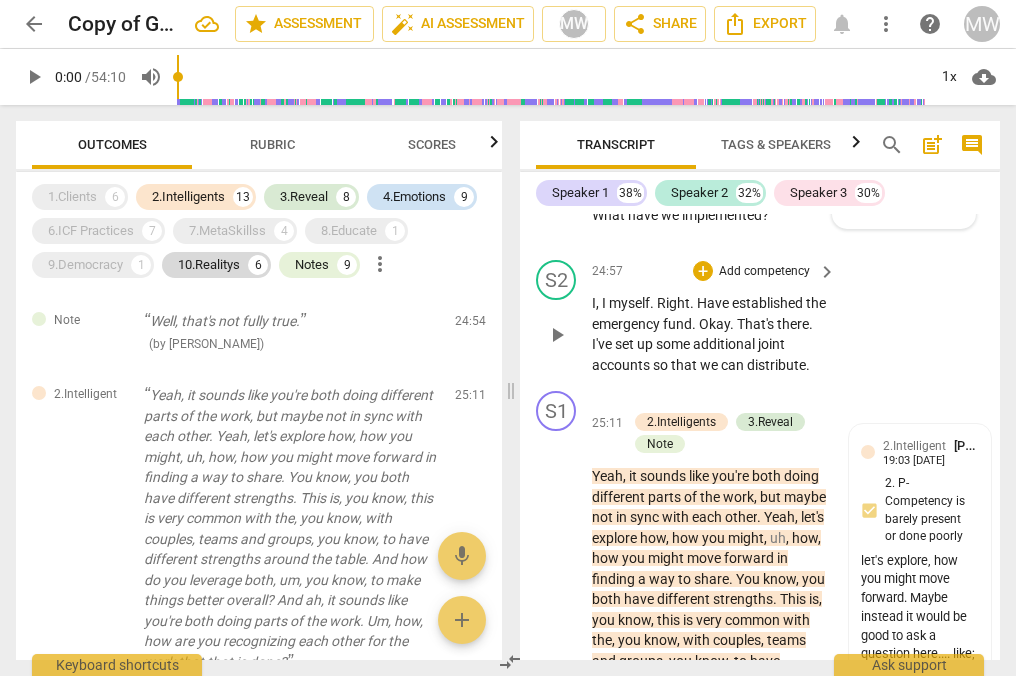 type on "she talks for him." 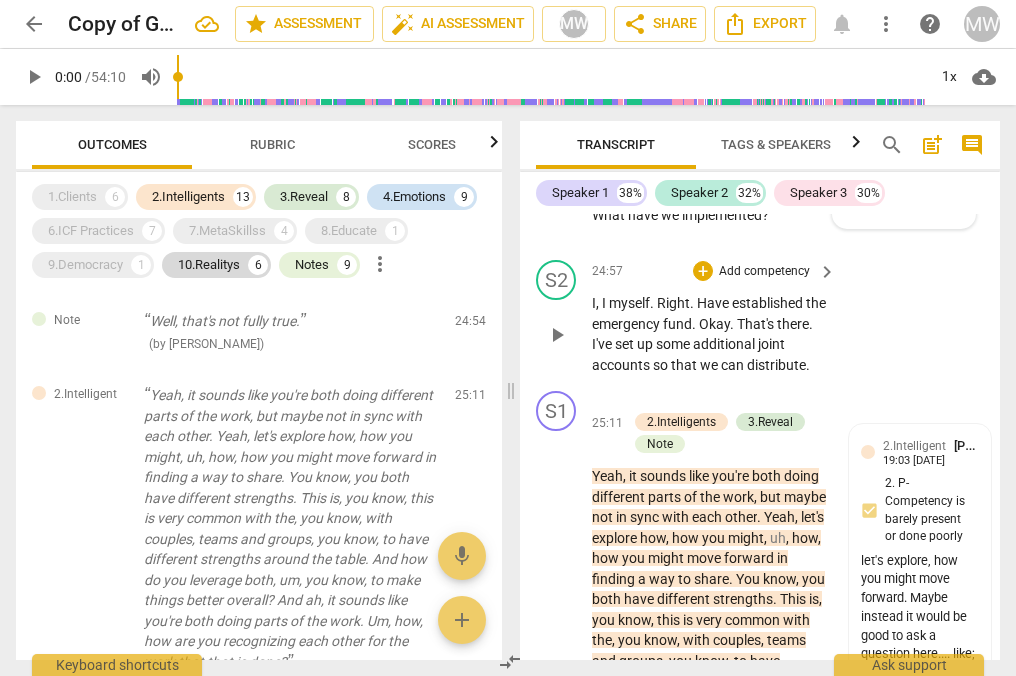 scroll, scrollTop: 0, scrollLeft: 0, axis: both 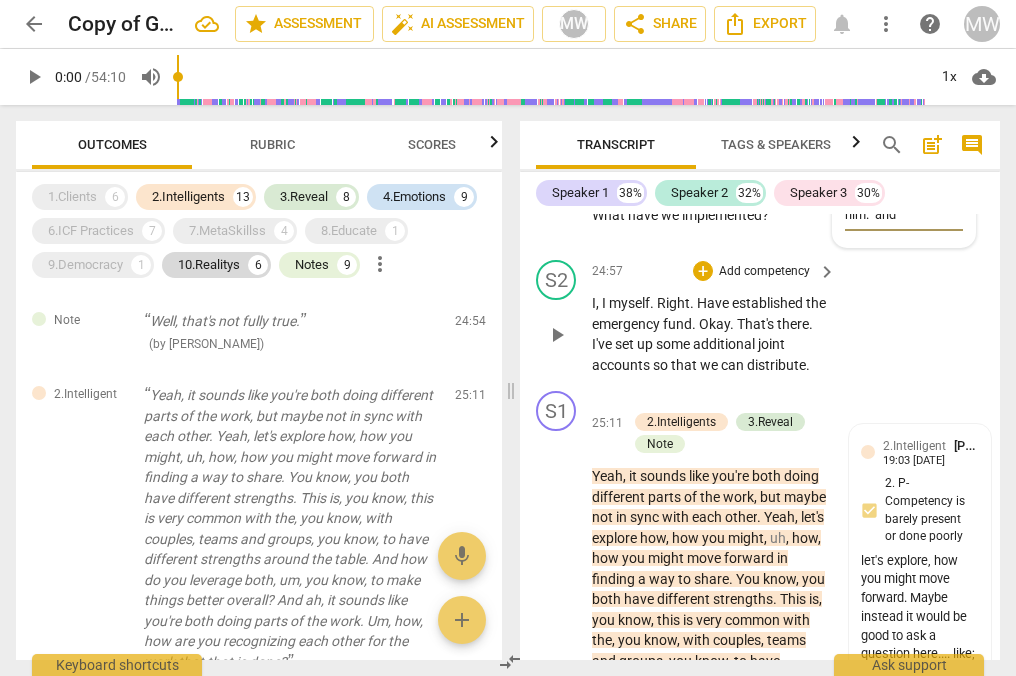 type on "she talks for him.  and" 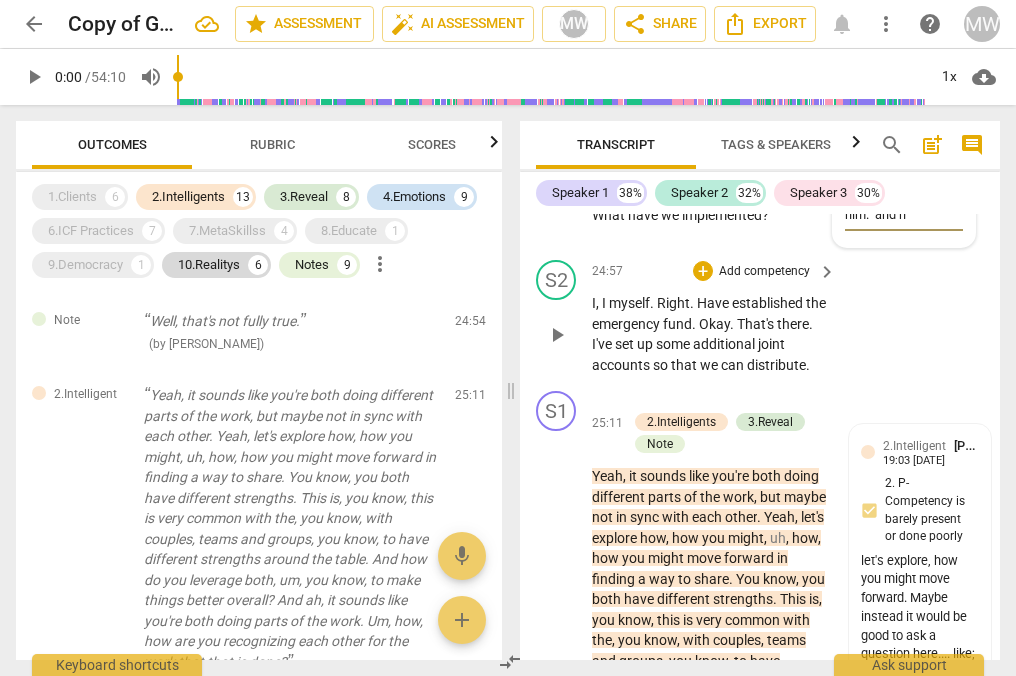 type on "she talks for him.  and he" 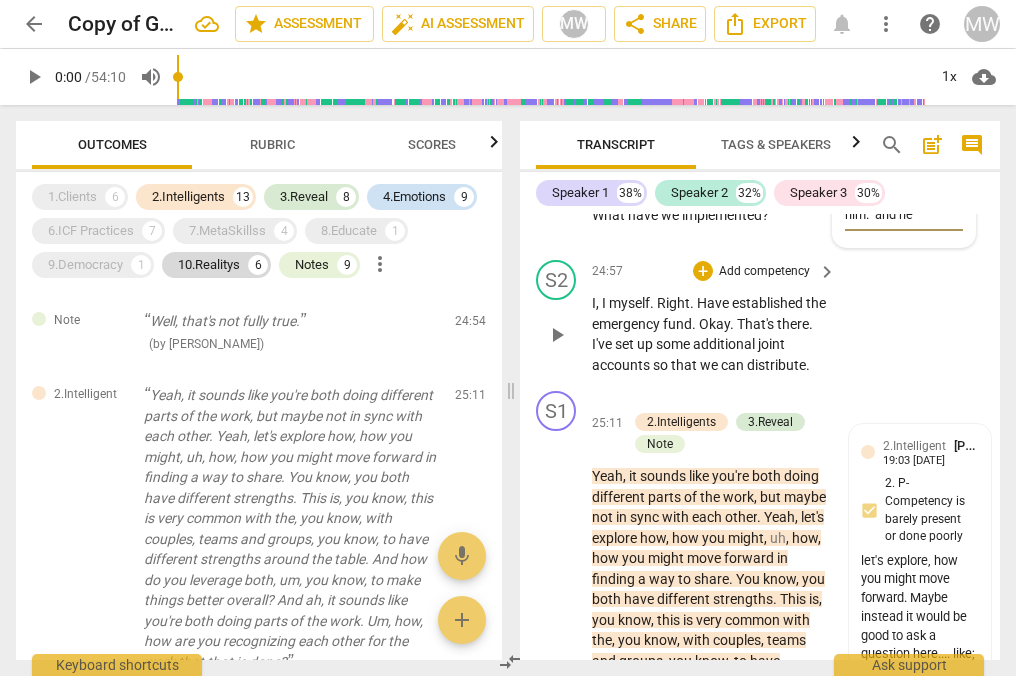 type on "she talks for him.  and he" 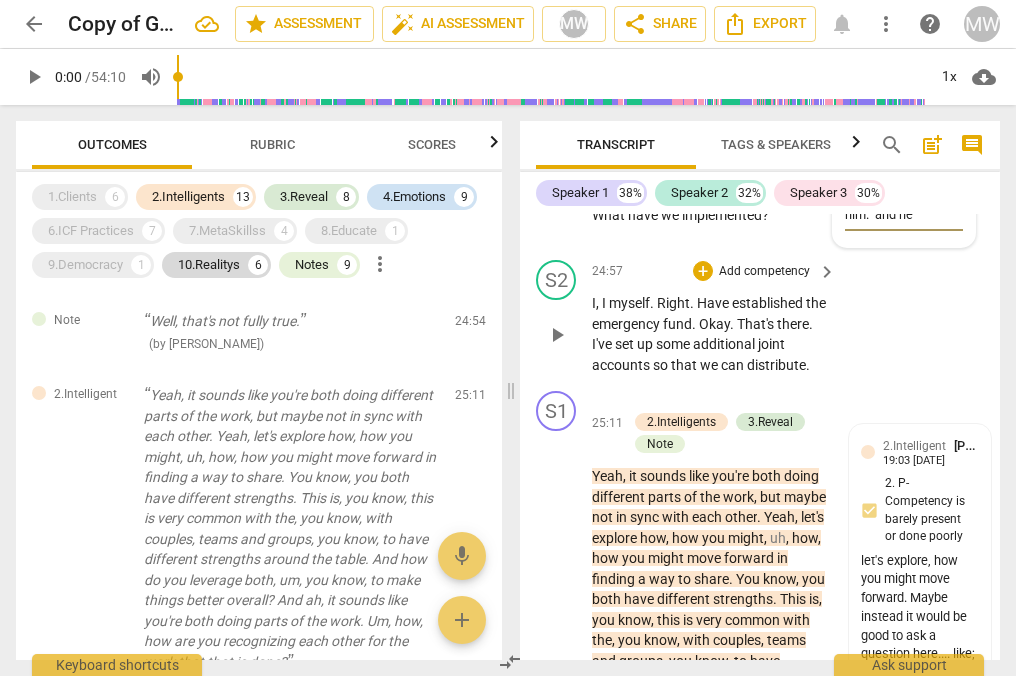 type on "she talks for him.  and he" 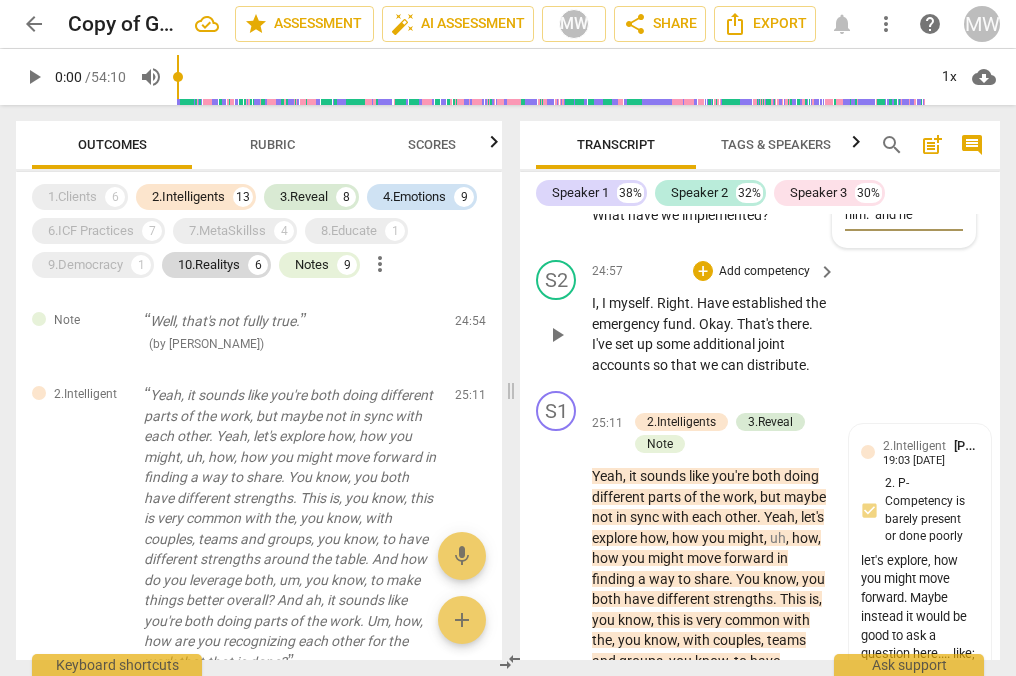 type on "she talks for him.  and he i" 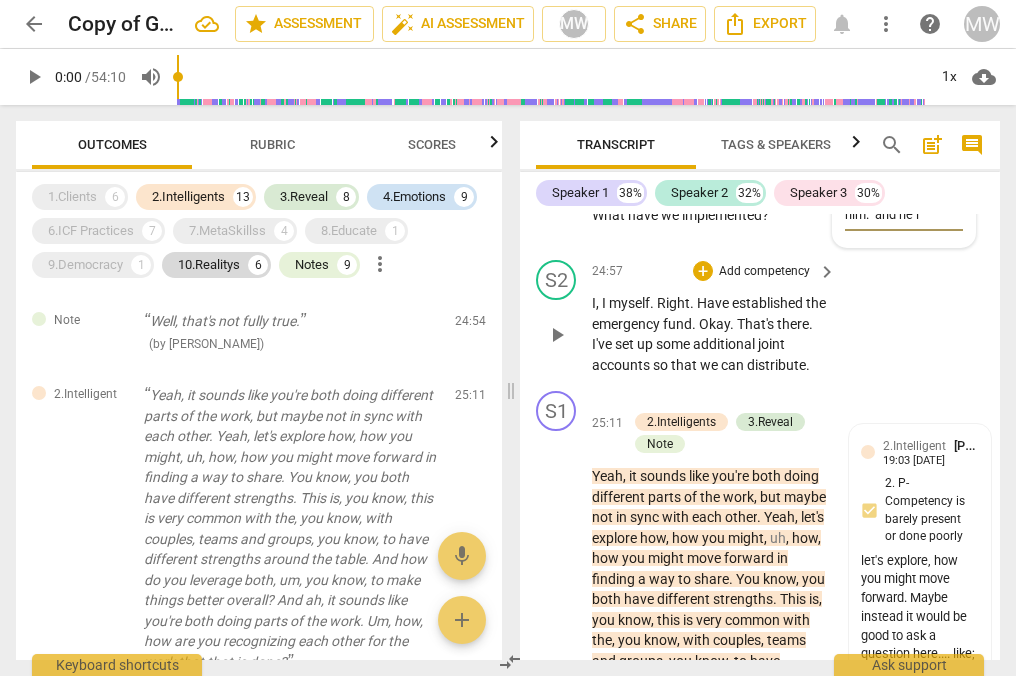type on "she talks for him.  and he is" 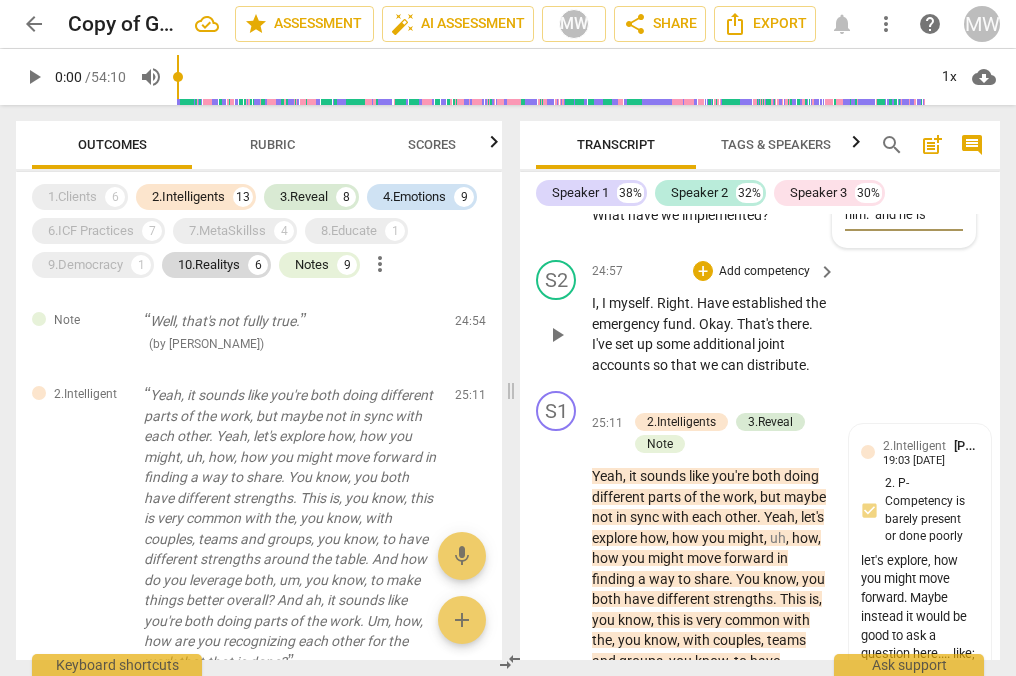 type on "she talks for him.  and he is" 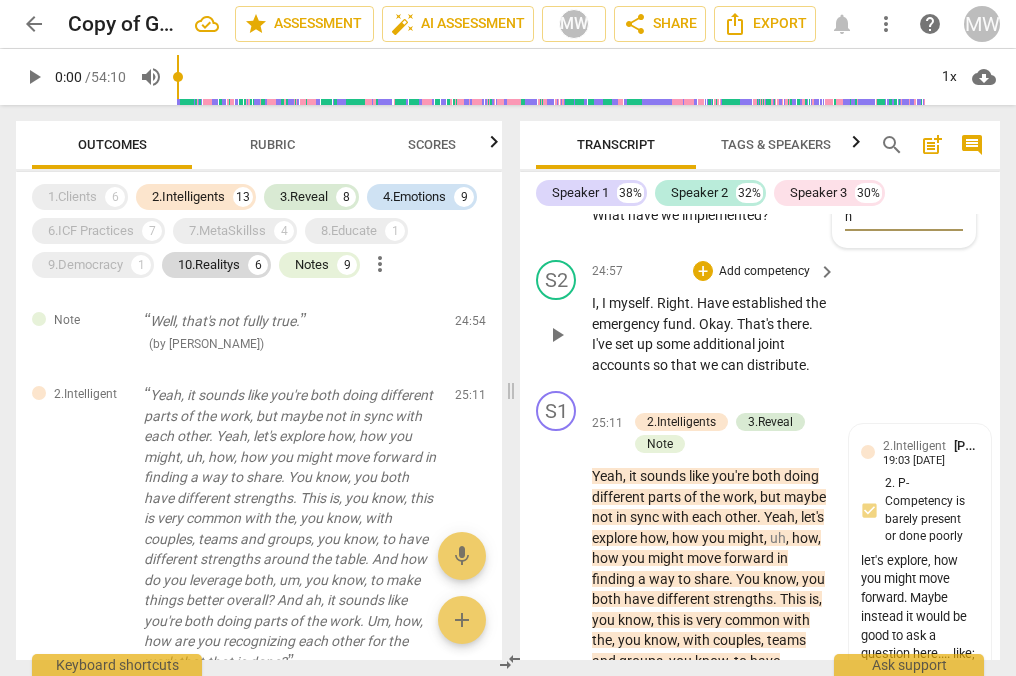 type on "she talks for him.  and he is no" 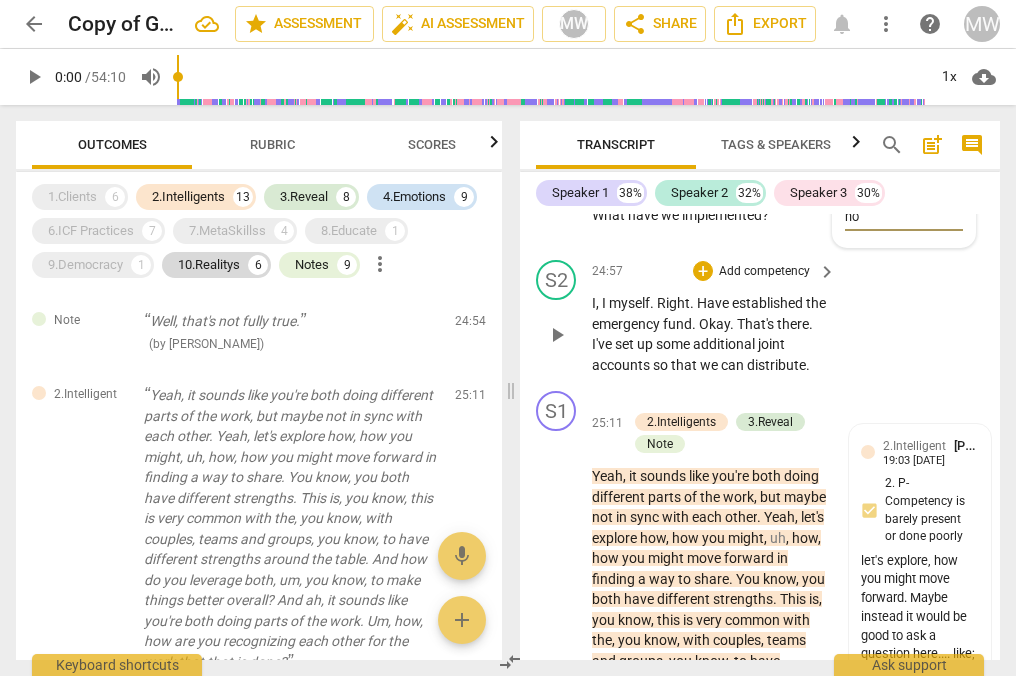 type on "she talks for him.  and he is not" 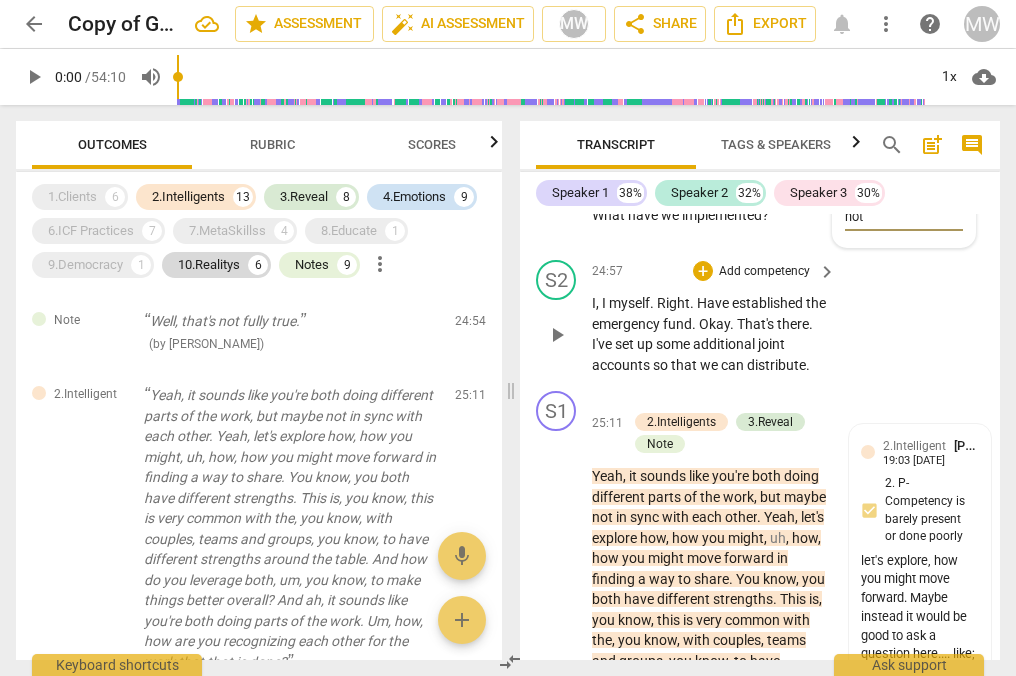type on "she talks for him.  and he is not" 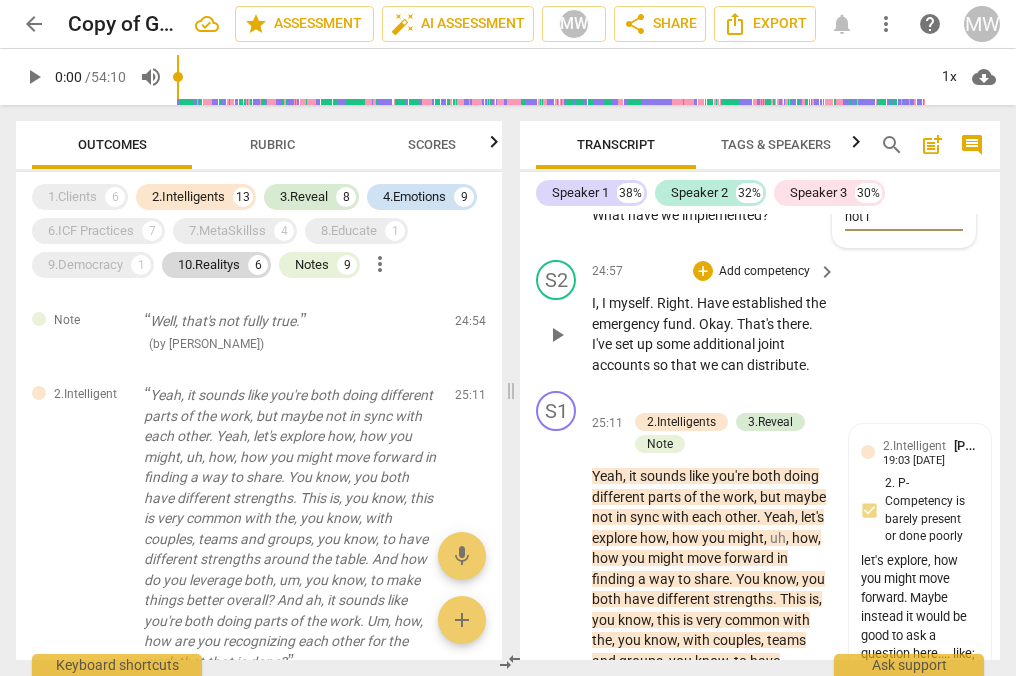 type on "she talks for him.  and he is not in" 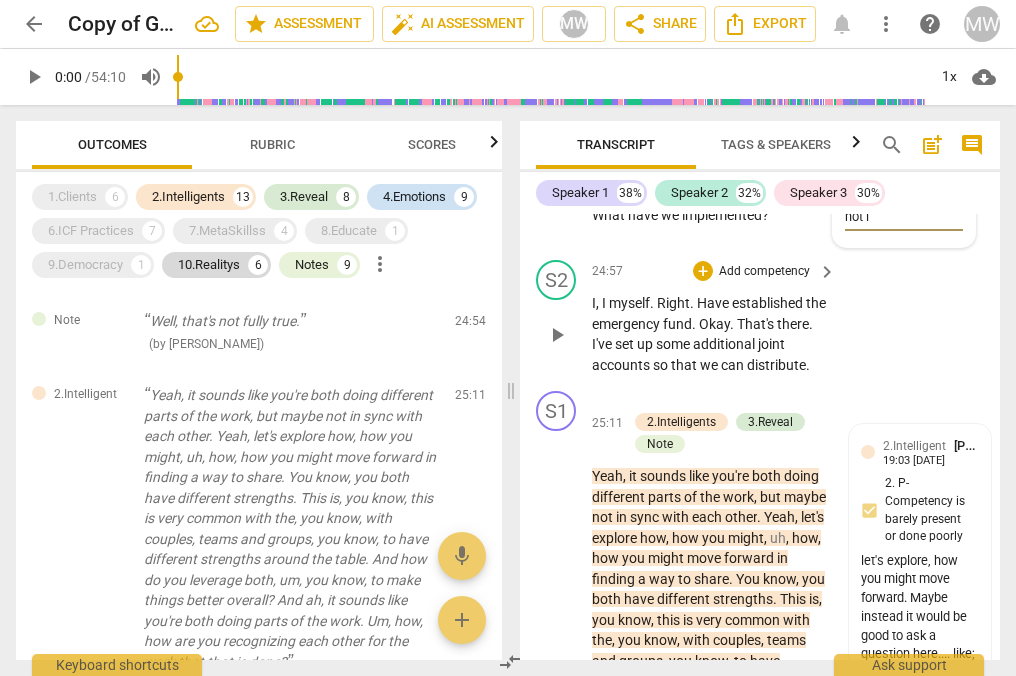 type on "she talks for him.  and he is not in" 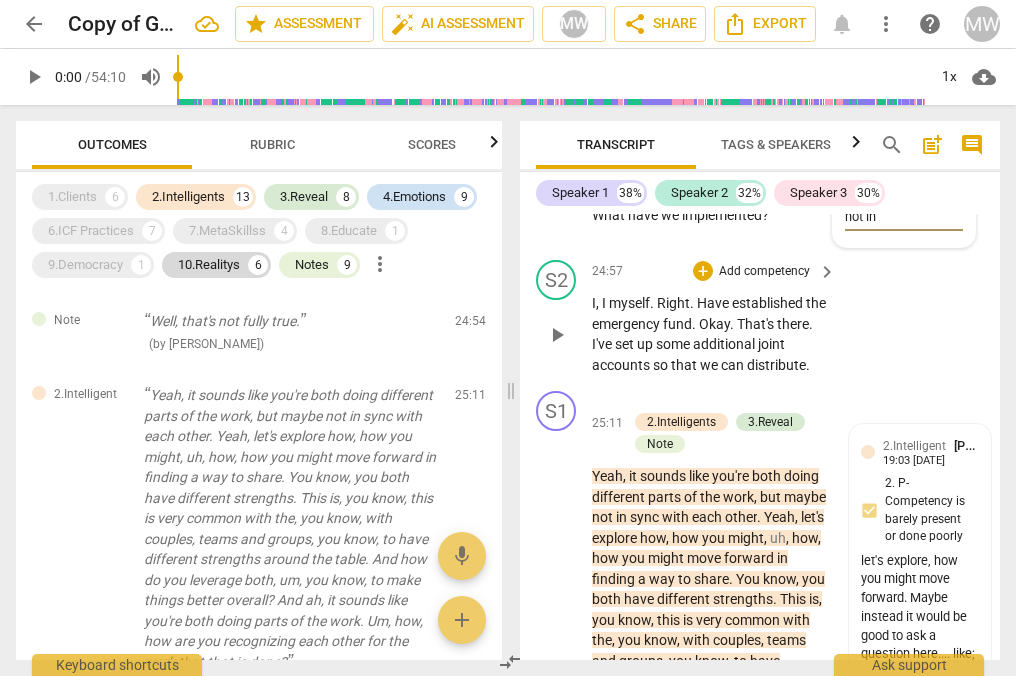 type on "she talks for him.  and he is not in" 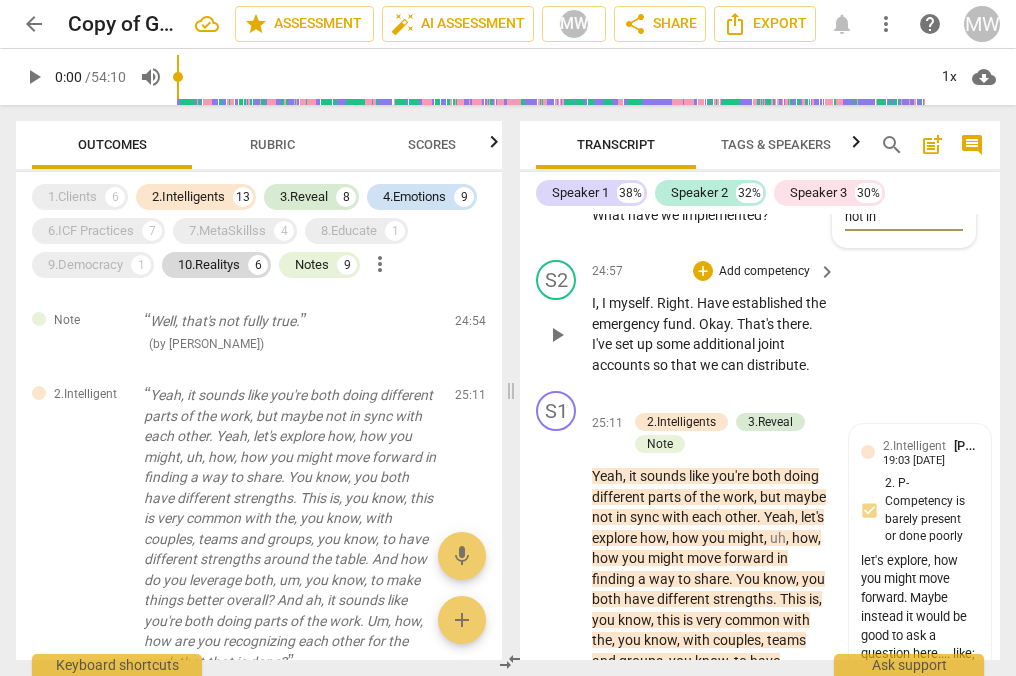 type on "she talks for him.  and he is not in" 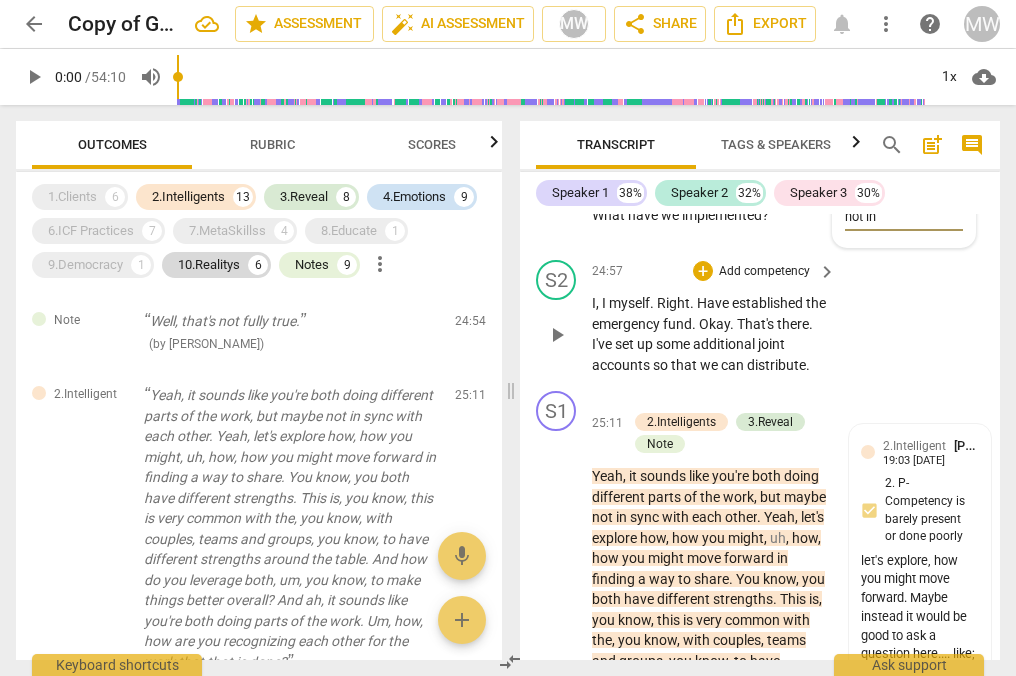 type on "she talks for him.  and he is not in a" 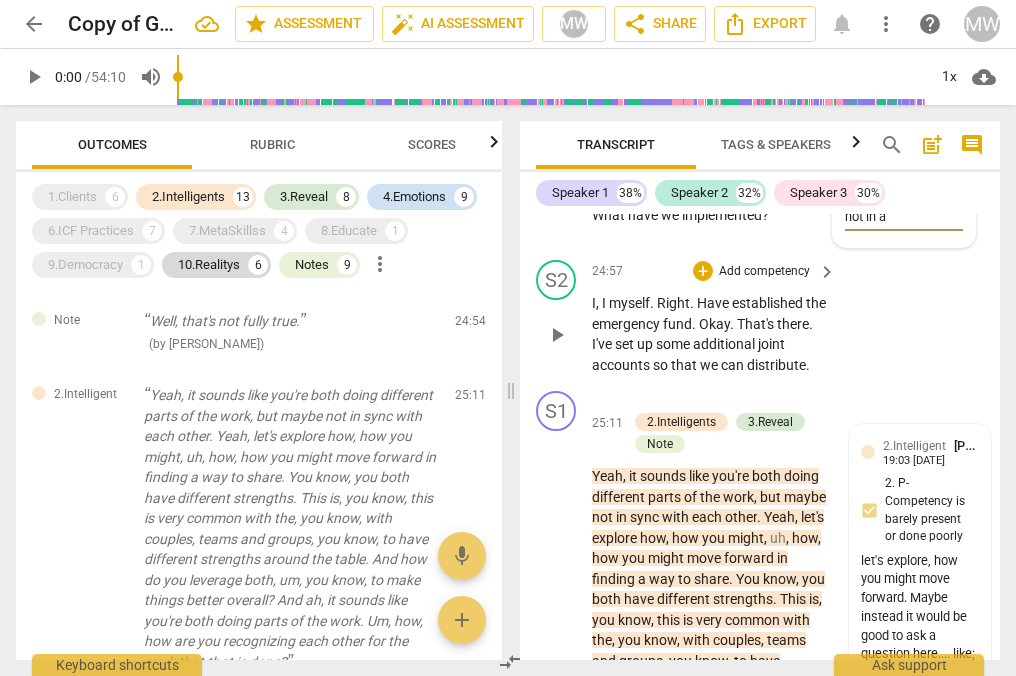 type on "she talks for him.  and he is not in ag" 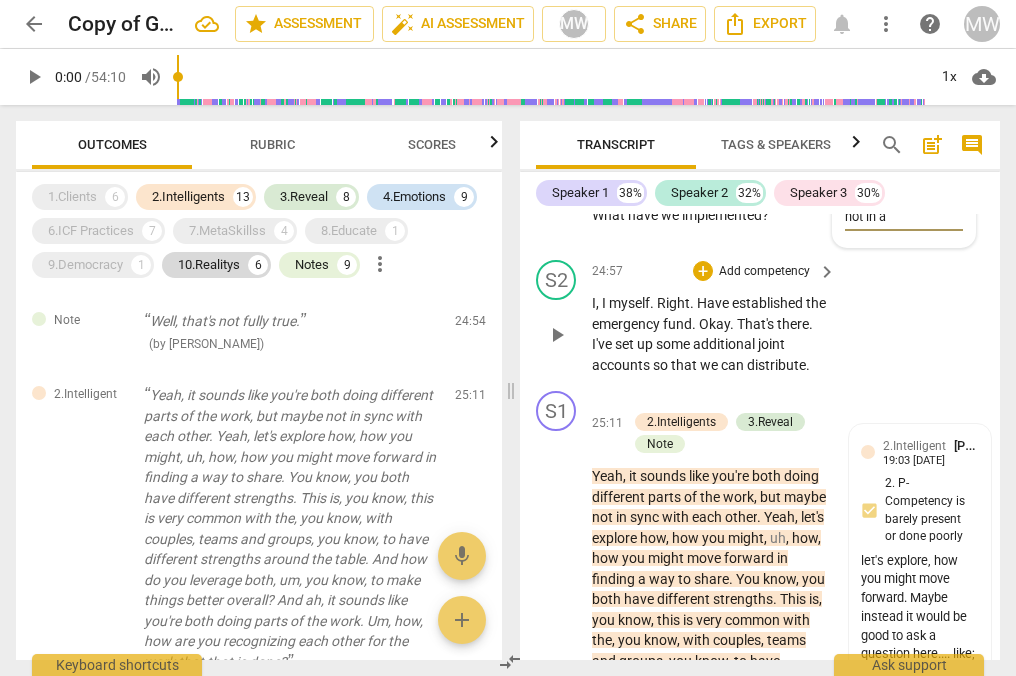 type on "she talks for him.  and he is not in ag" 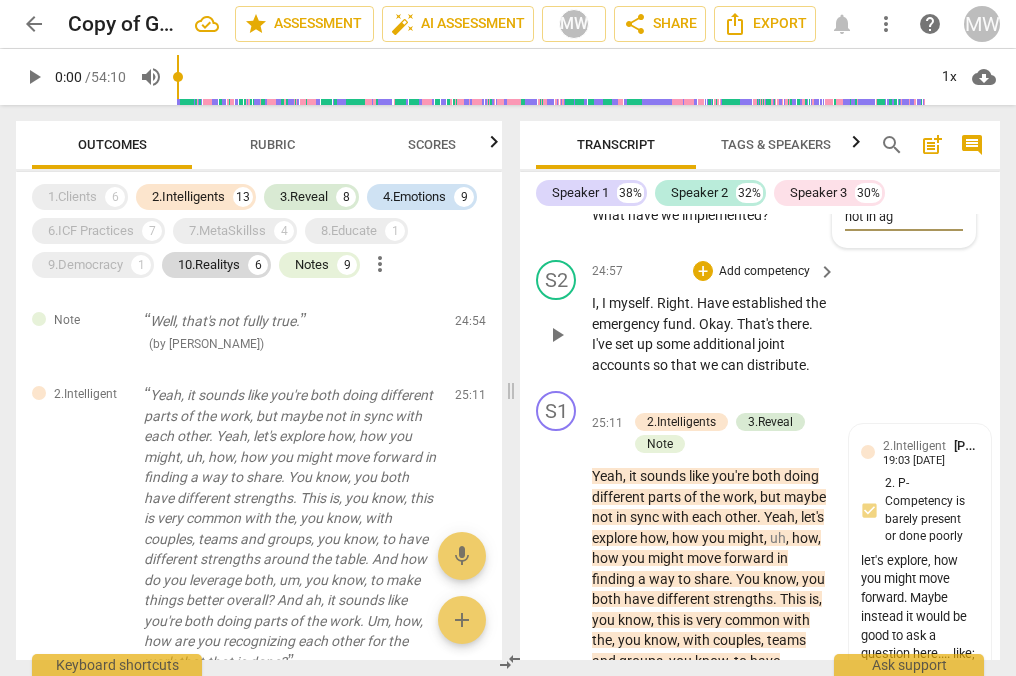type on "she talks for him.  and he is not in agr" 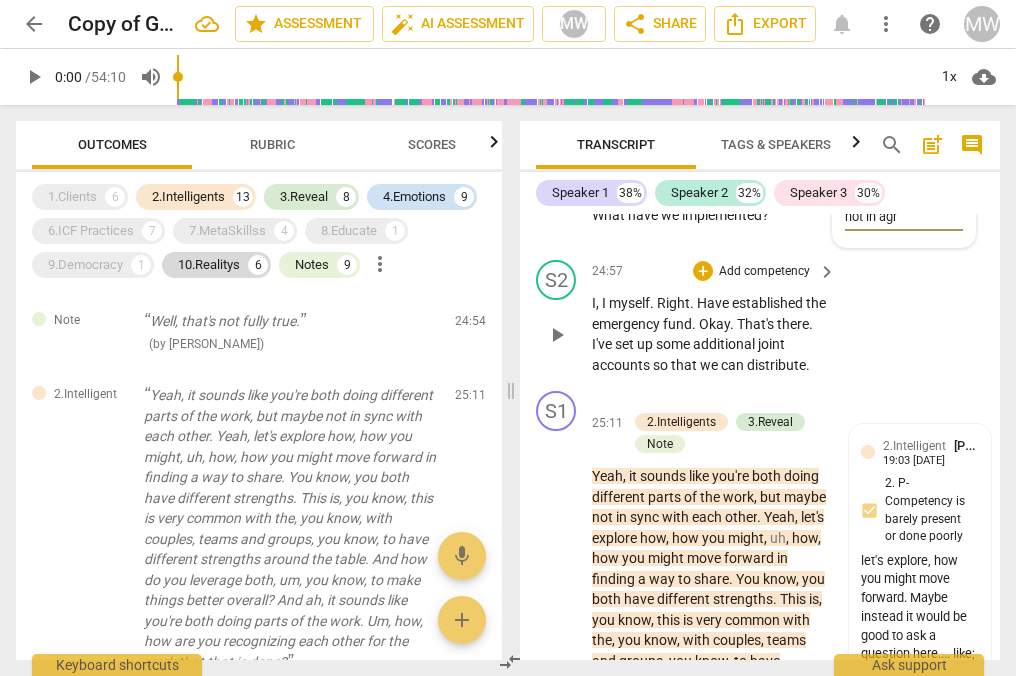 type on "she talks for him.  and he is not in agre" 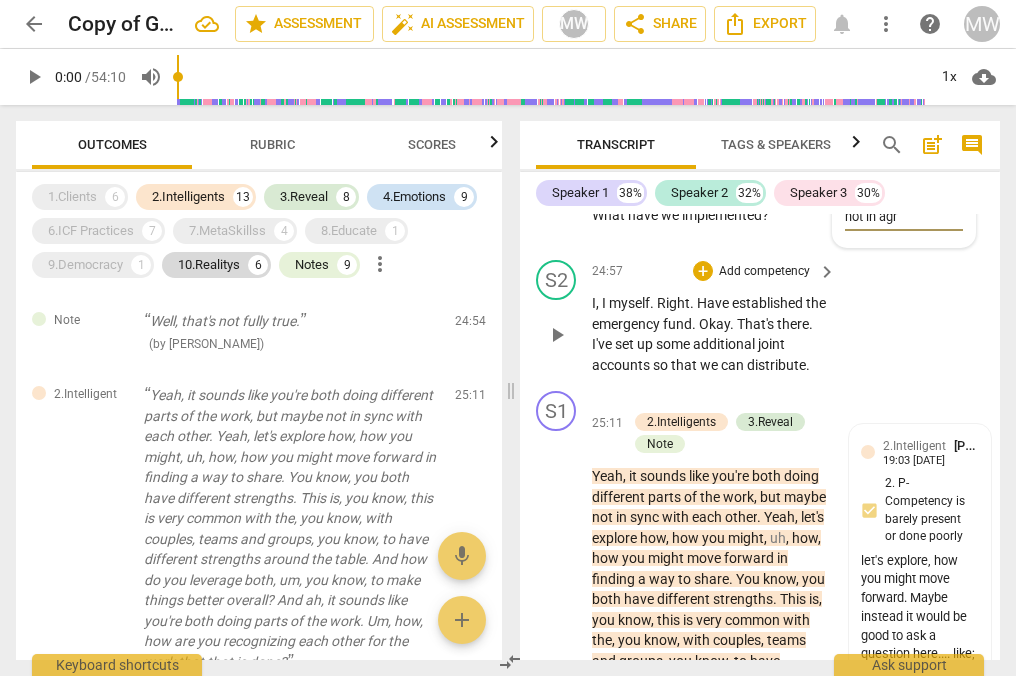 type on "she talks for him.  and he is not in agre" 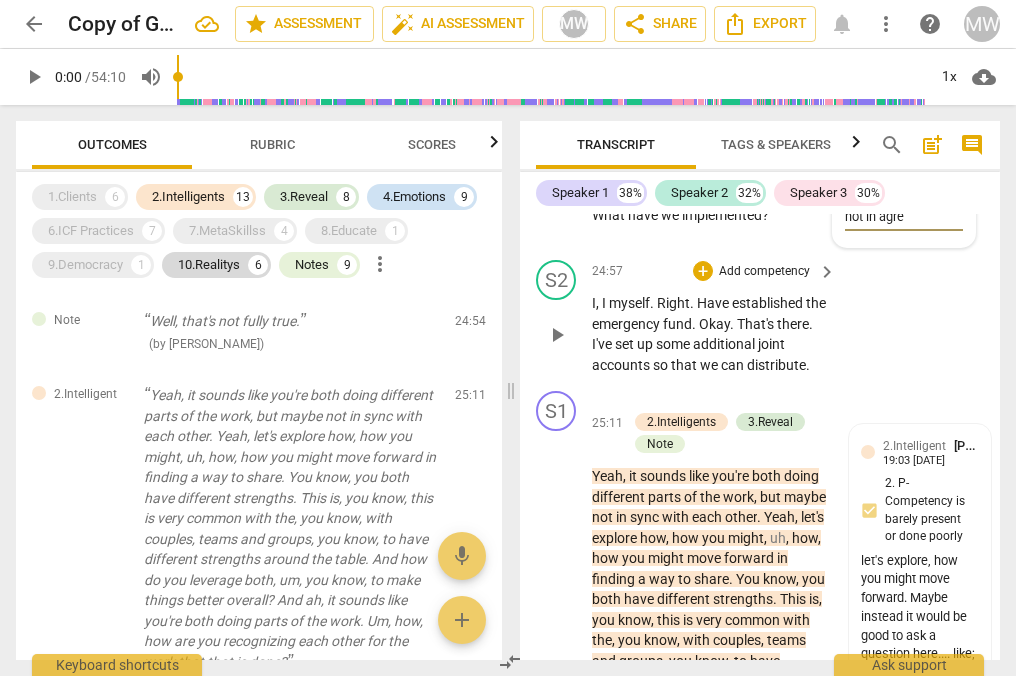 type on "she talks for him.  and he is not in agree" 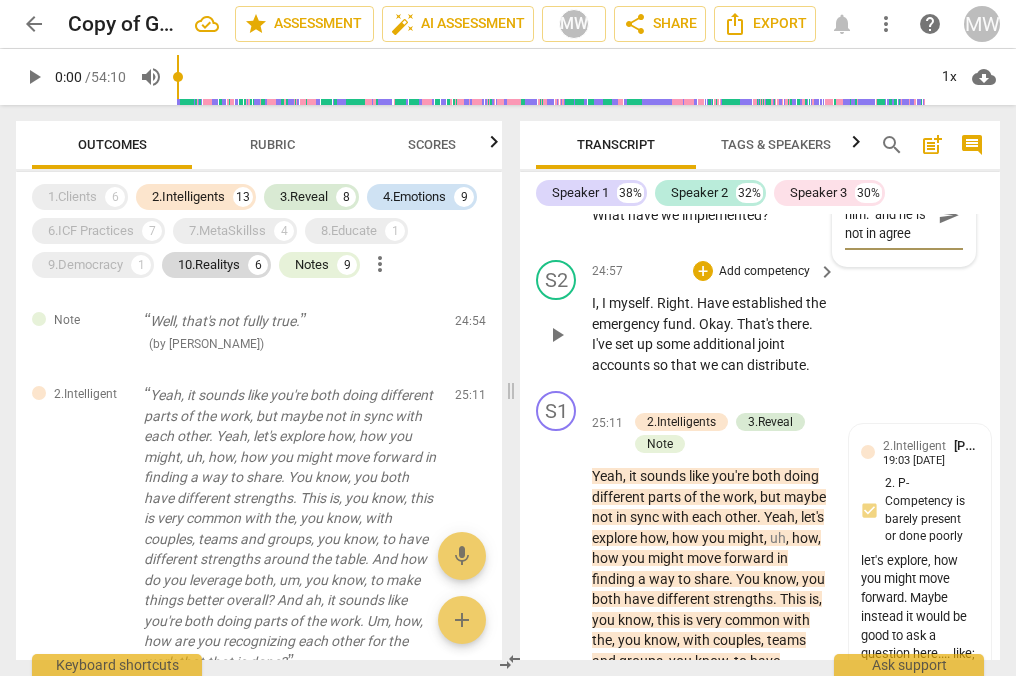 type on "she talks for him.  and he is not in agreem" 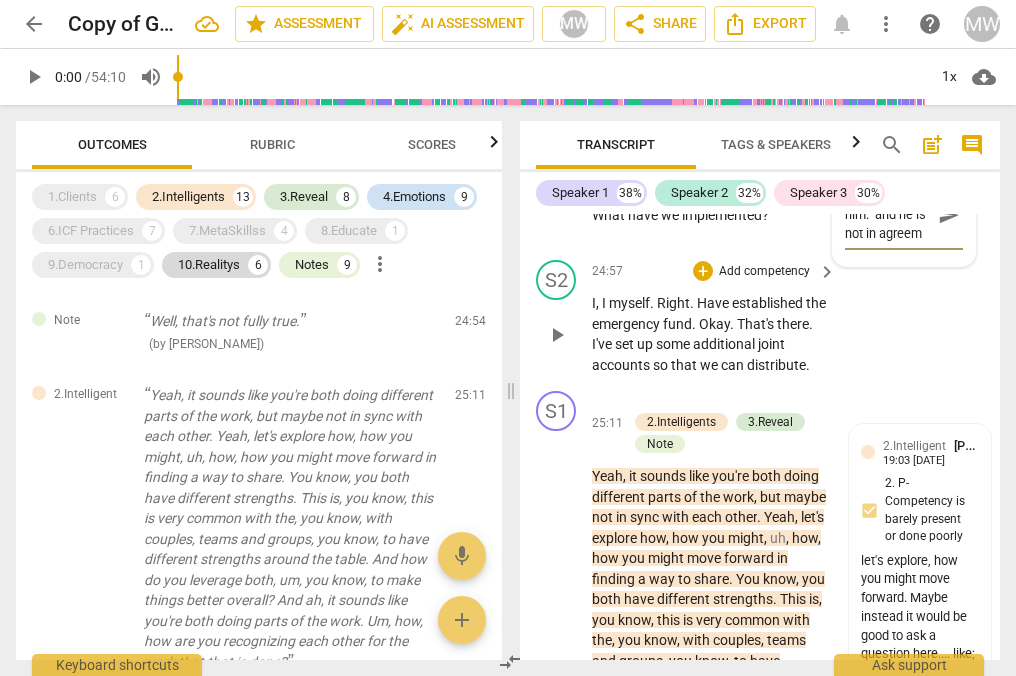 type on "she talks for him.  and he is not in agreeme" 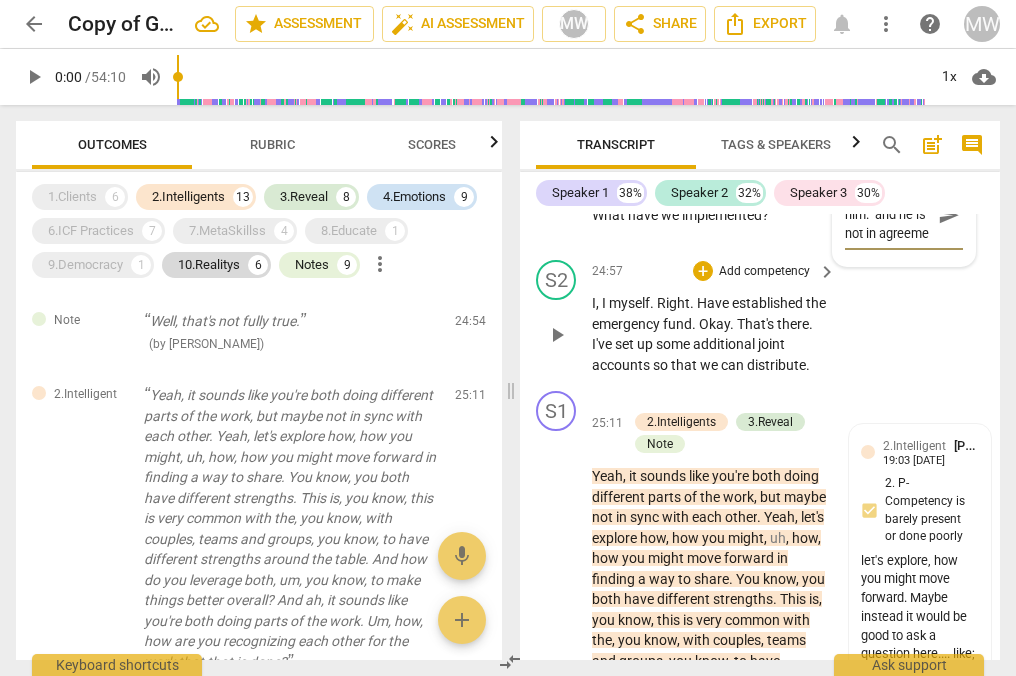 type on "she talks for him.  and he is not in agreemen" 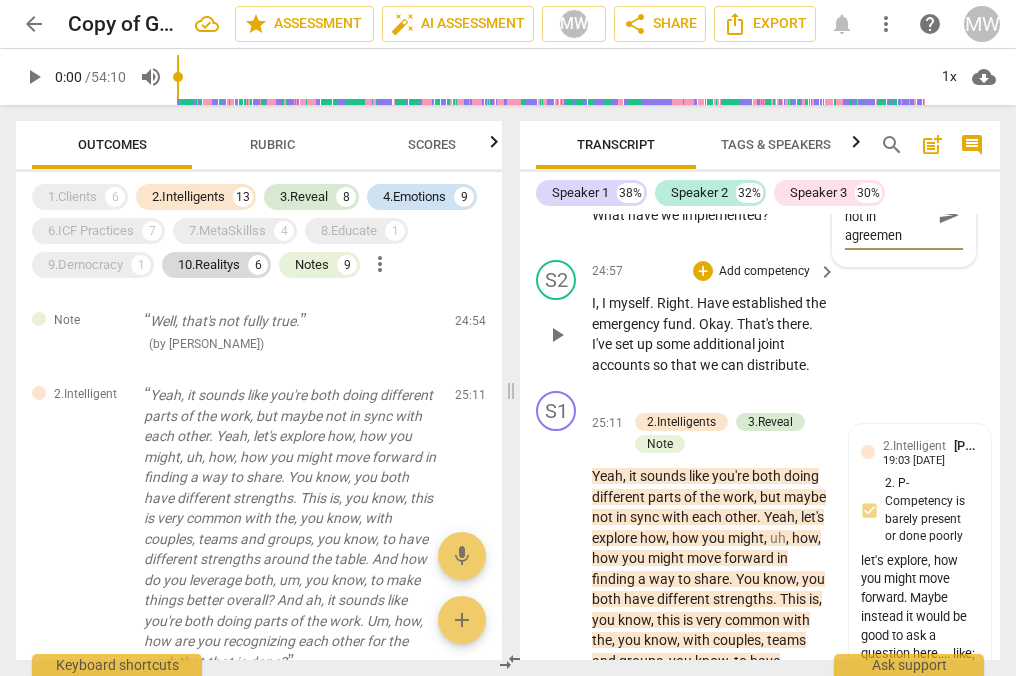 type on "she talks for him.  and he is not in agreement" 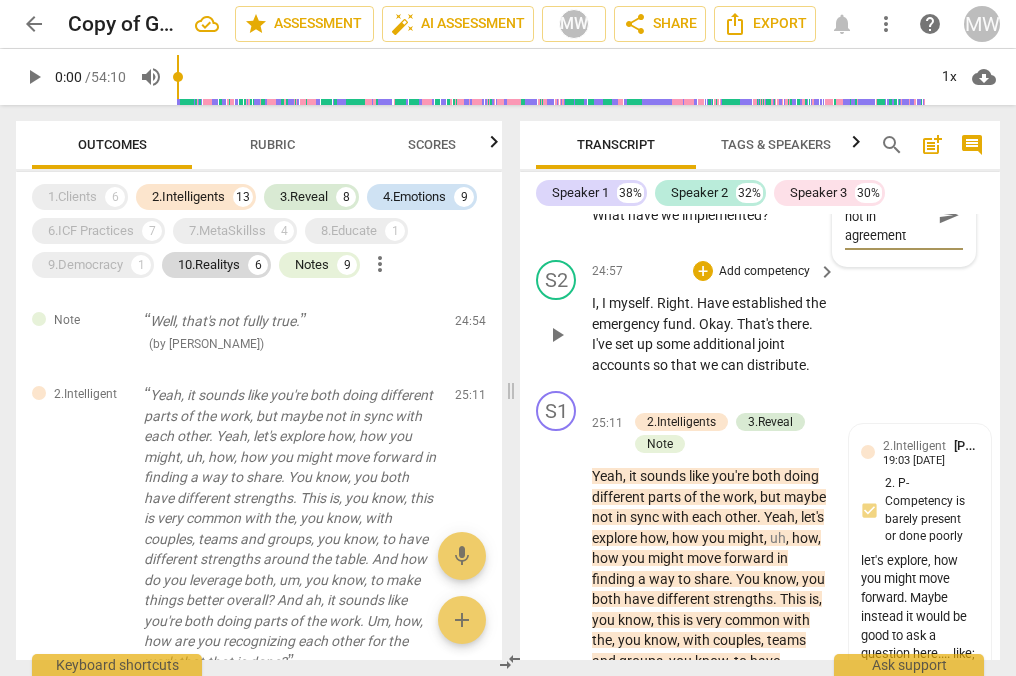 type on "she talks for him.  and he is not in agreement" 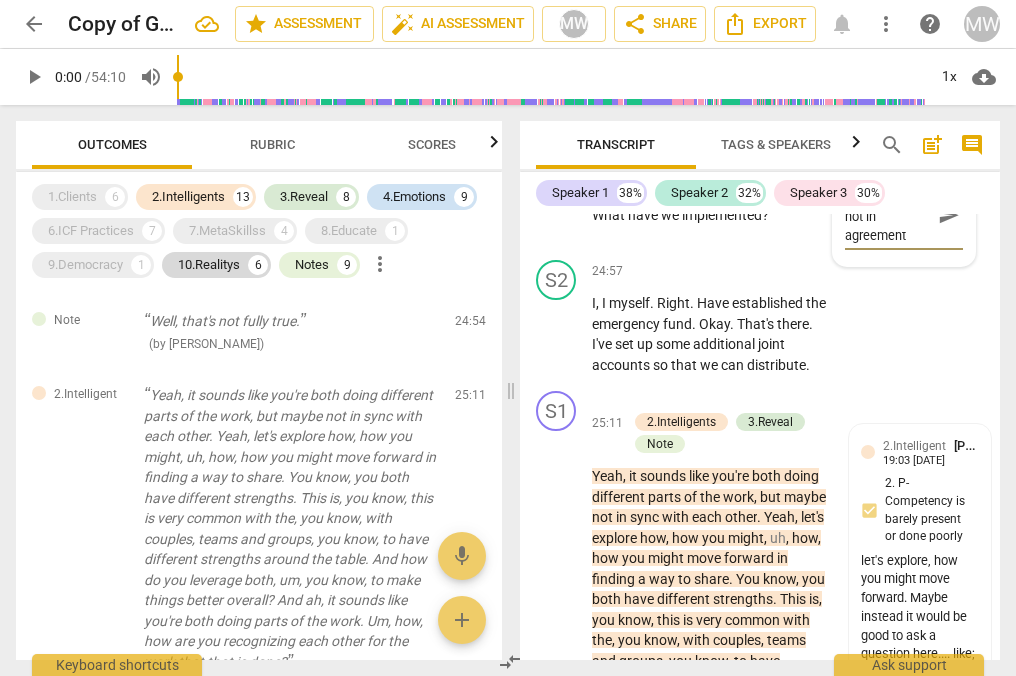 type on "she talks for him.  and he is not in agreement" 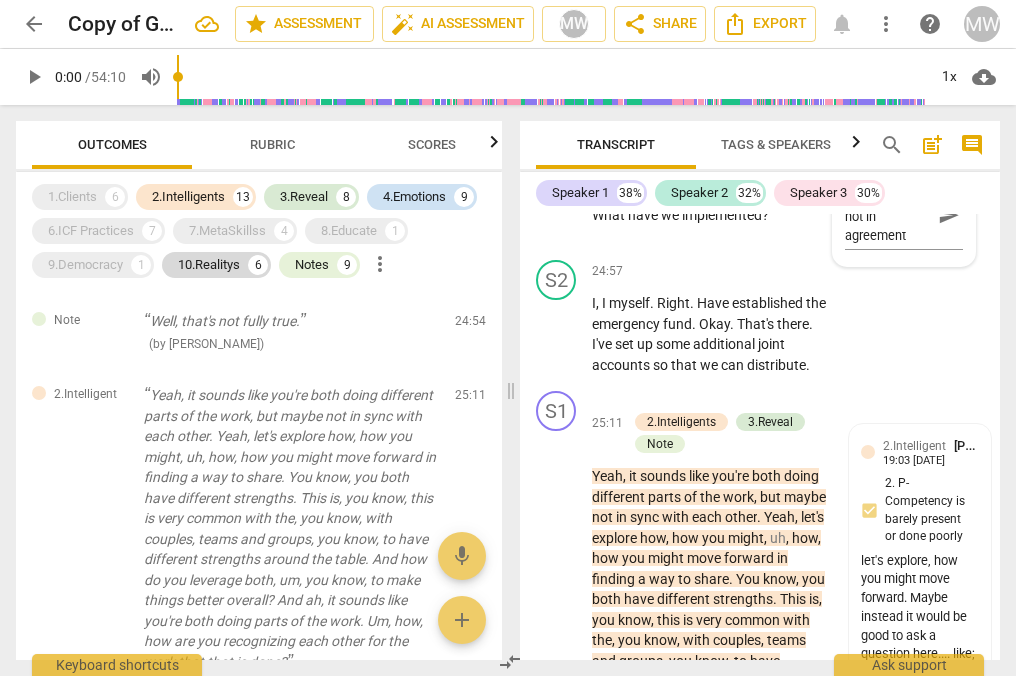 click on "24:54 + Add competency Note keyboard_arrow_right Well ,   that's   not   fully   true ." at bounding box center [715, 120] 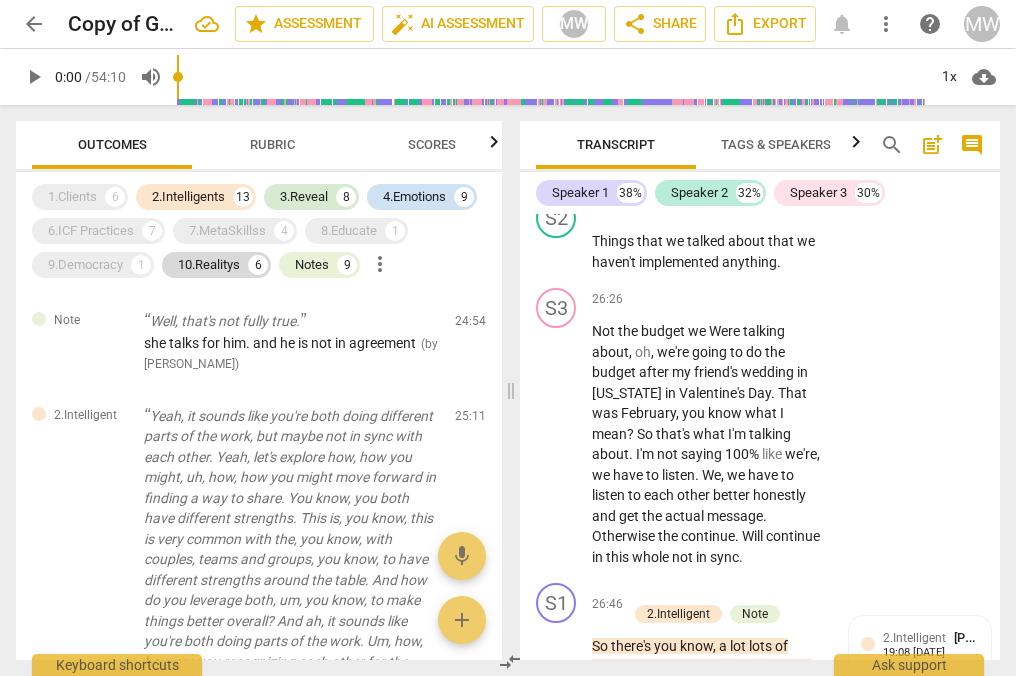 scroll, scrollTop: 20990, scrollLeft: 0, axis: vertical 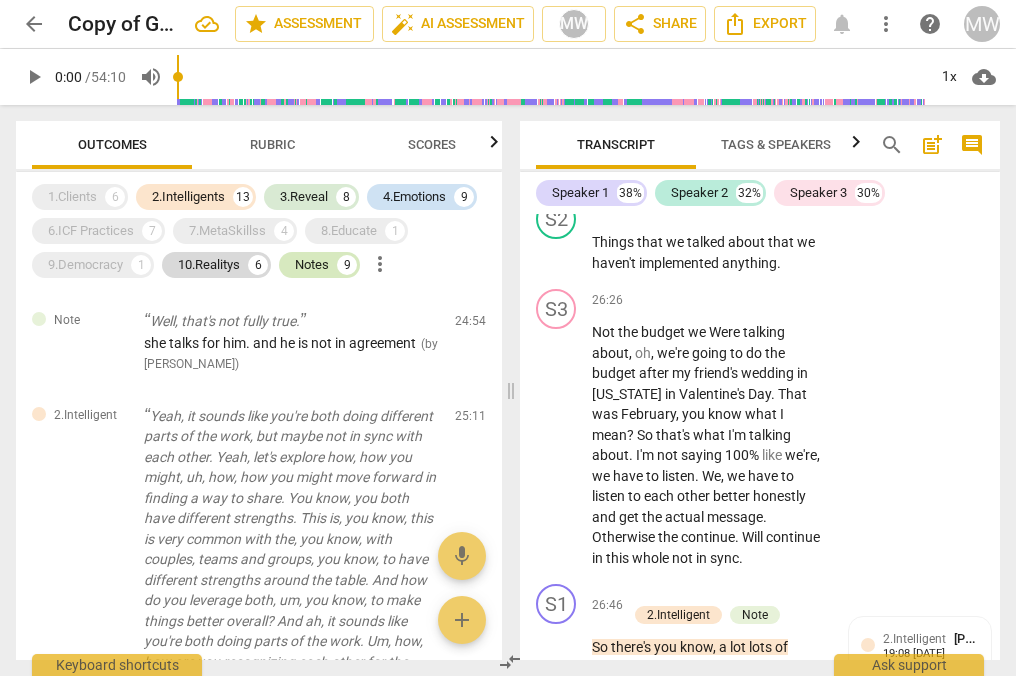 click on "Notes" at bounding box center (312, 265) 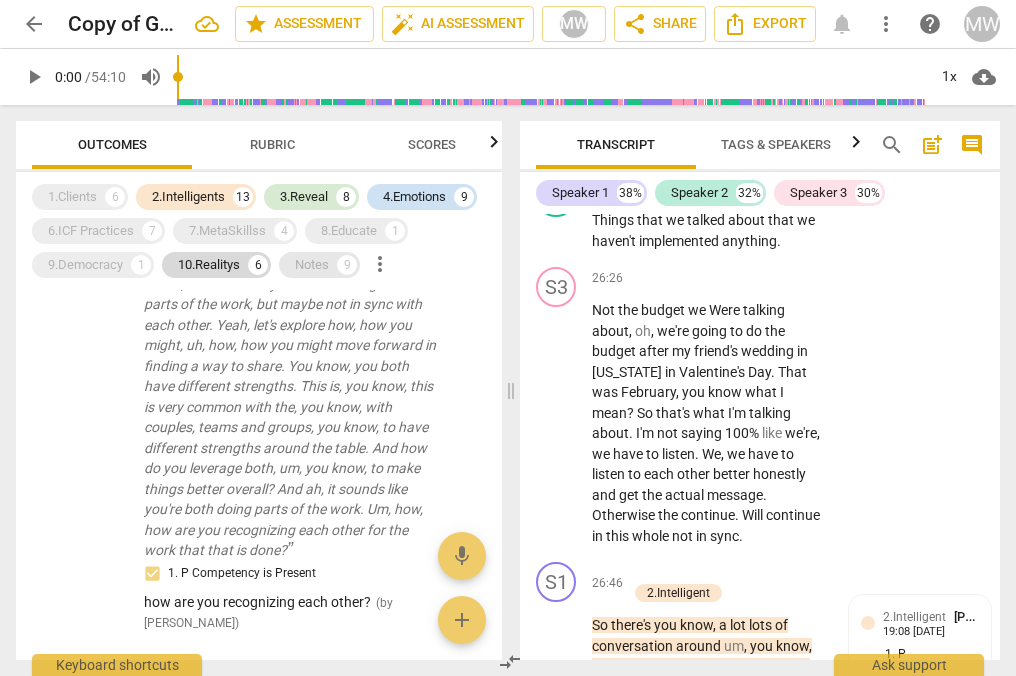scroll, scrollTop: 5165, scrollLeft: 0, axis: vertical 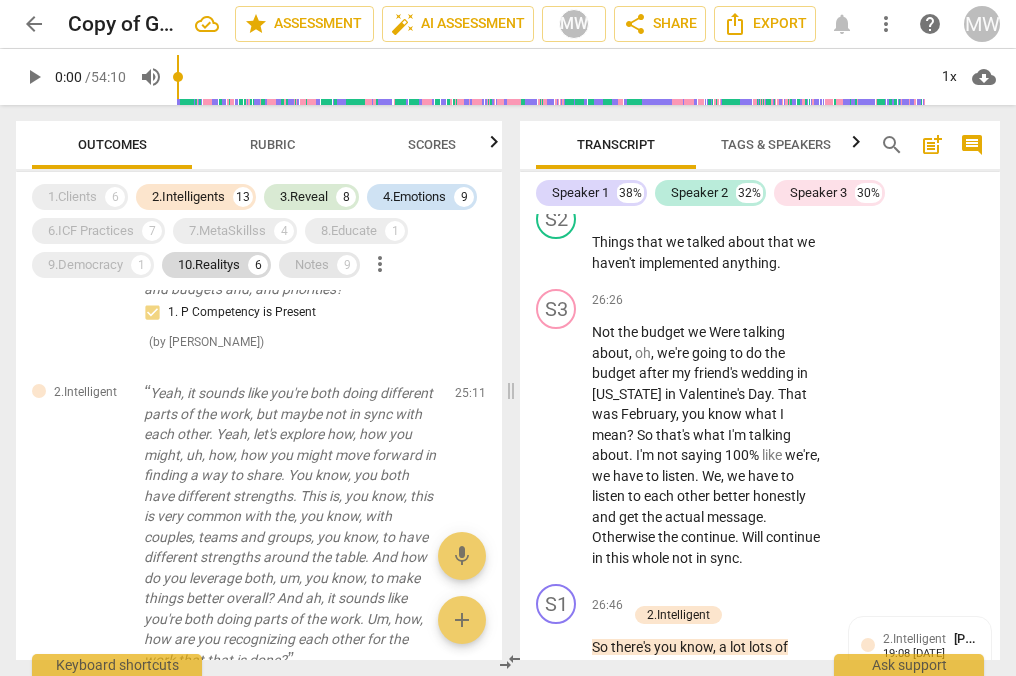 click on "Notes" at bounding box center [312, 265] 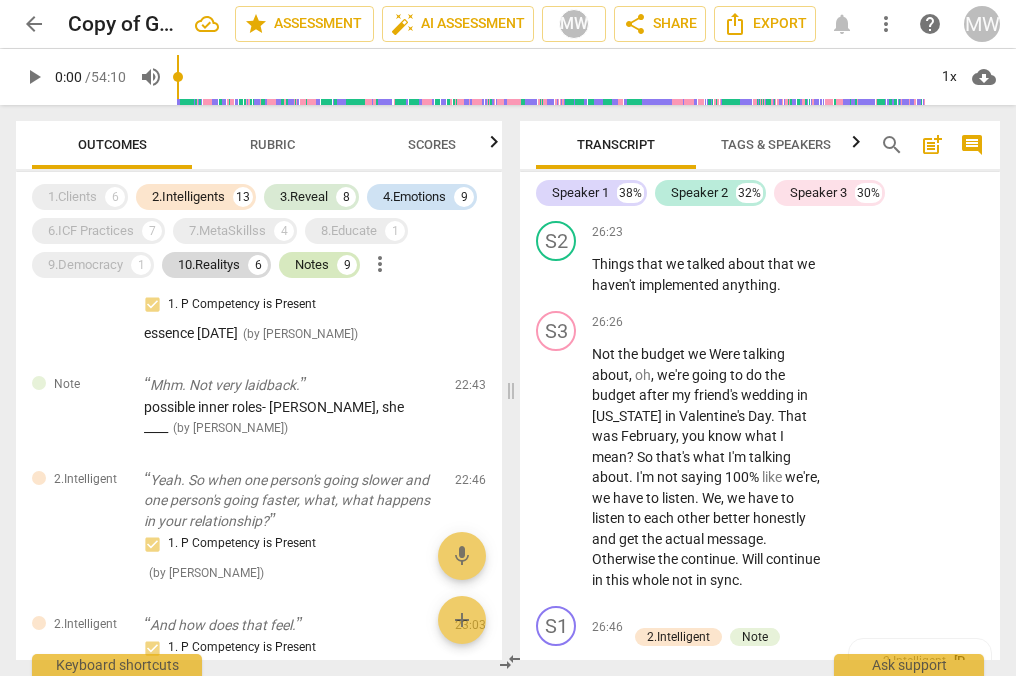 scroll, scrollTop: 5676, scrollLeft: 0, axis: vertical 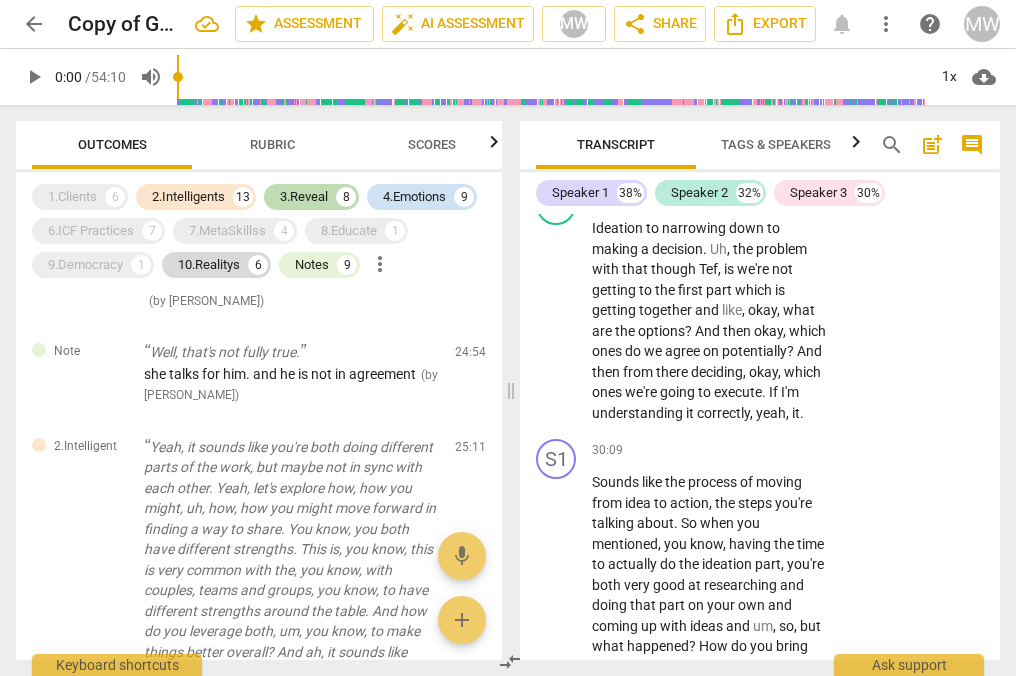 click on "3.Reveal" at bounding box center (304, 197) 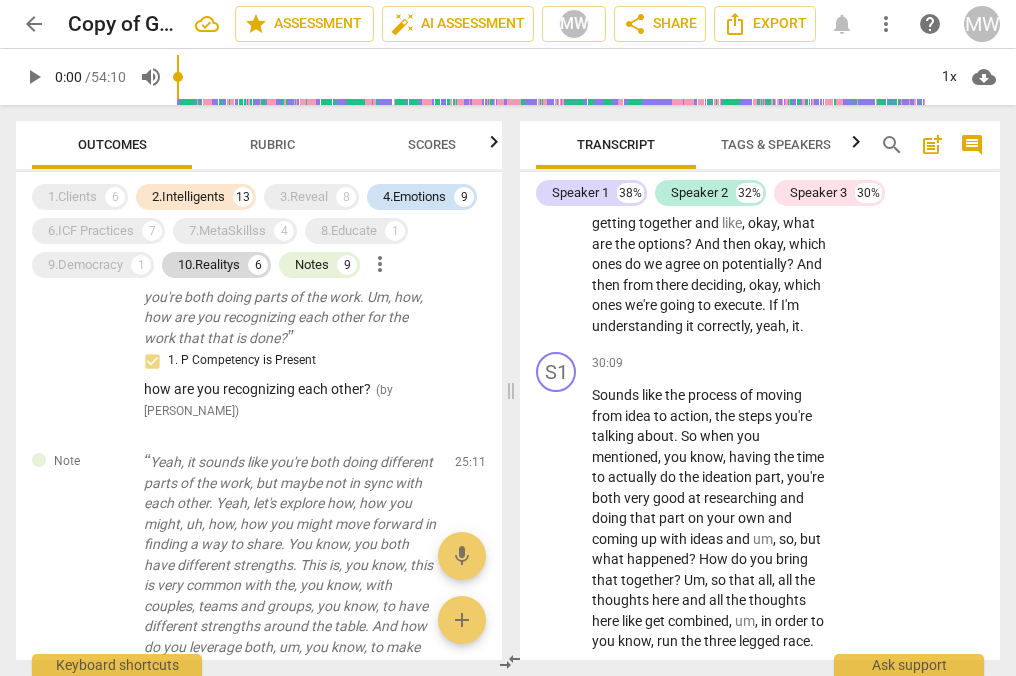 scroll, scrollTop: 4837, scrollLeft: 0, axis: vertical 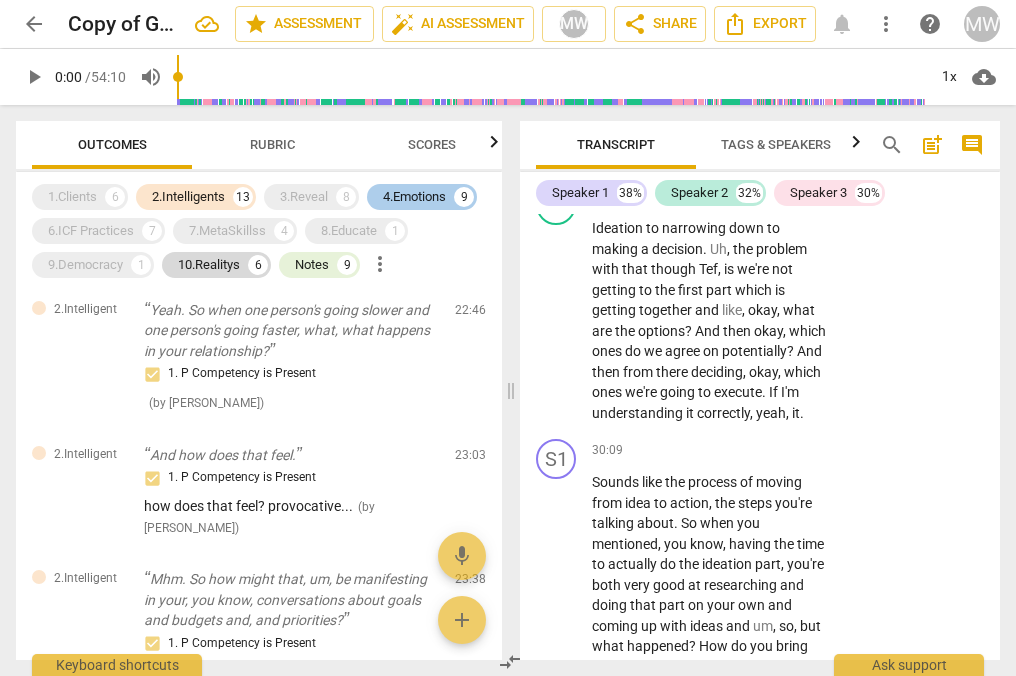 click on "4.Emotions" at bounding box center (414, 197) 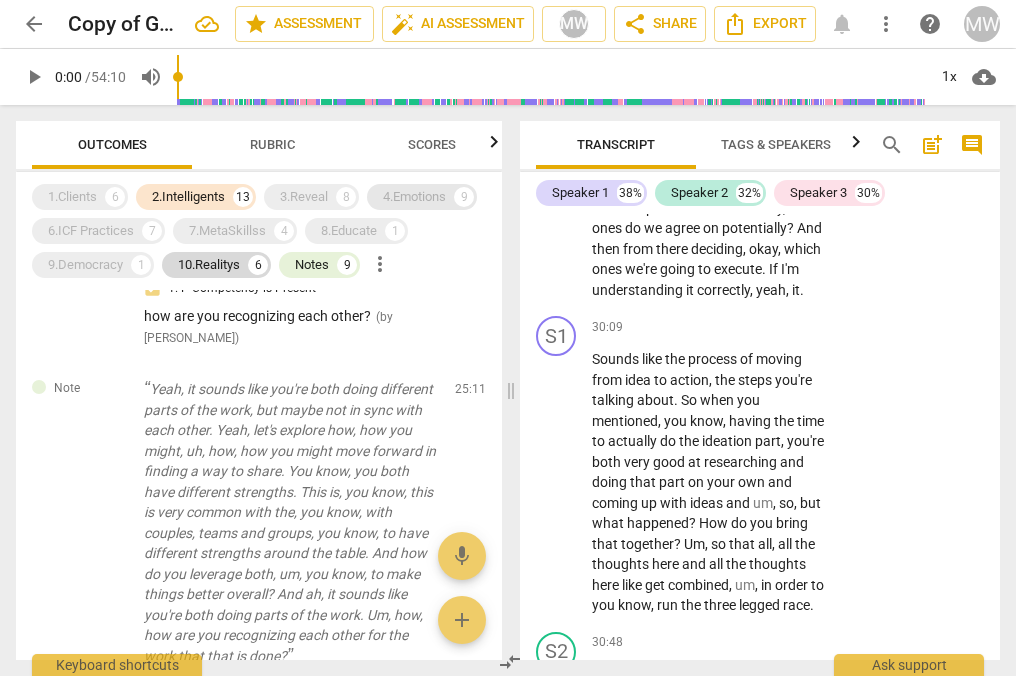 scroll, scrollTop: 3181, scrollLeft: 0, axis: vertical 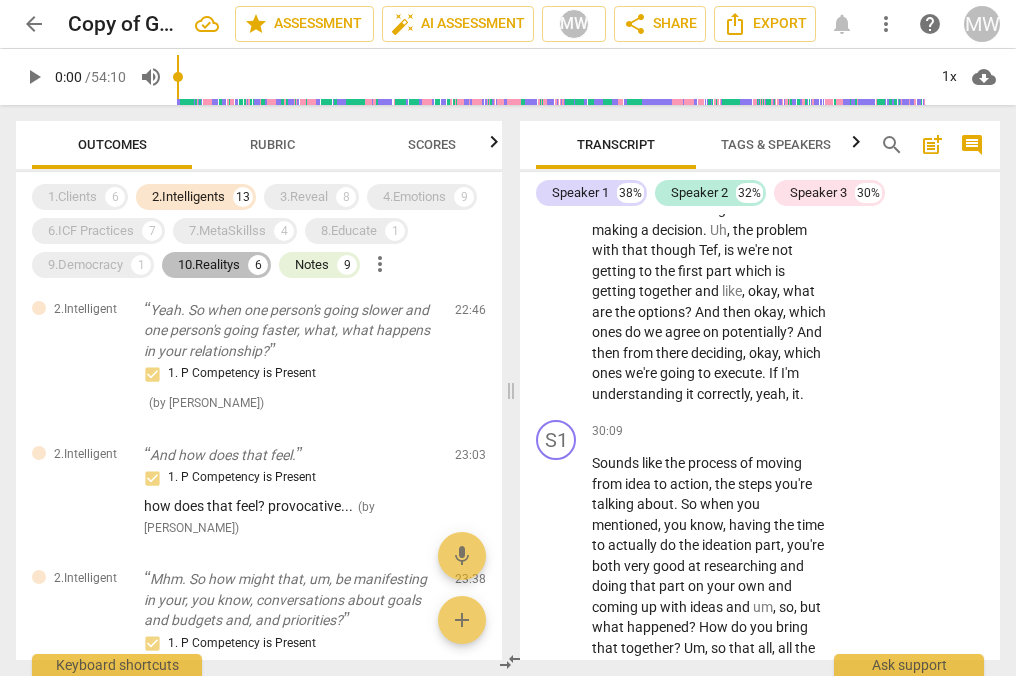 click on "10.Realitys" at bounding box center (209, 265) 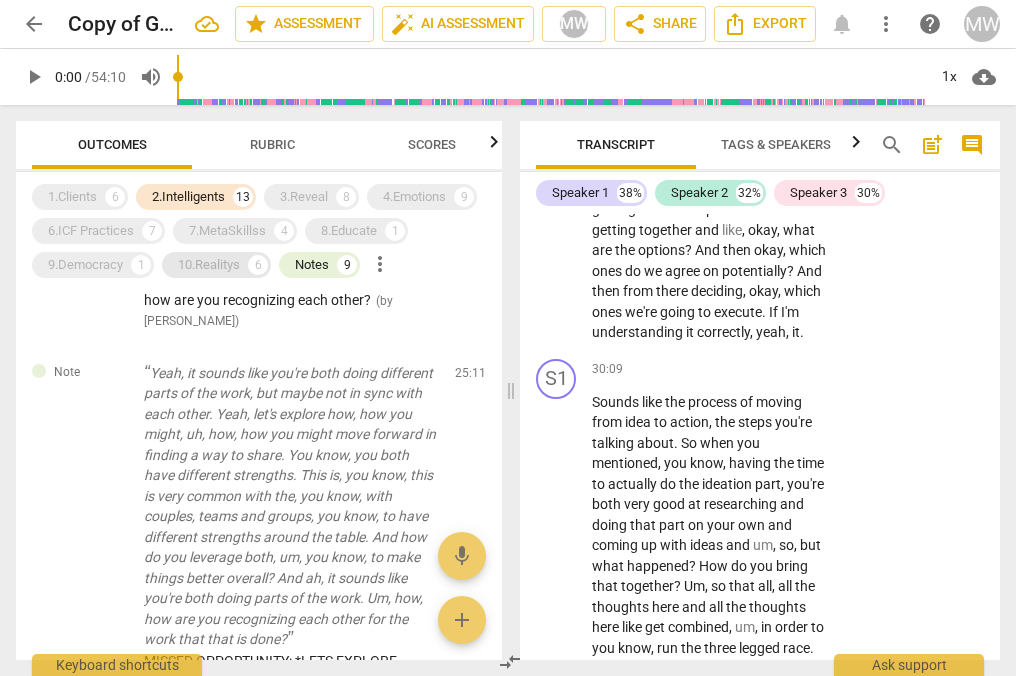 scroll, scrollTop: 1839, scrollLeft: 0, axis: vertical 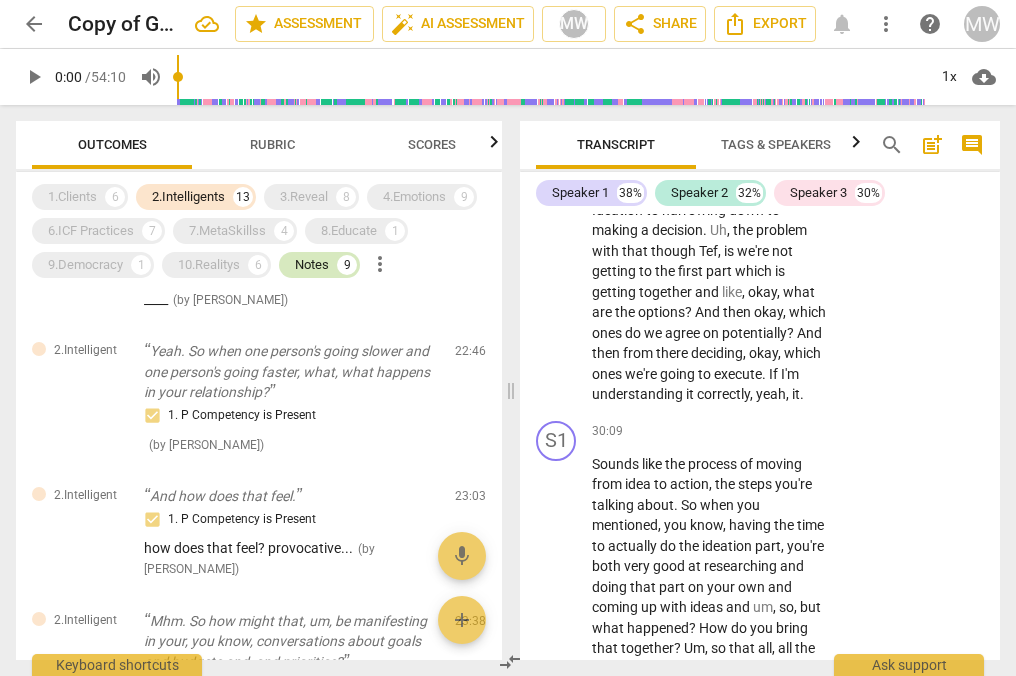 click on "Notes" at bounding box center (312, 265) 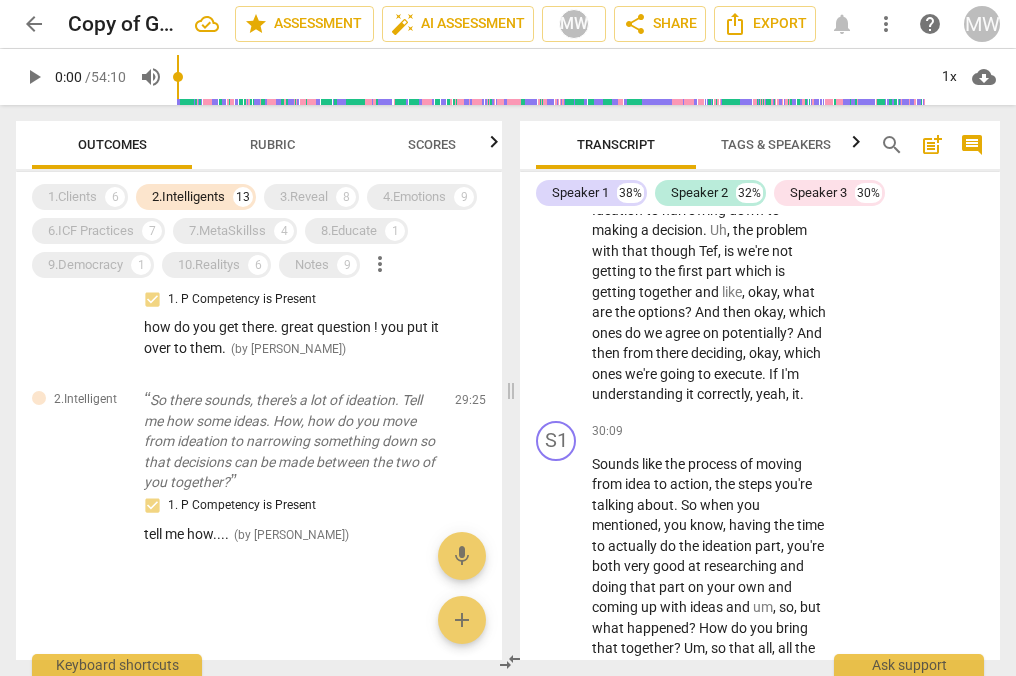scroll, scrollTop: 2888, scrollLeft: 0, axis: vertical 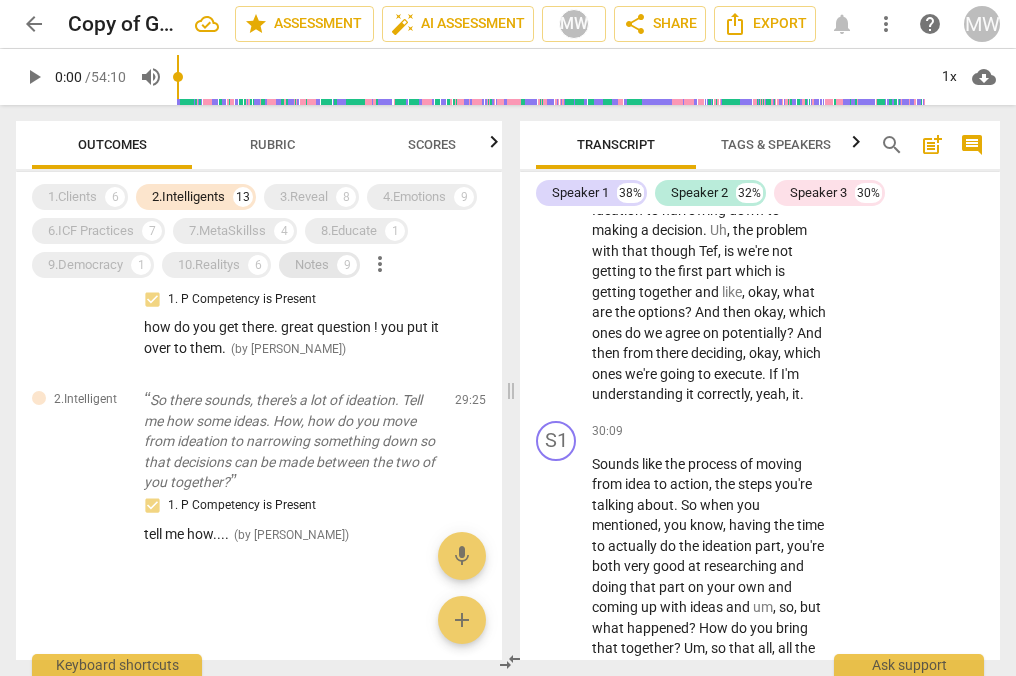 click on "Notes" at bounding box center (312, 265) 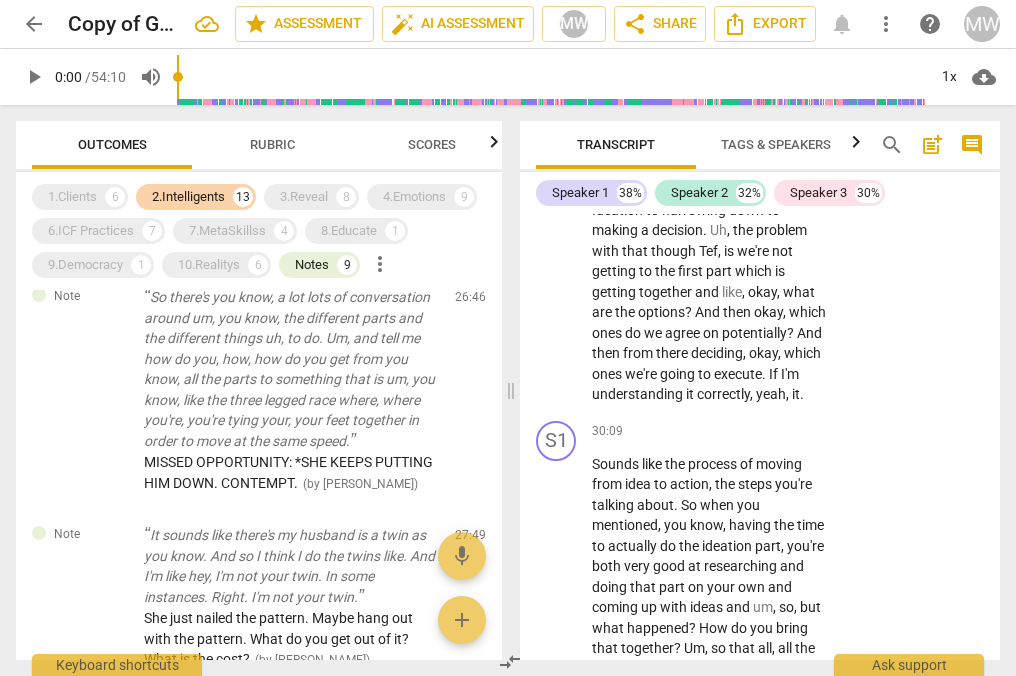 click on "2.Intelligents" at bounding box center [188, 197] 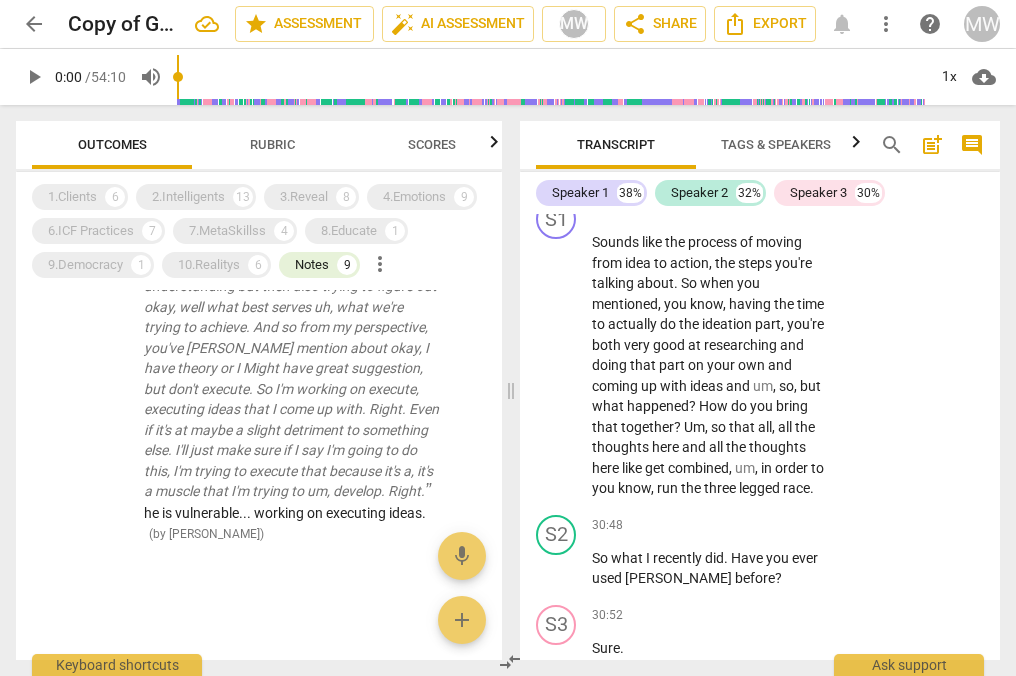 scroll, scrollTop: 934, scrollLeft: 0, axis: vertical 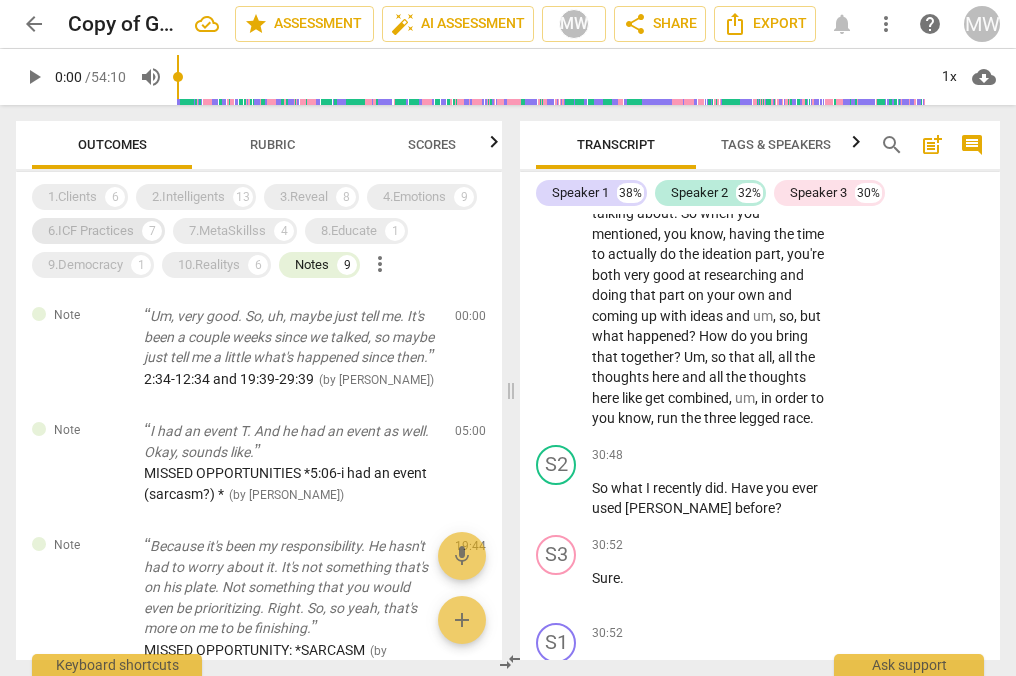 click on "6.ICF Practices" at bounding box center (91, 231) 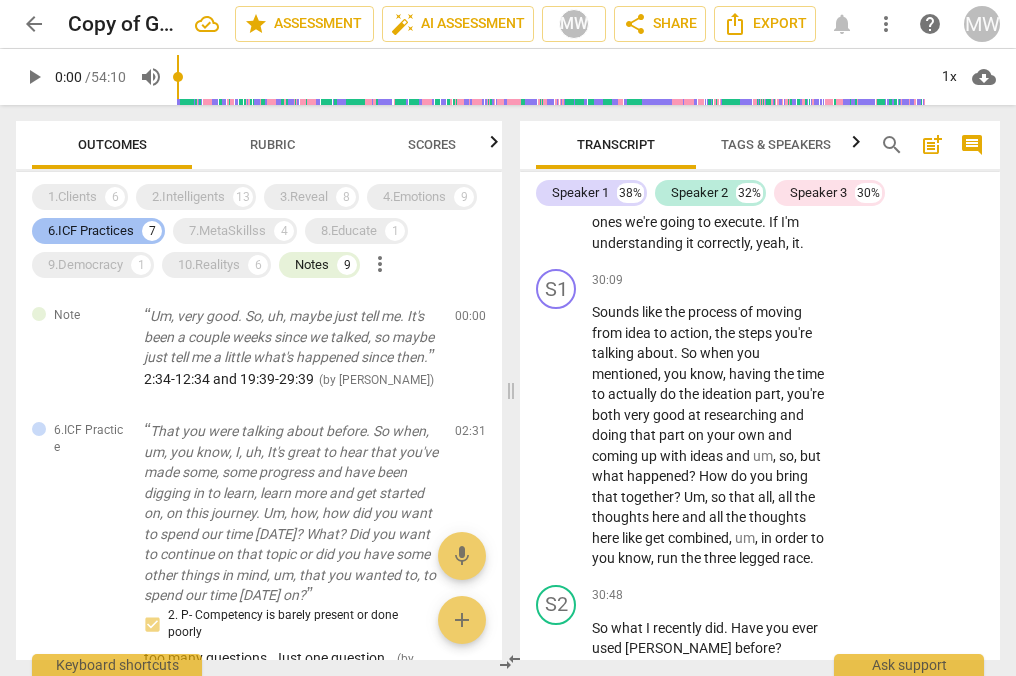 scroll, scrollTop: 23867, scrollLeft: 0, axis: vertical 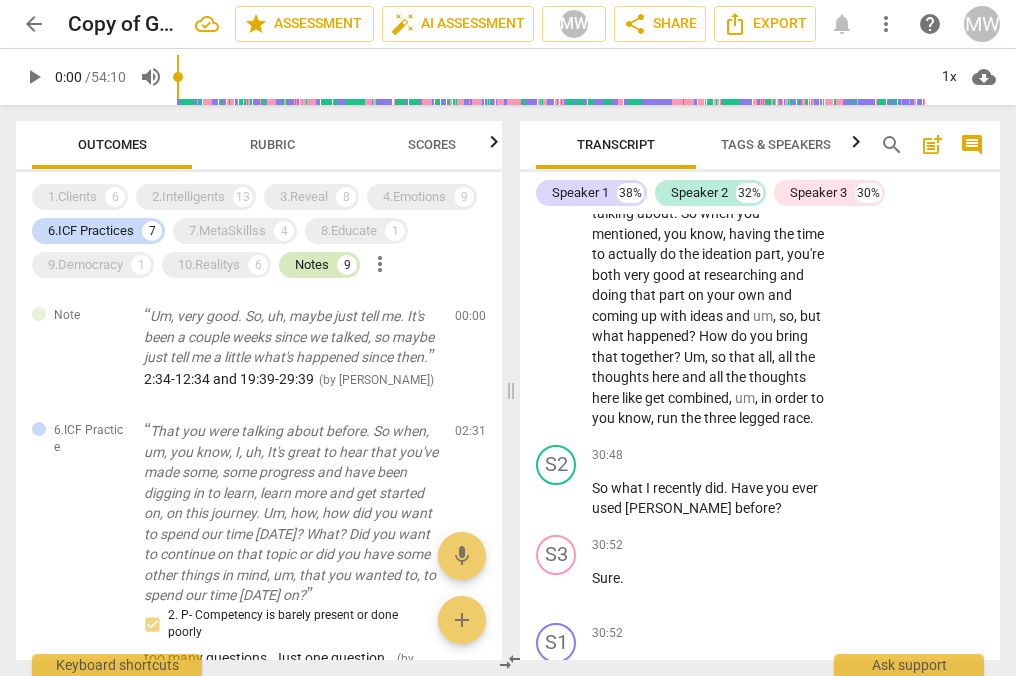 click on "Notes" at bounding box center [312, 265] 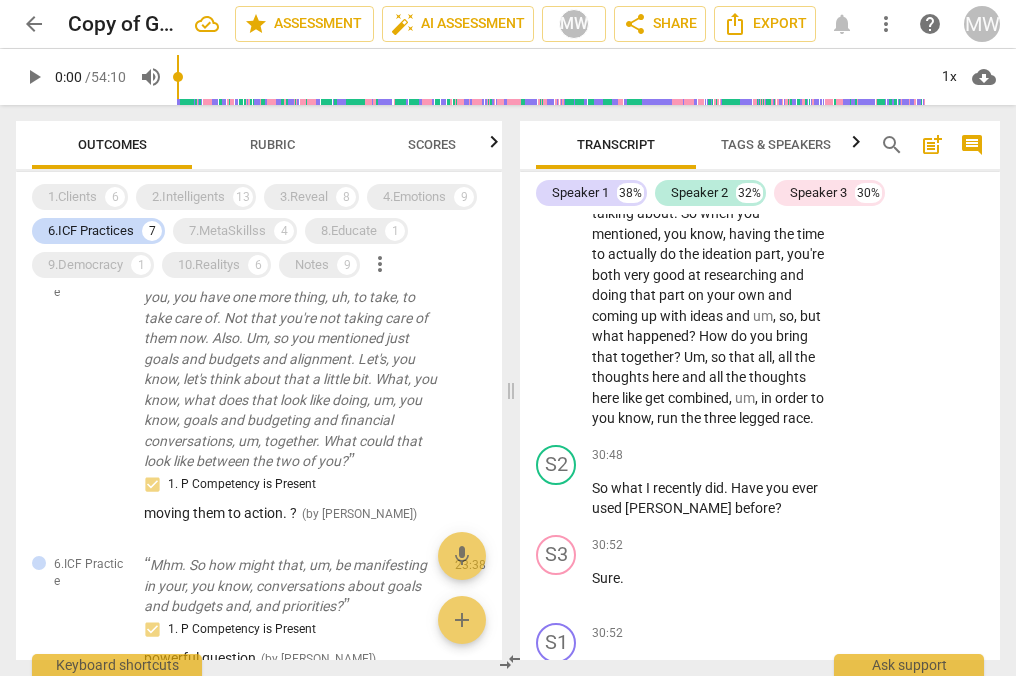 scroll, scrollTop: 0, scrollLeft: 0, axis: both 